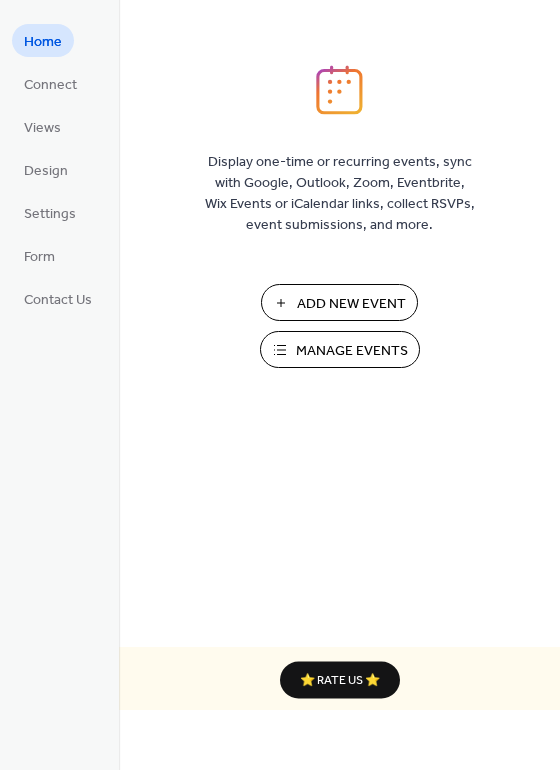 scroll, scrollTop: 0, scrollLeft: 0, axis: both 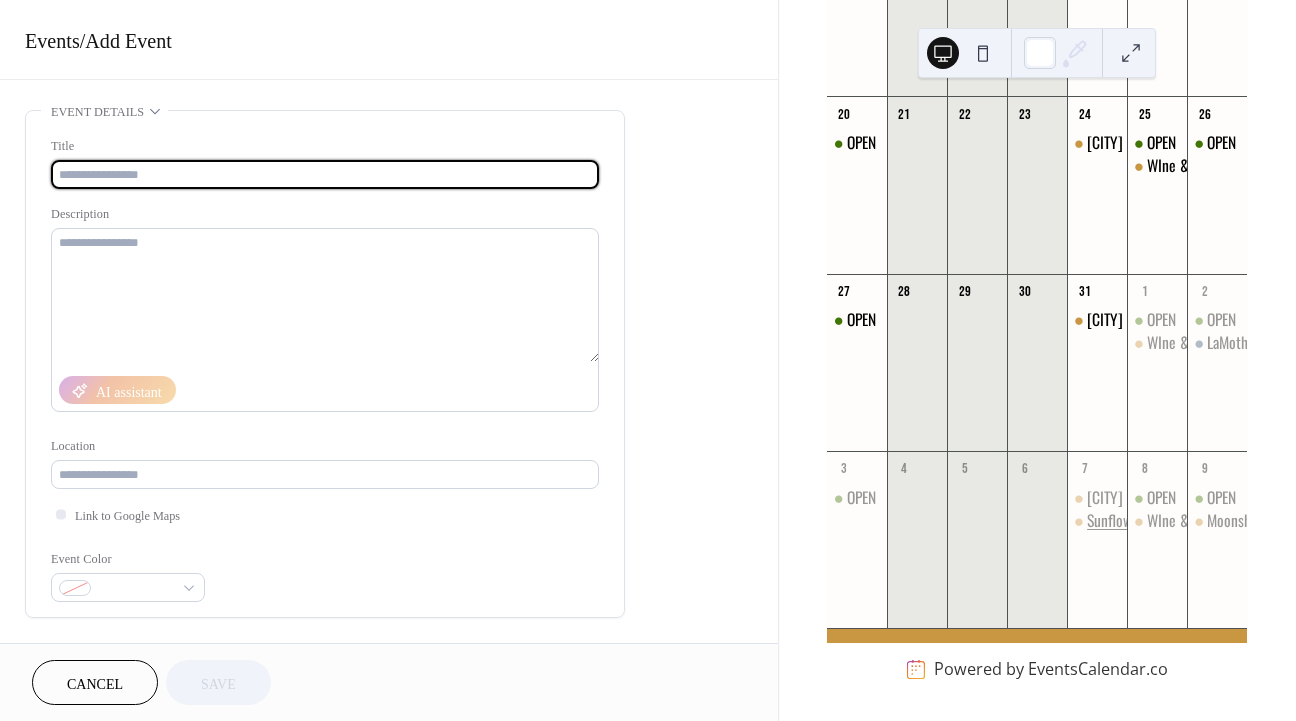 click on "Sunflowers and Sangria with Stem and Stone Flower Farm" at bounding box center (1252, 521) 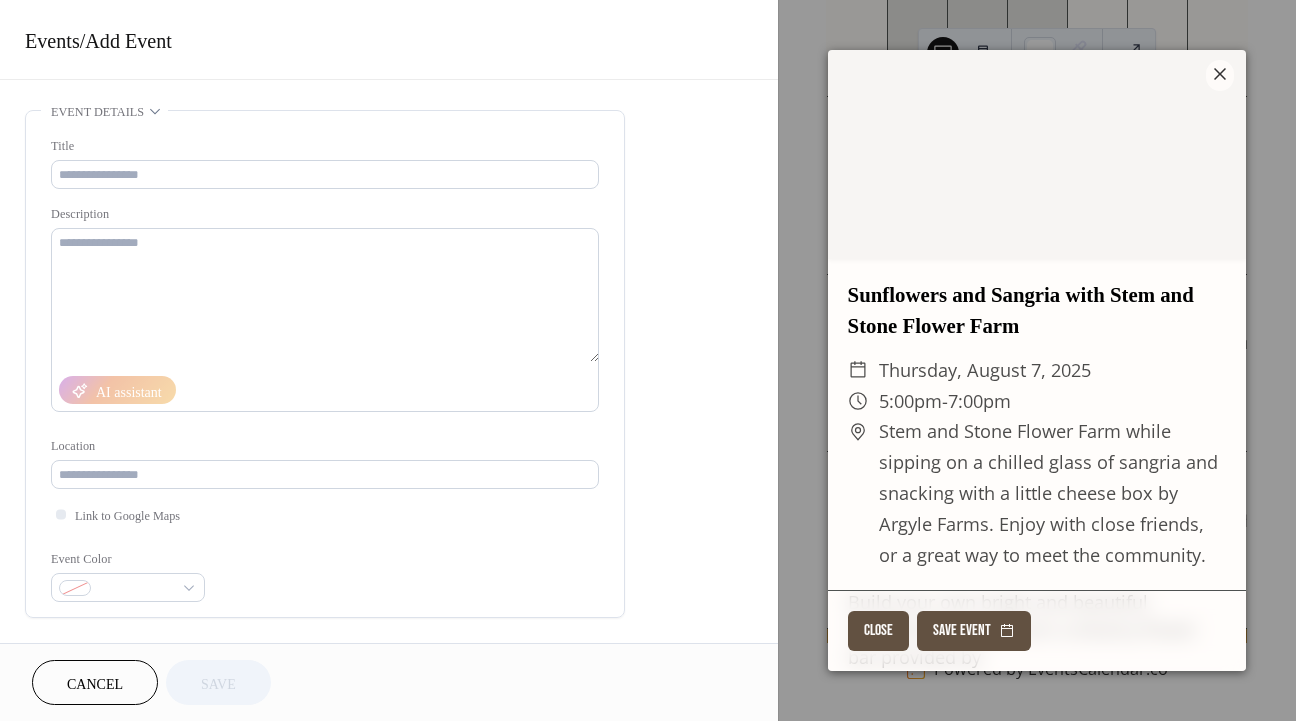 scroll, scrollTop: 114, scrollLeft: 0, axis: vertical 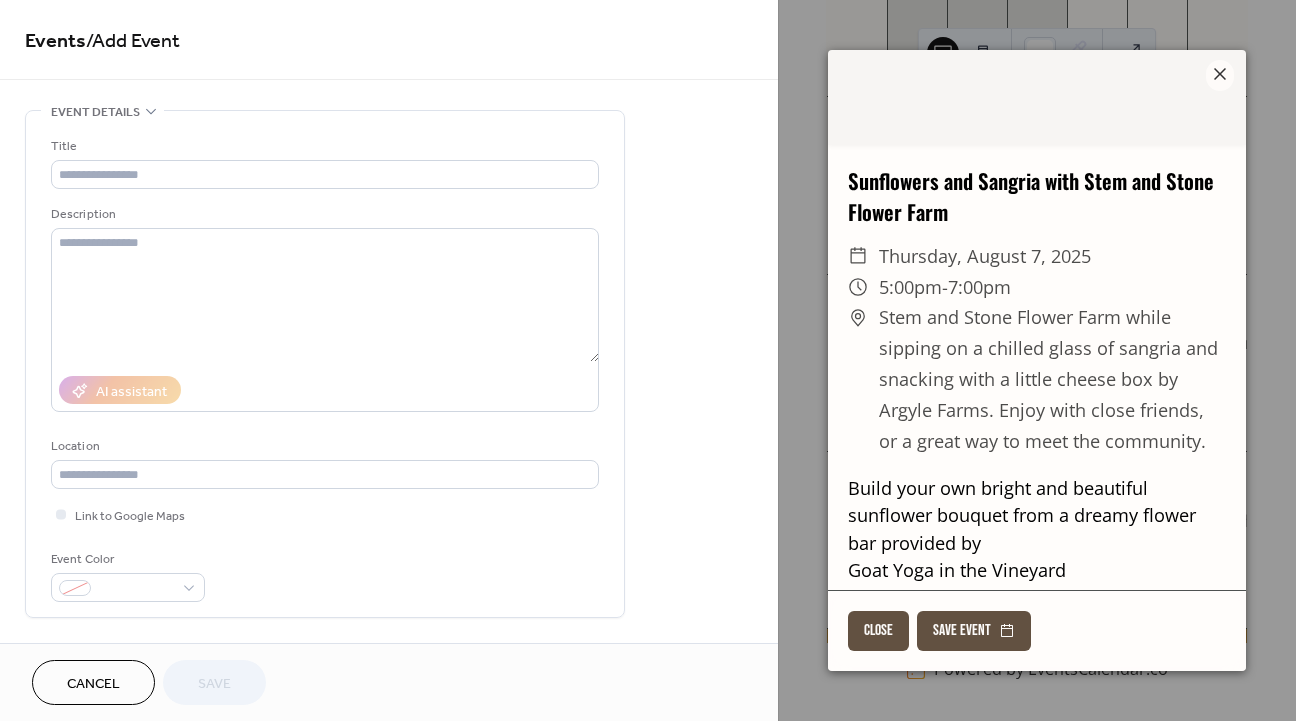 click on "Cancel" at bounding box center [93, 684] 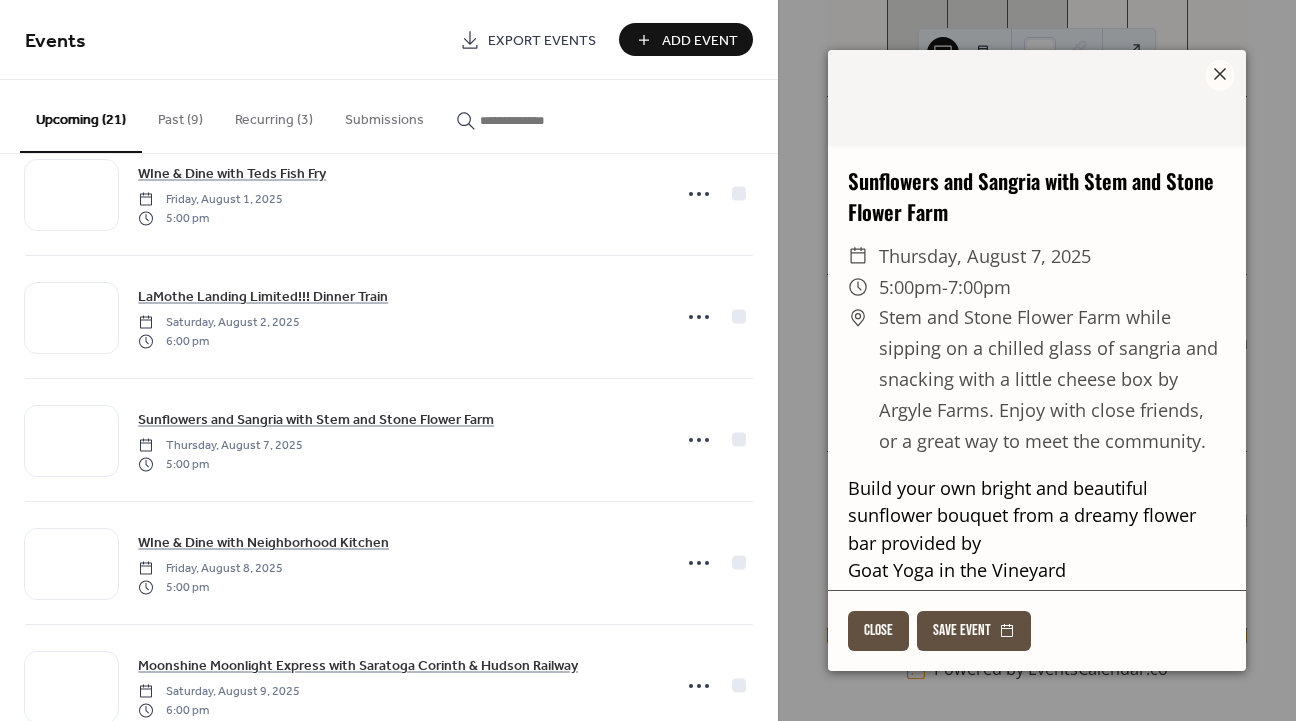 scroll, scrollTop: 603, scrollLeft: 0, axis: vertical 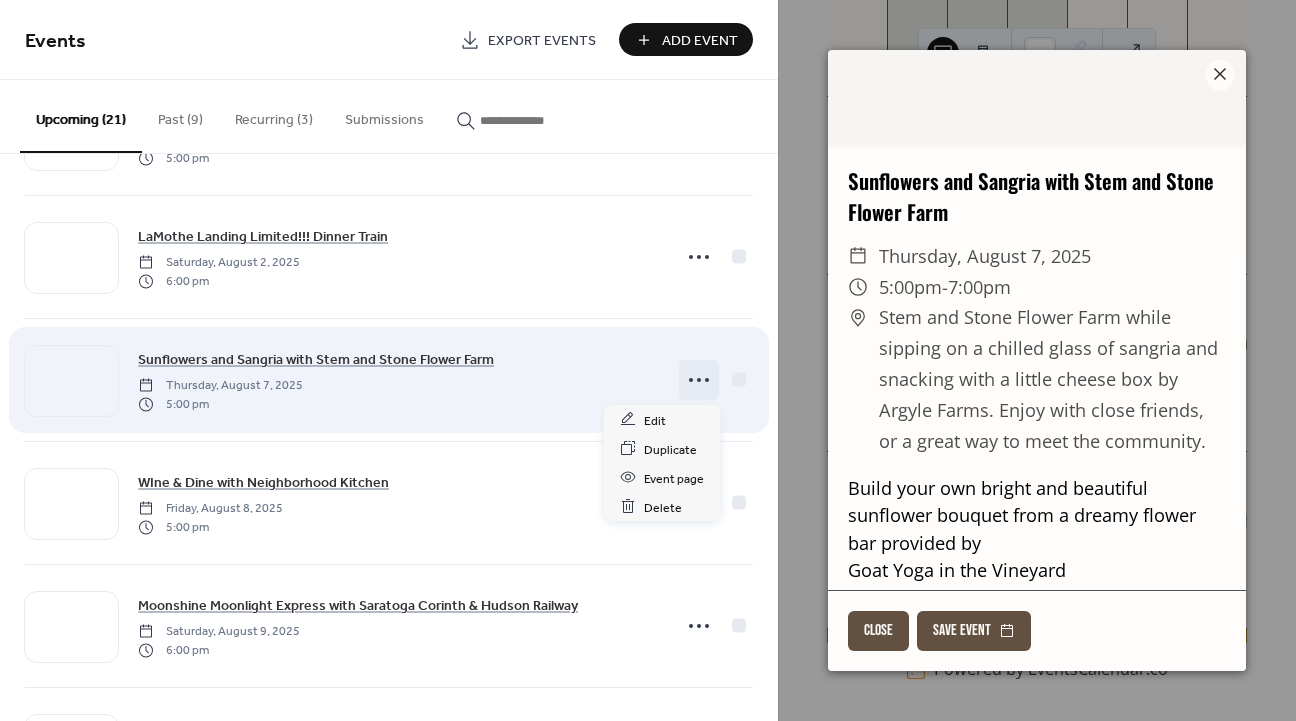 click 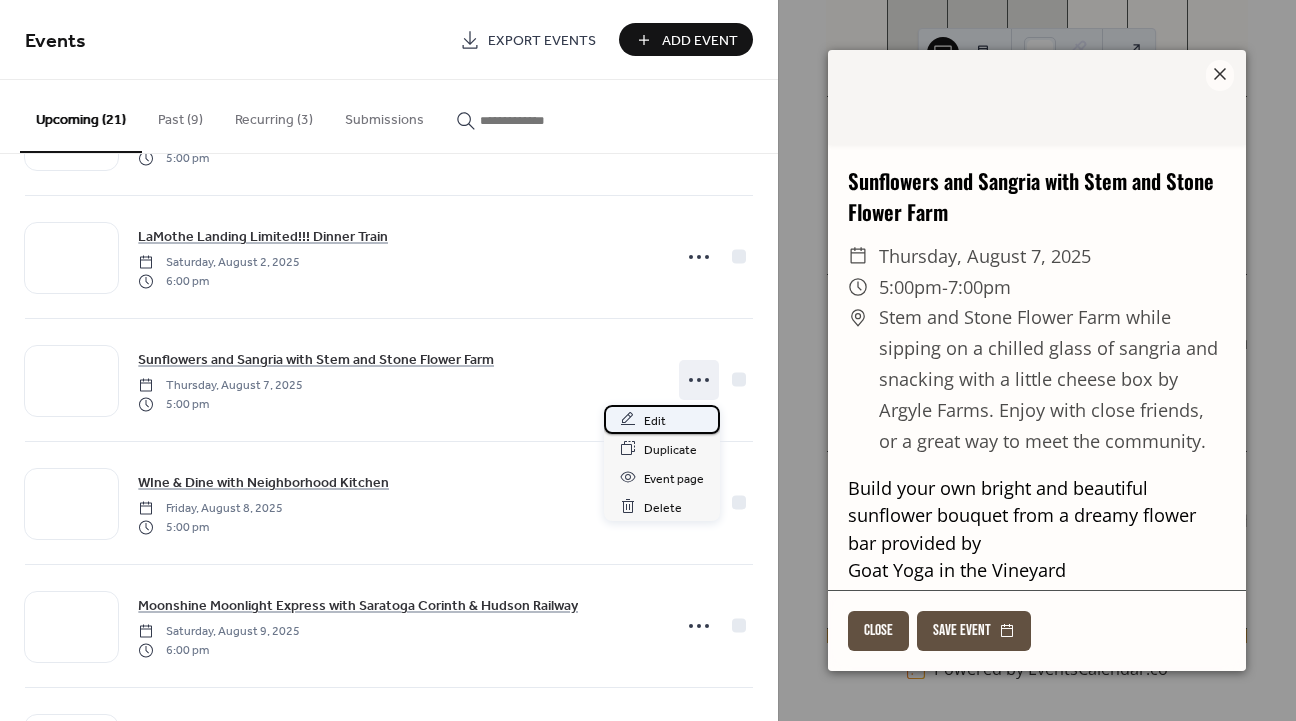 click on "Edit" at bounding box center [655, 420] 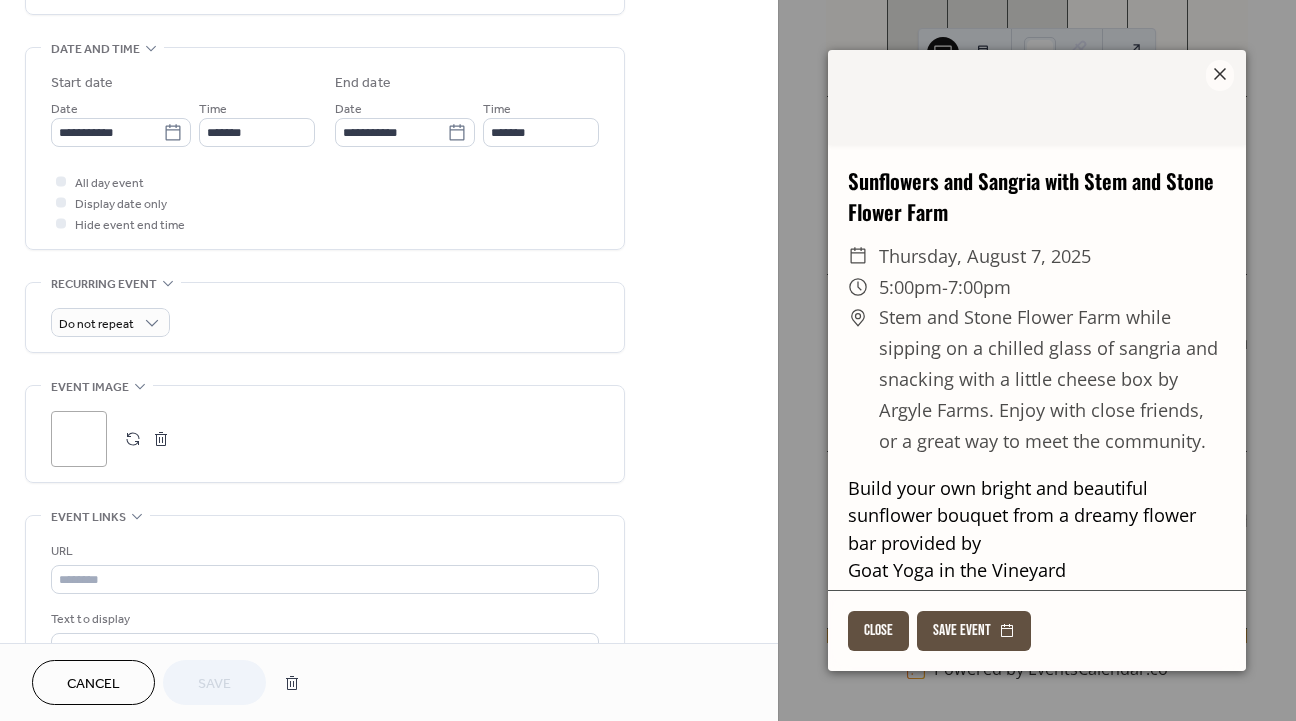 scroll, scrollTop: 603, scrollLeft: 0, axis: vertical 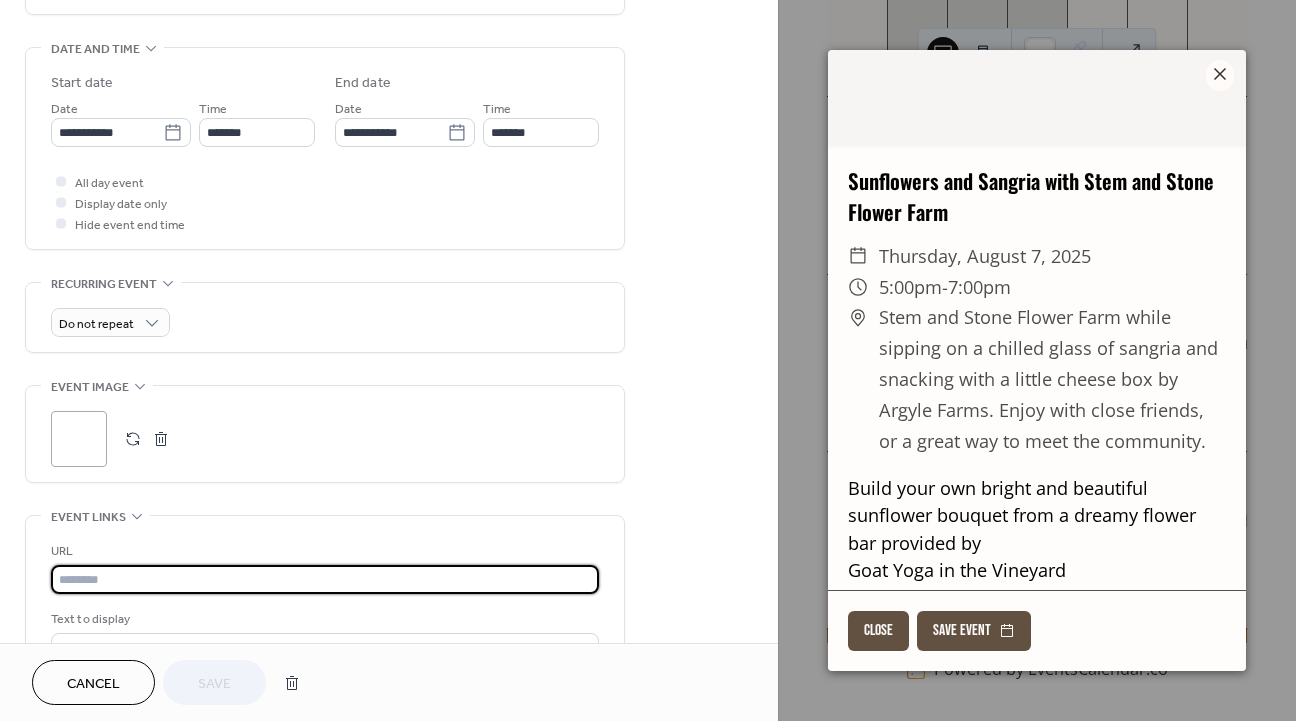 click at bounding box center [325, 579] 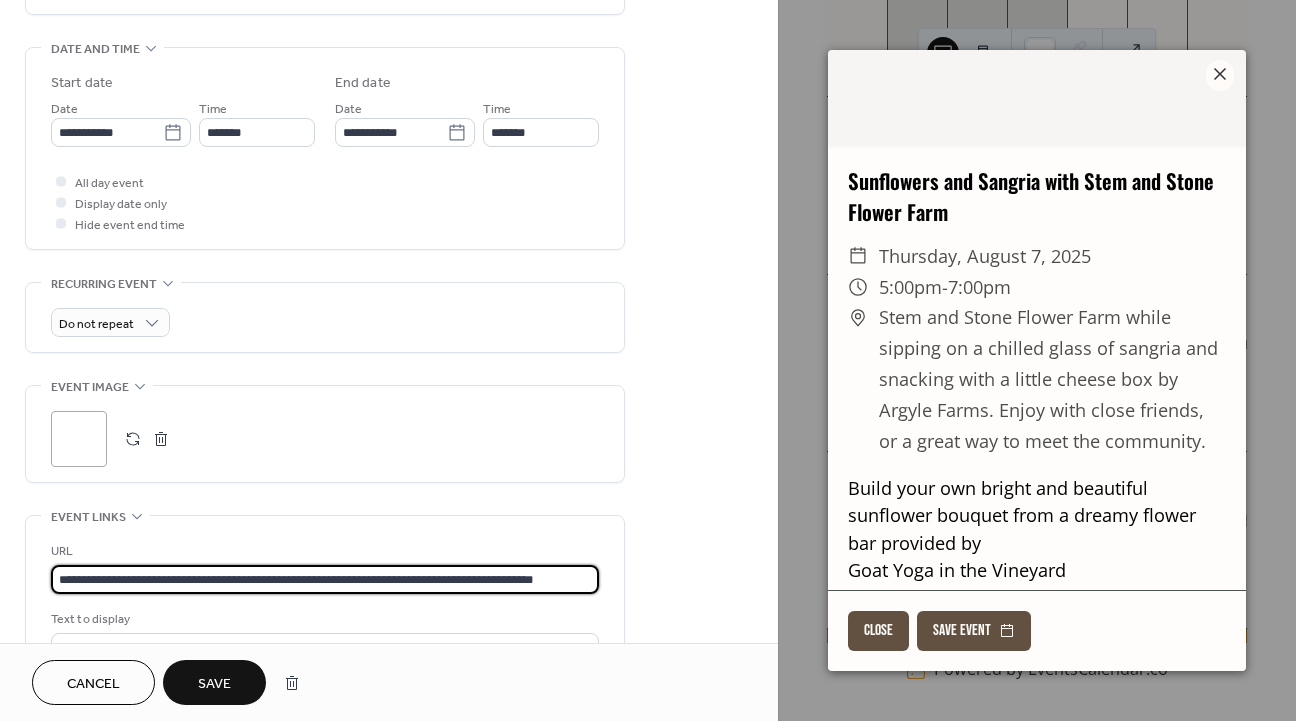 scroll, scrollTop: 0, scrollLeft: 62, axis: horizontal 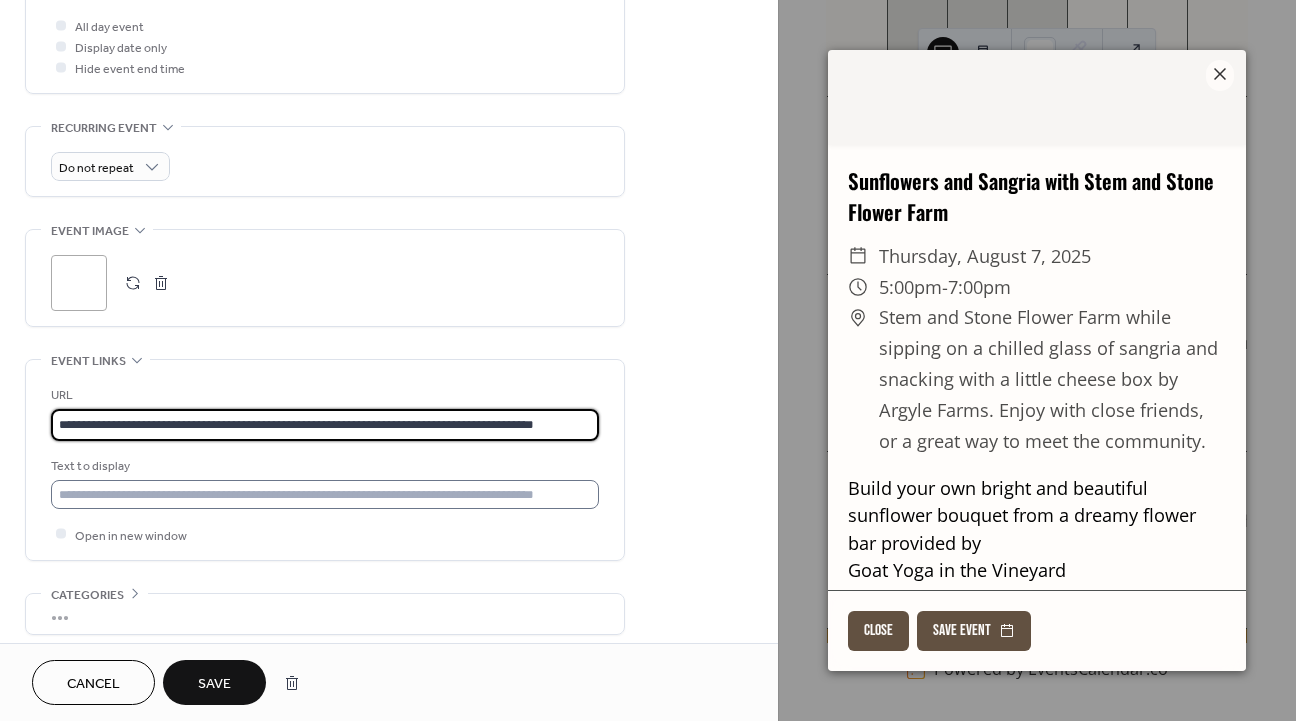 type on "**********" 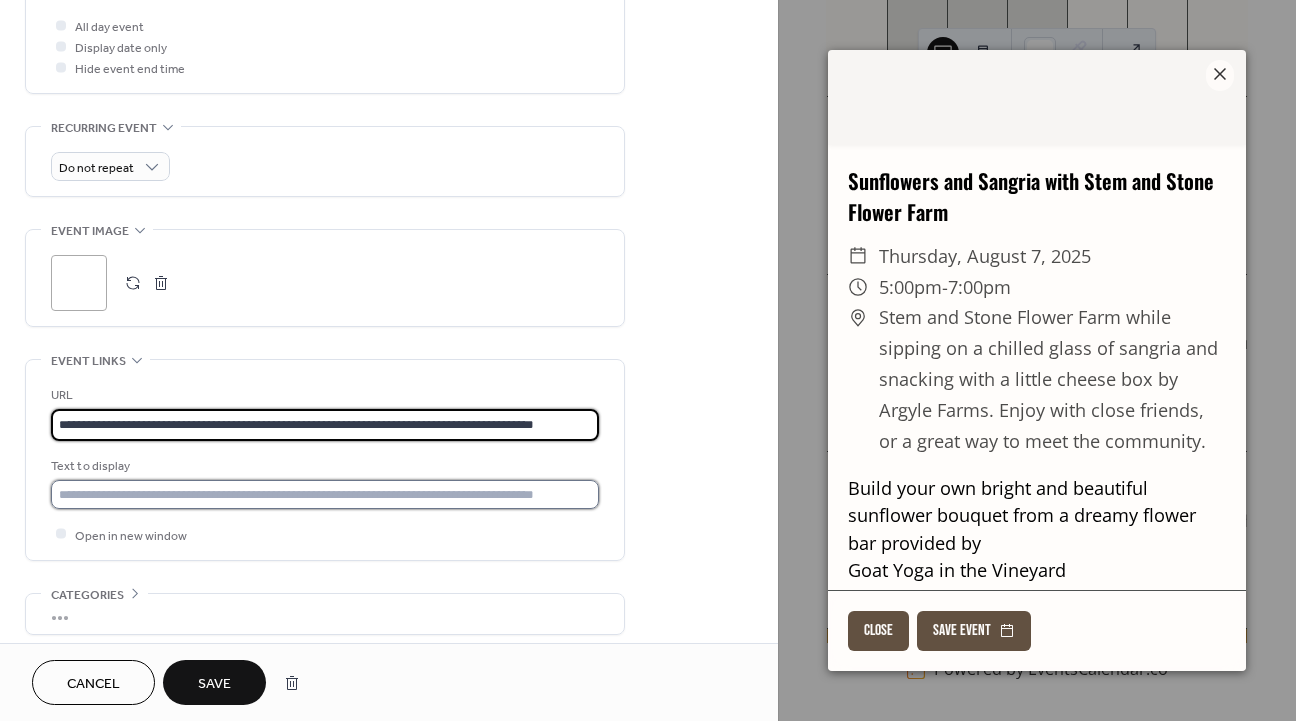 click at bounding box center (325, 494) 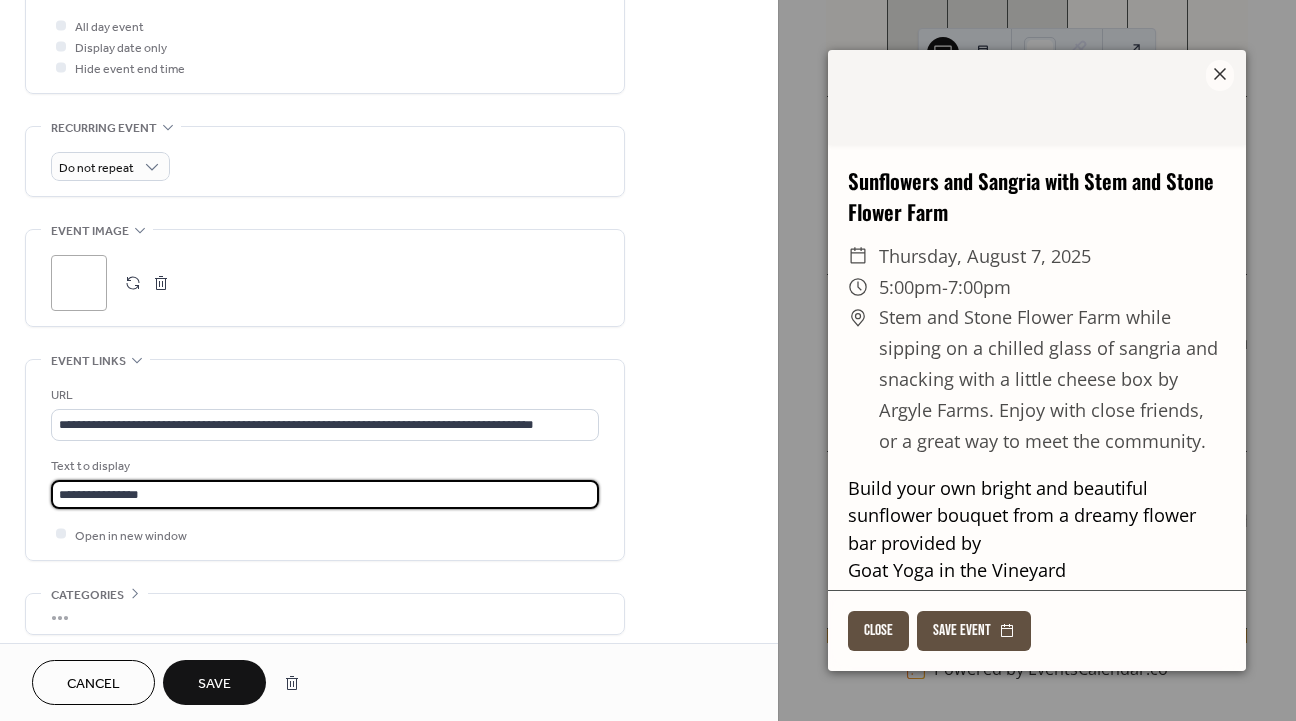 type on "**********" 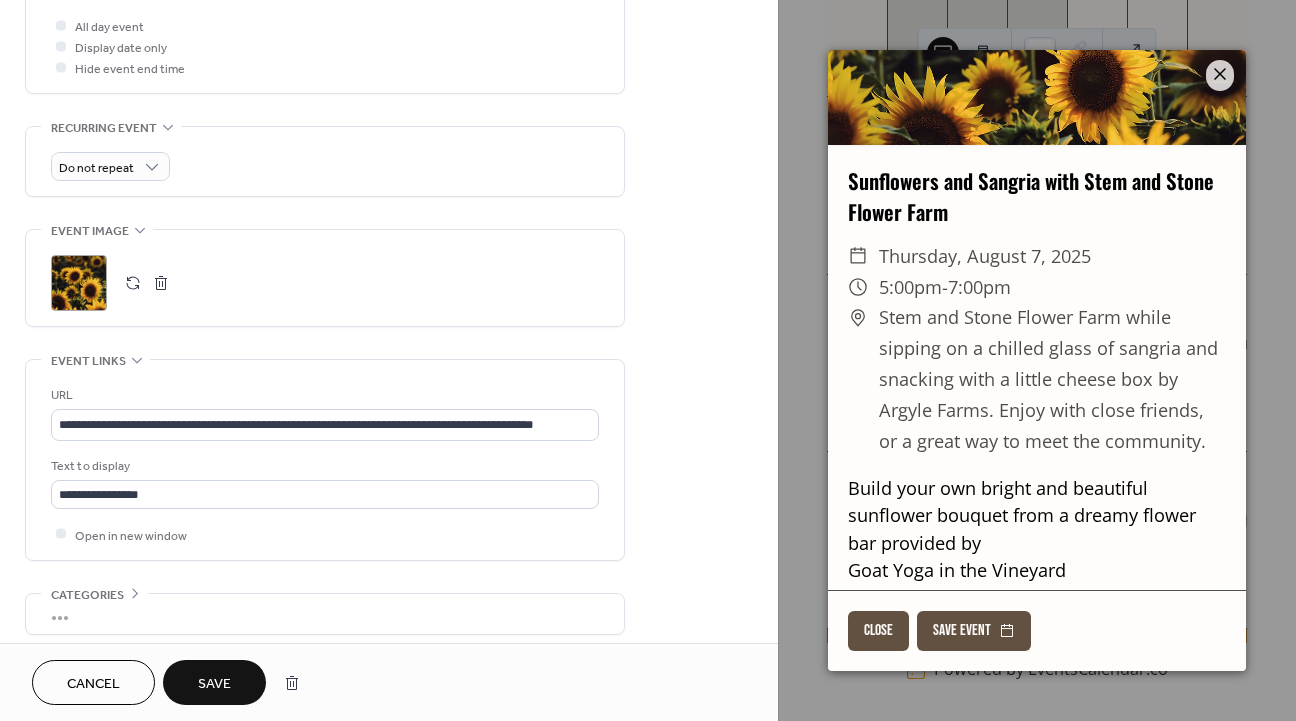 click on "Save" at bounding box center [214, 684] 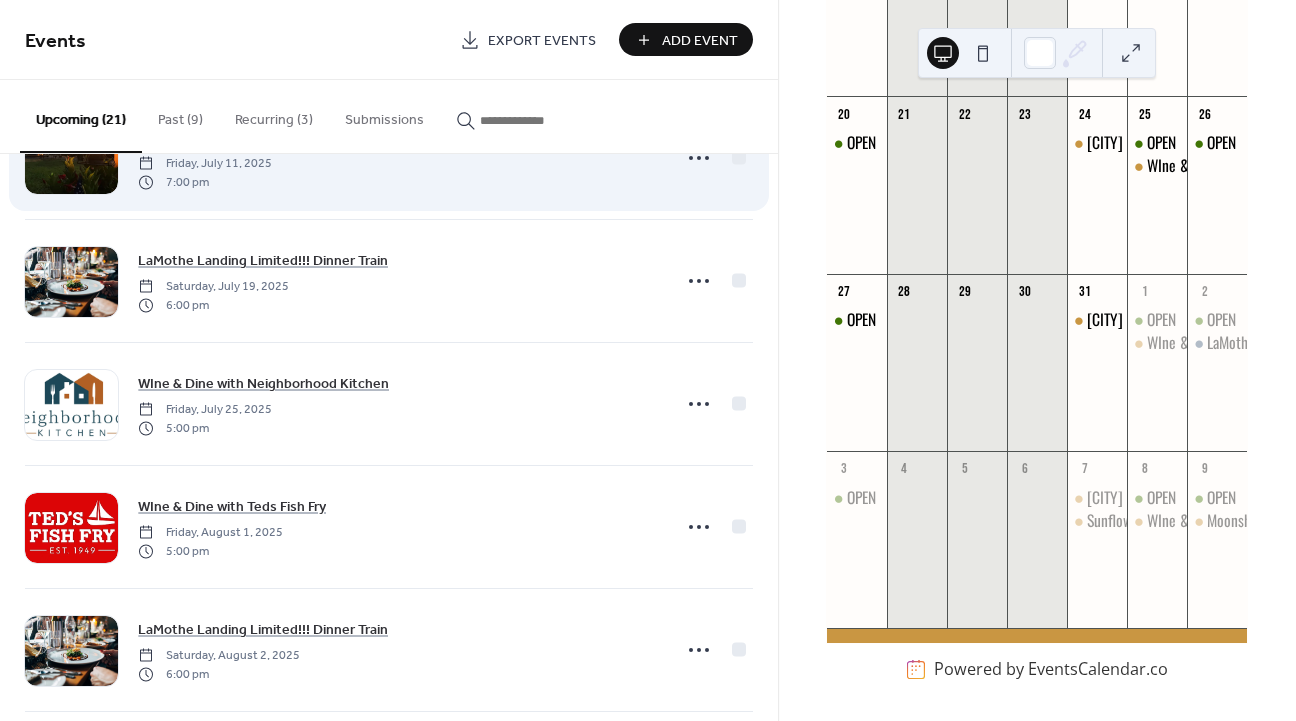 scroll, scrollTop: 208, scrollLeft: 0, axis: vertical 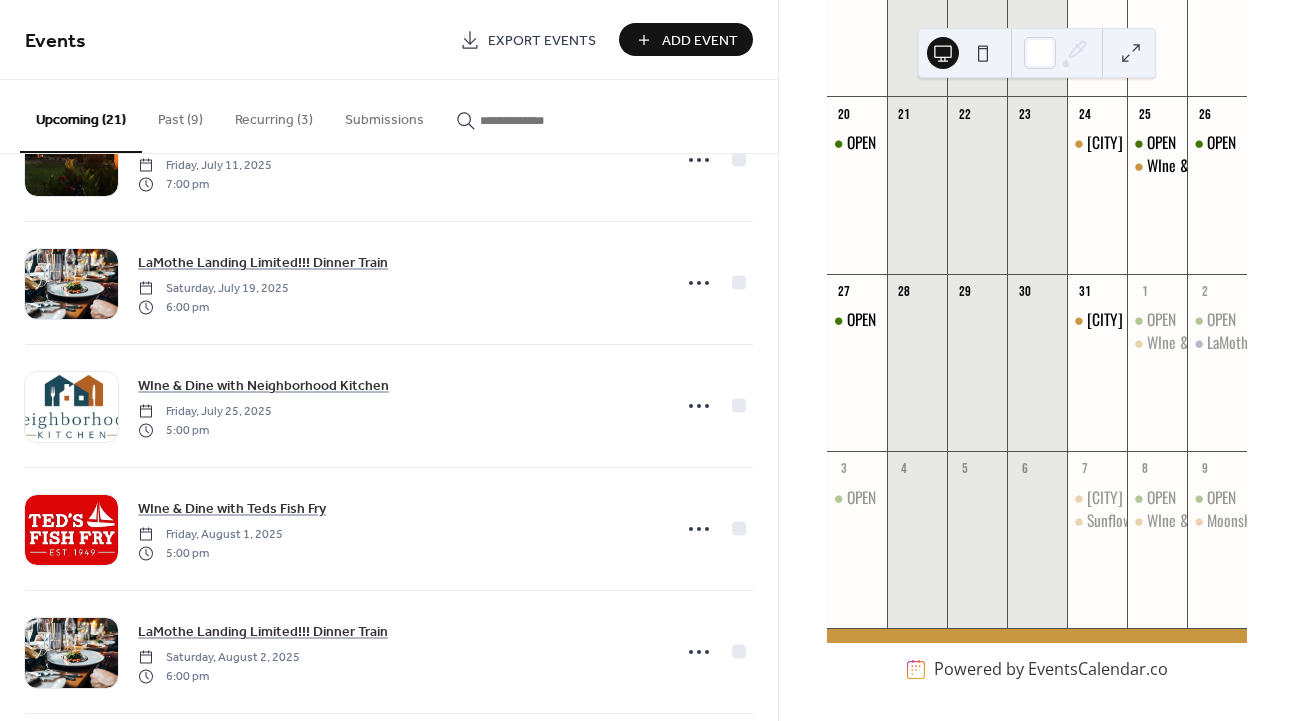click on "Add Event" at bounding box center (700, 41) 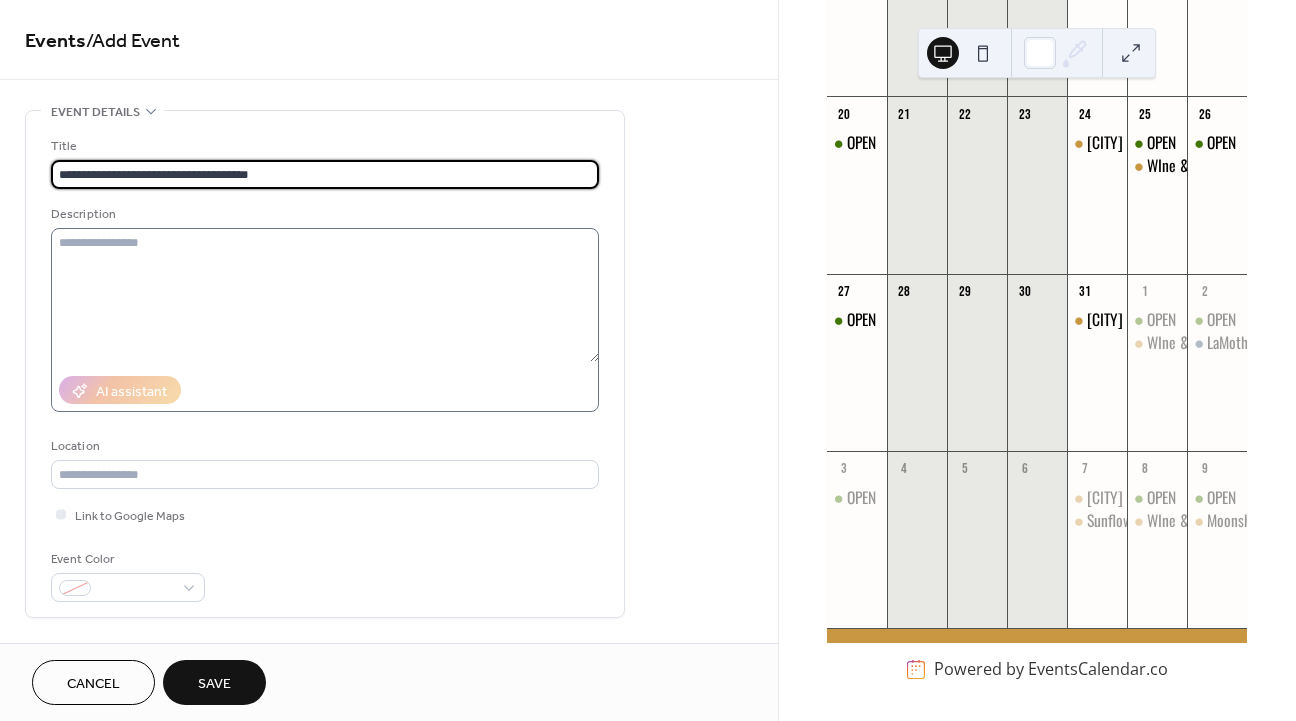 type on "**********" 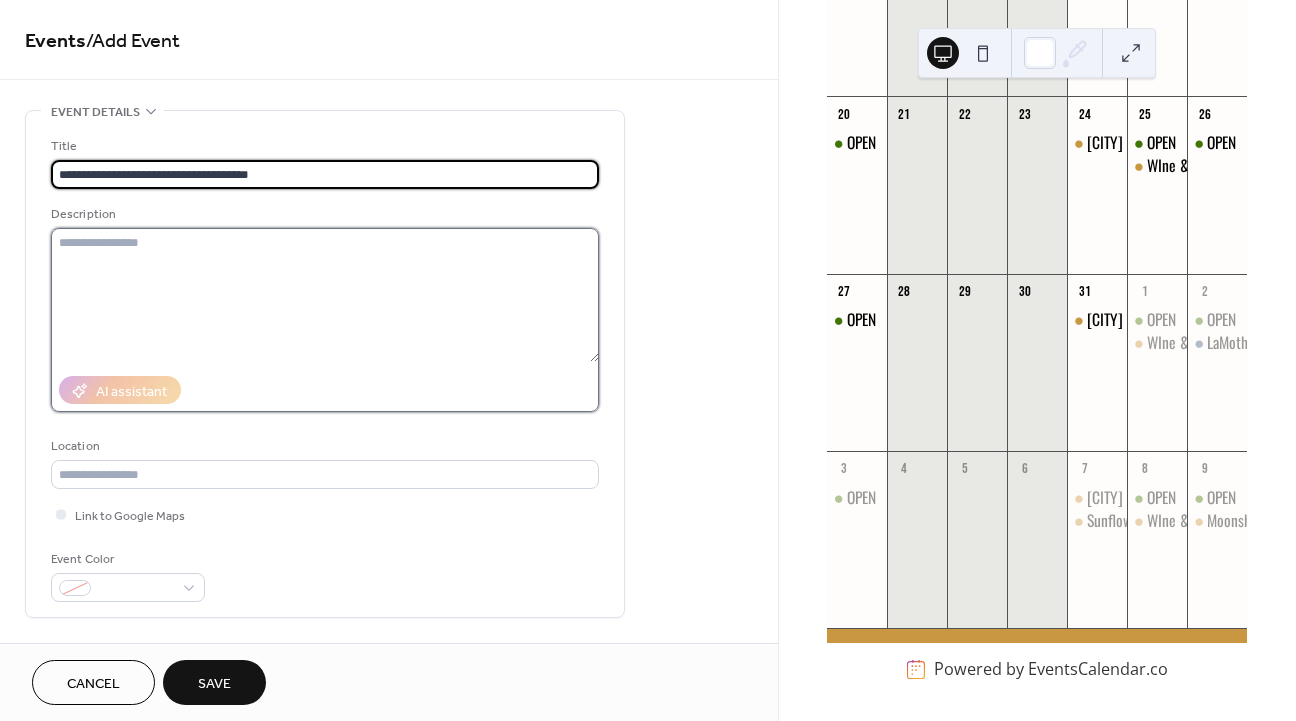 click at bounding box center (325, 295) 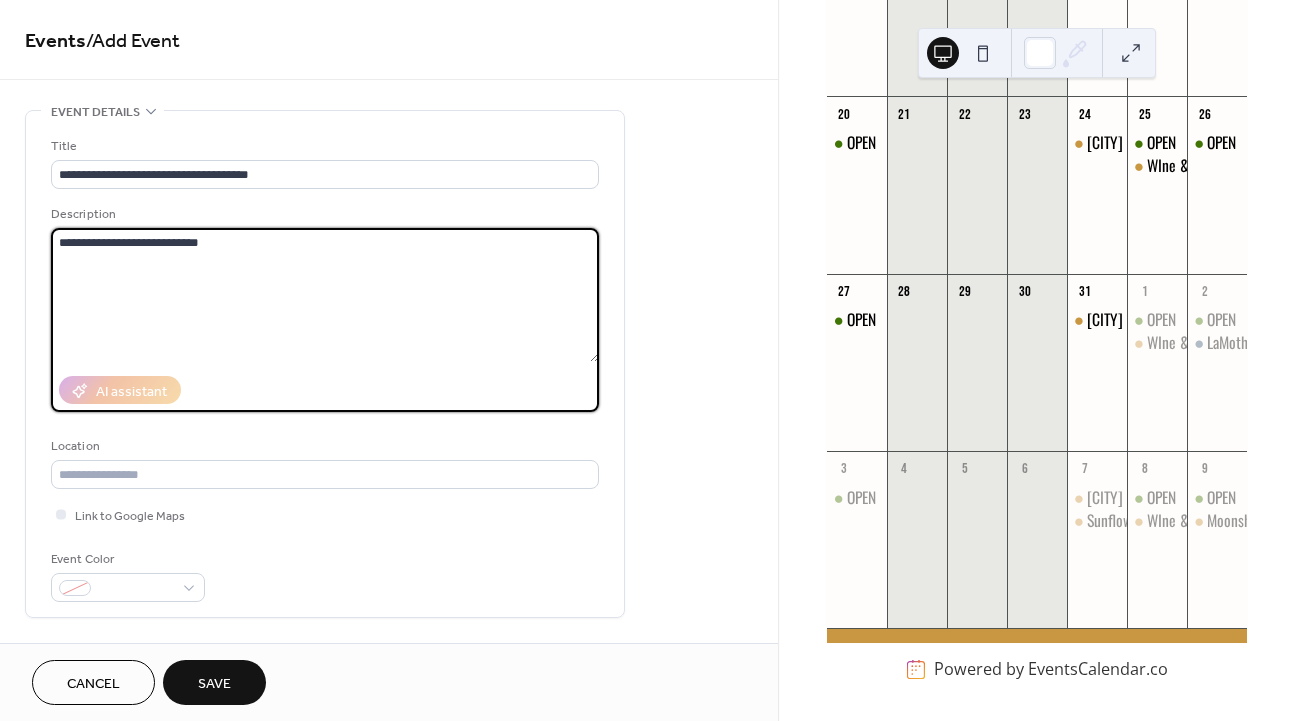type on "**********" 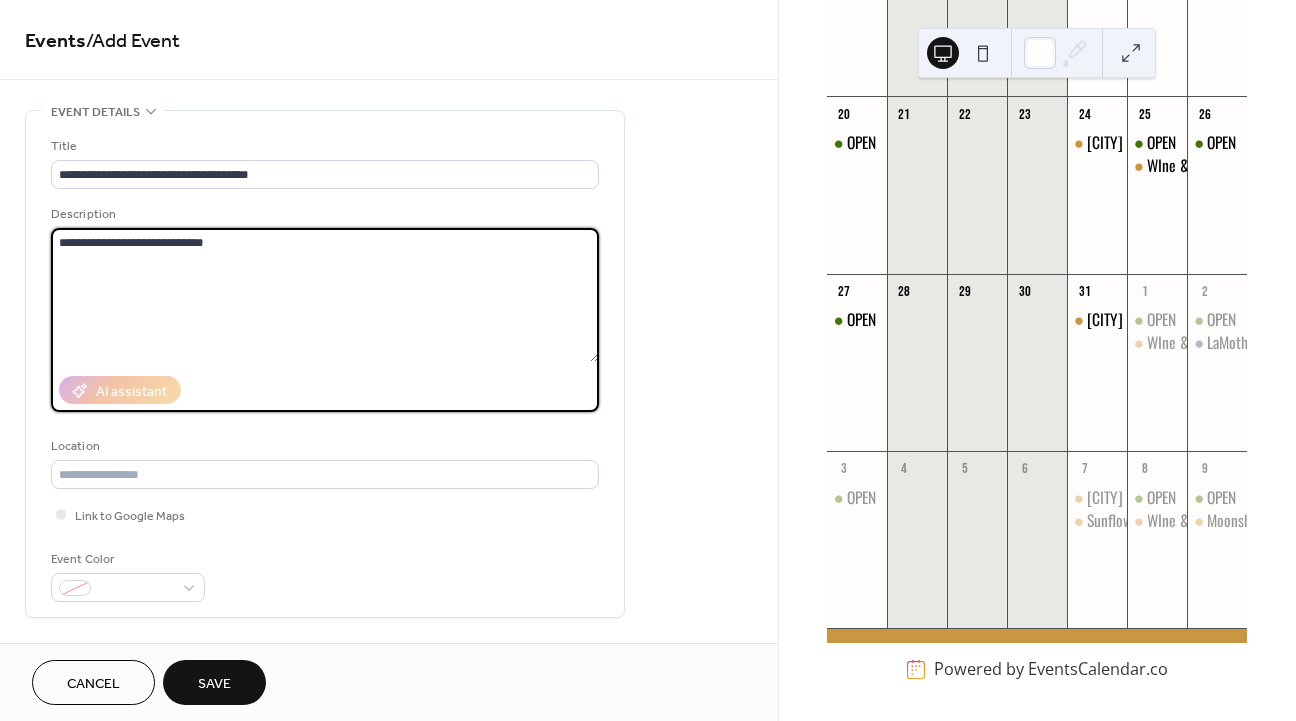 drag, startPoint x: 269, startPoint y: 264, endPoint x: -72, endPoint y: 268, distance: 341.02347 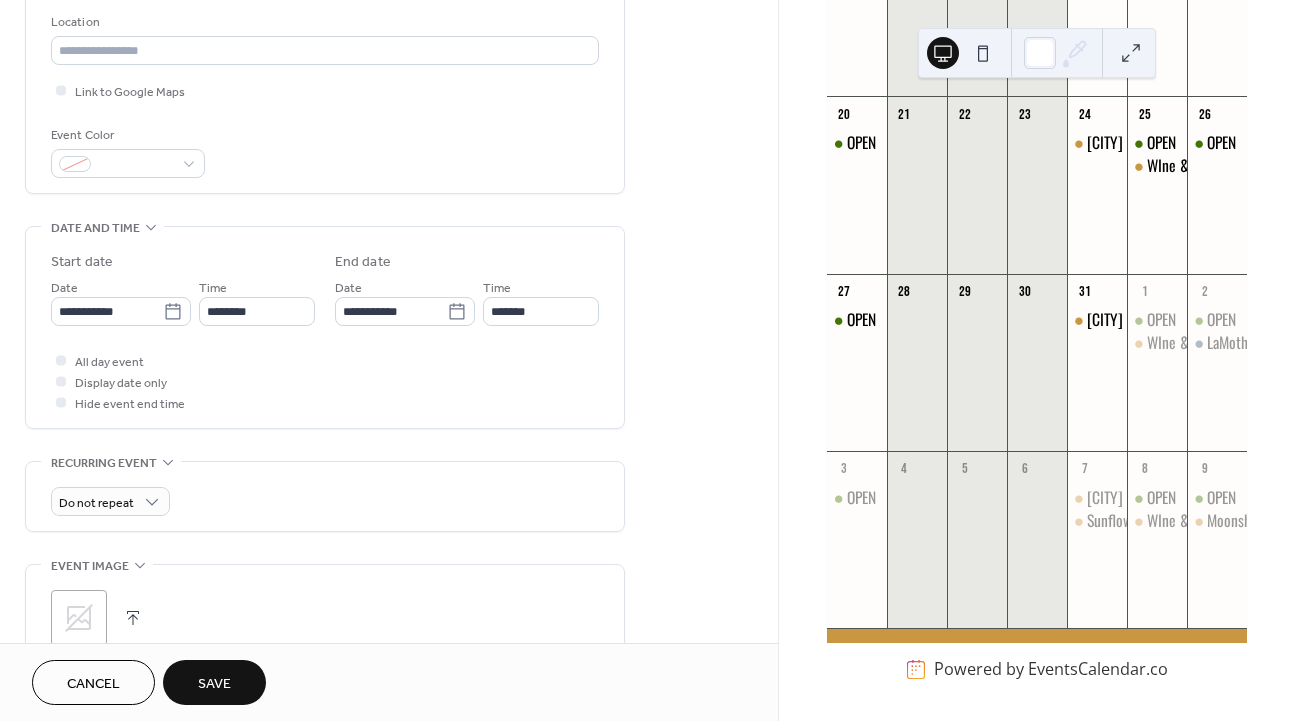 scroll, scrollTop: 444, scrollLeft: 0, axis: vertical 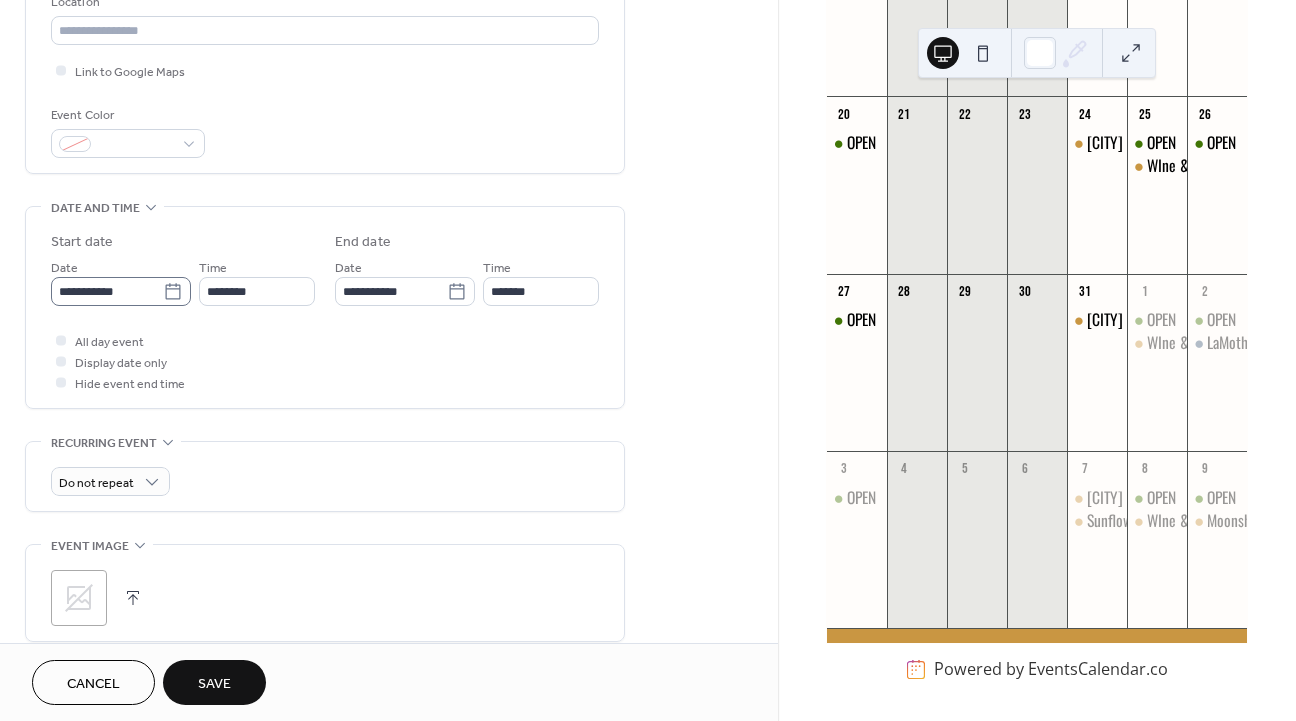 click 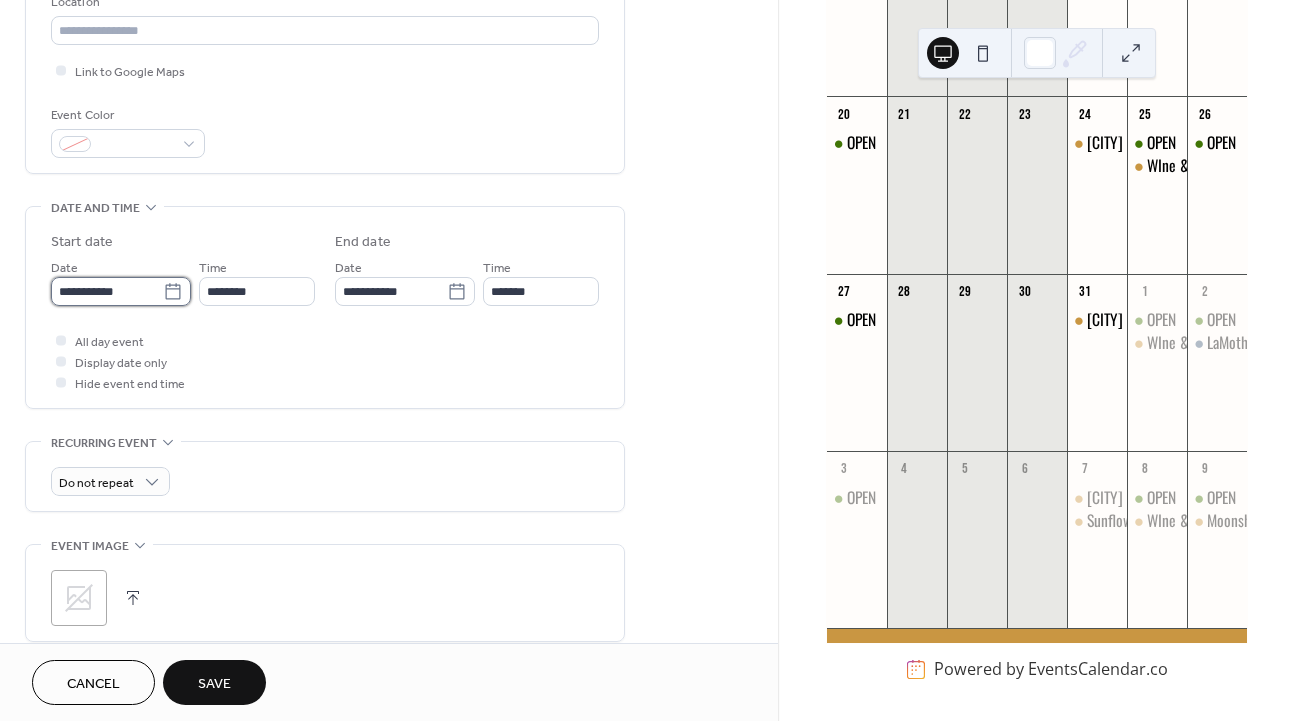 click on "**********" at bounding box center [107, 291] 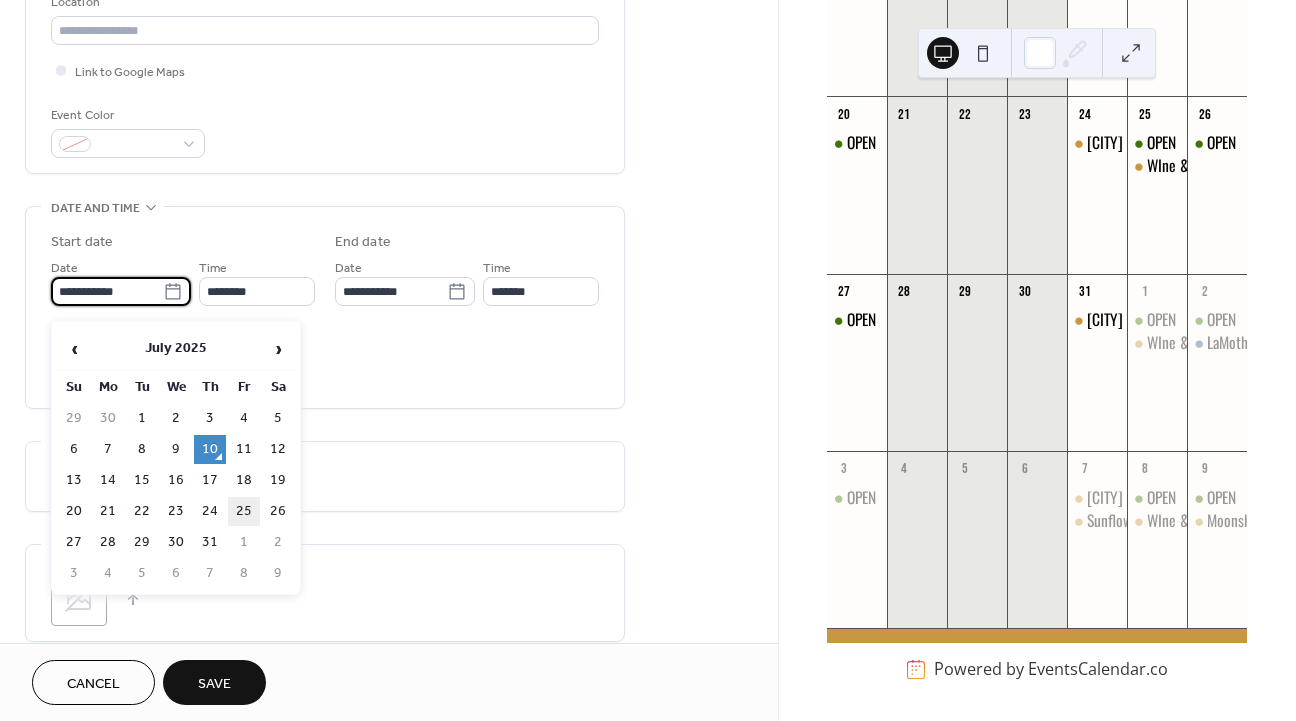 click on "25" at bounding box center [244, 511] 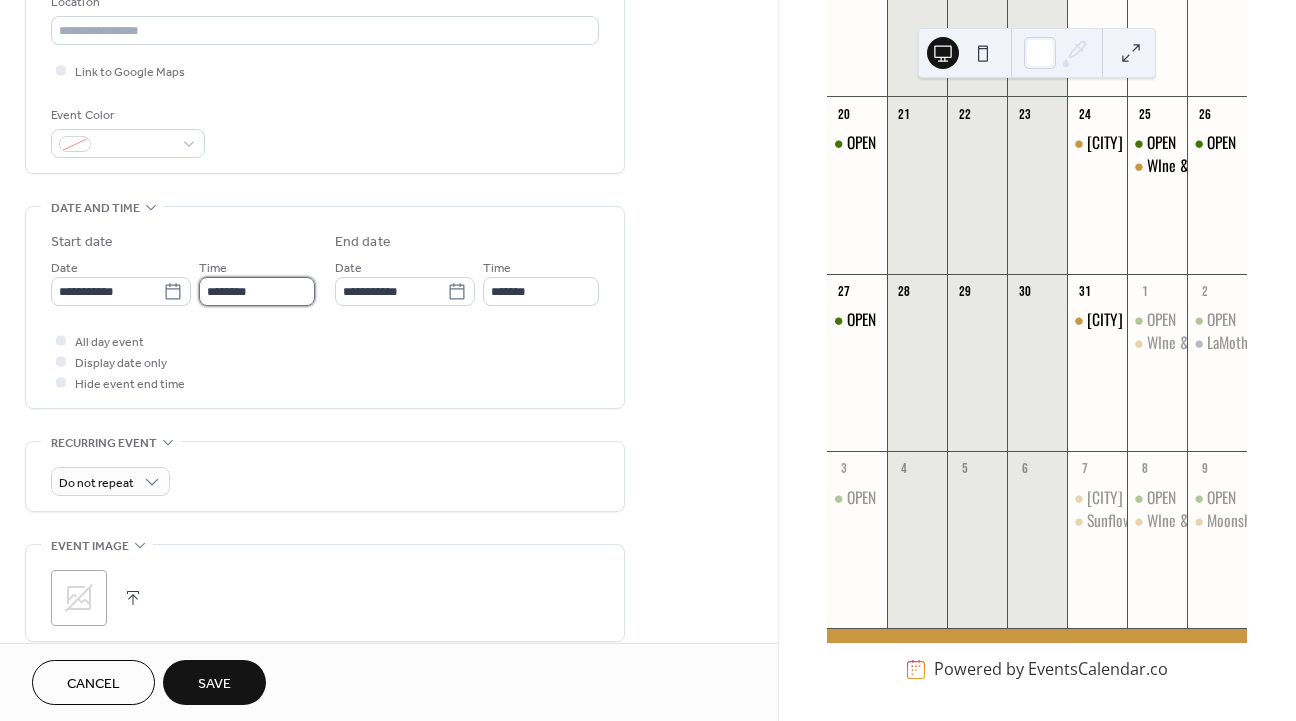 click on "********" at bounding box center [257, 291] 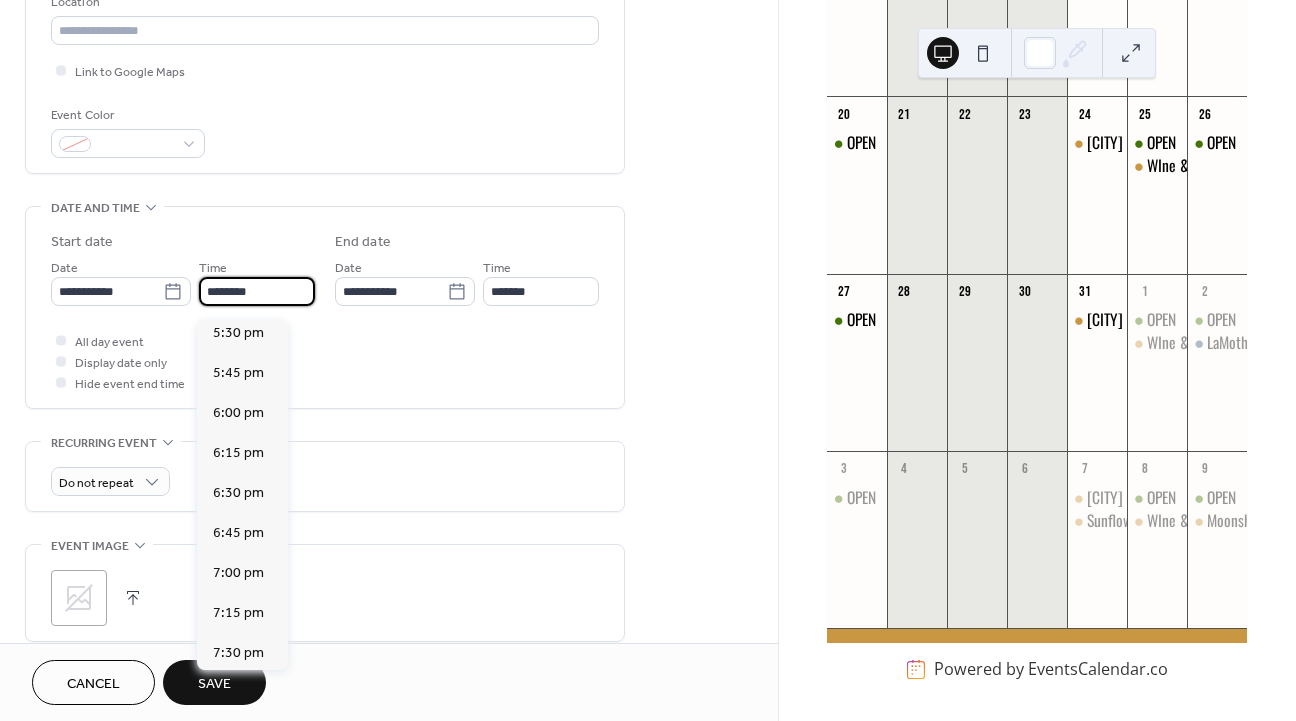 scroll, scrollTop: 2832, scrollLeft: 0, axis: vertical 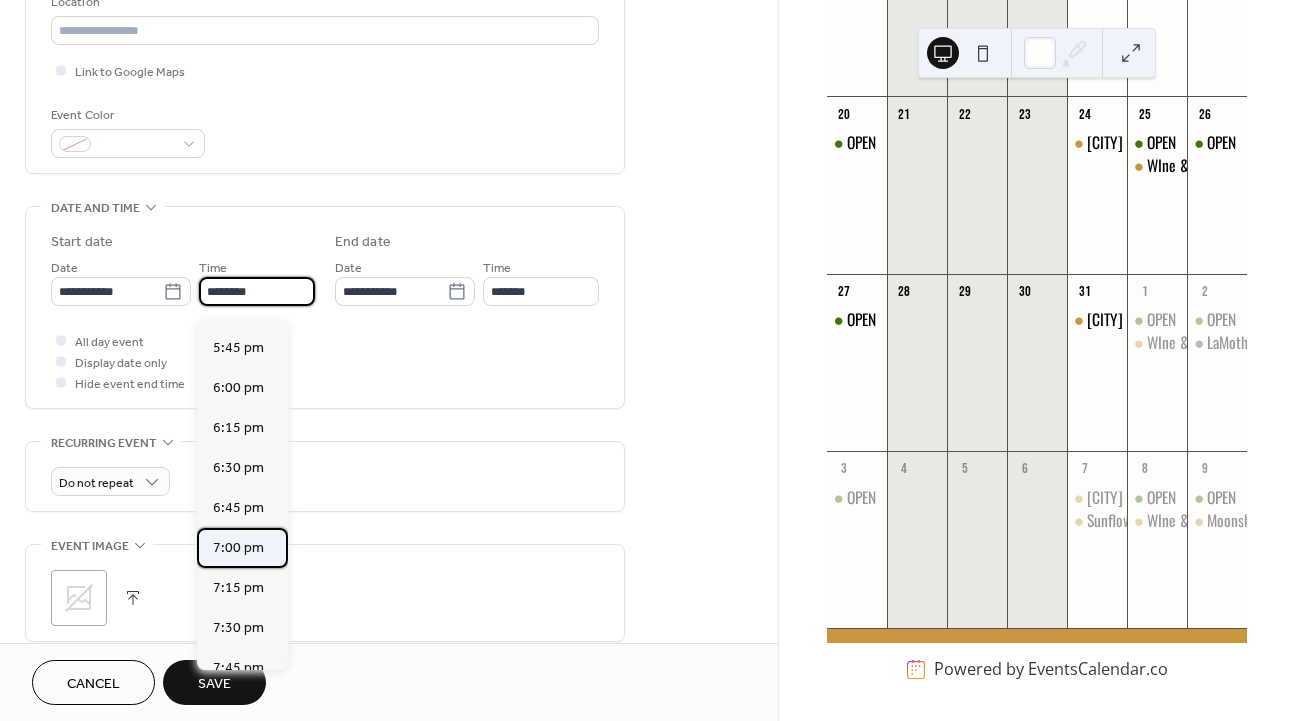 click on "7:00 pm" at bounding box center (242, 548) 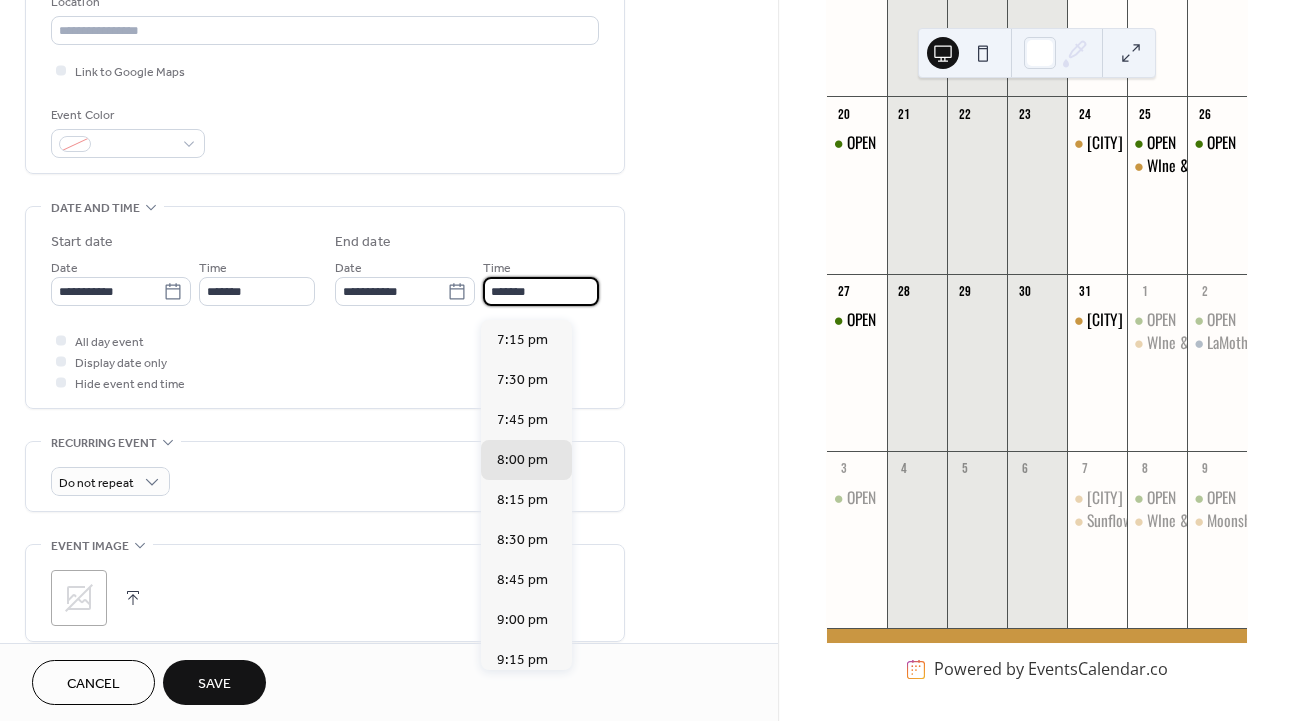 click on "*******" at bounding box center [541, 291] 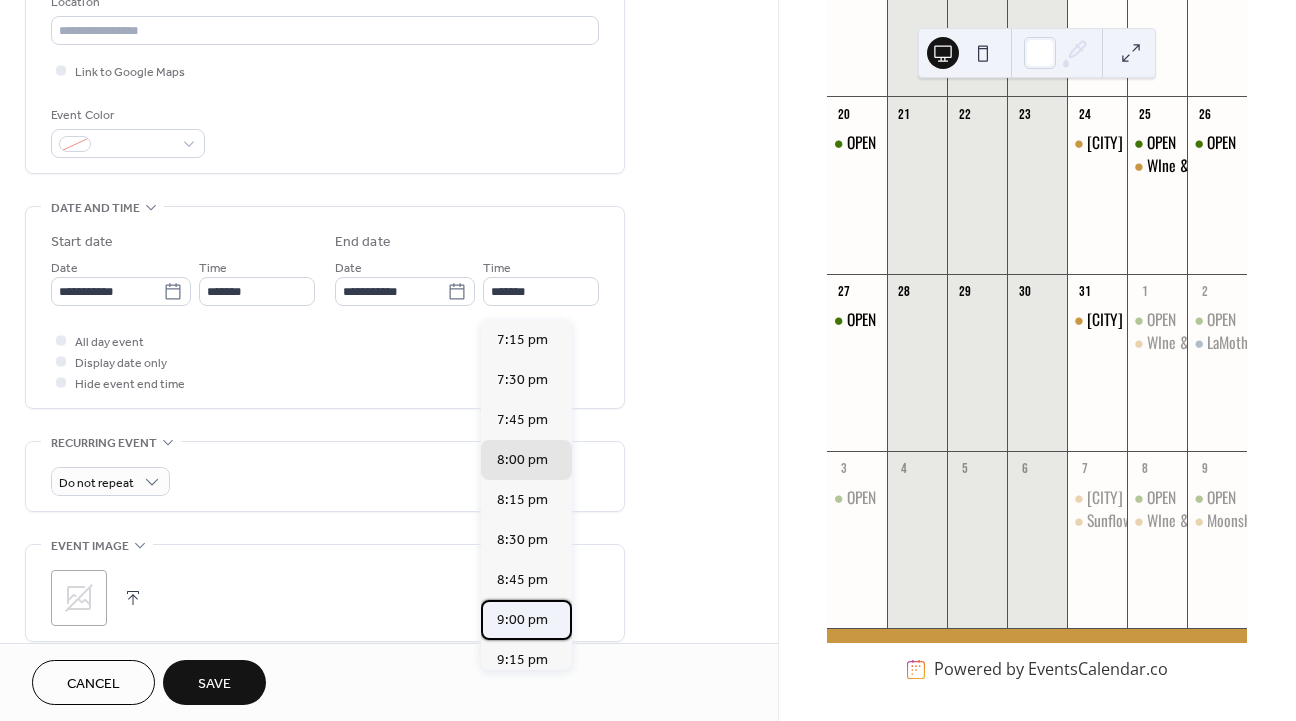 click on "9:00 pm" at bounding box center [522, 619] 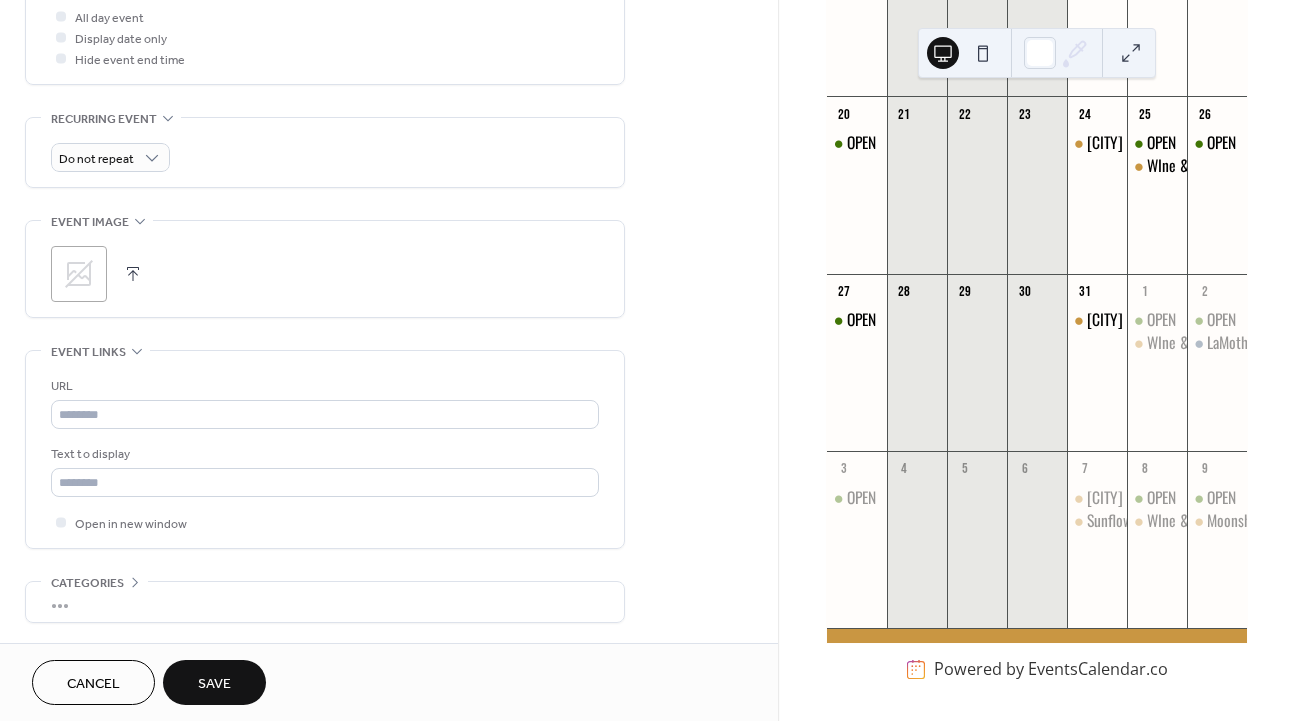 scroll, scrollTop: 787, scrollLeft: 0, axis: vertical 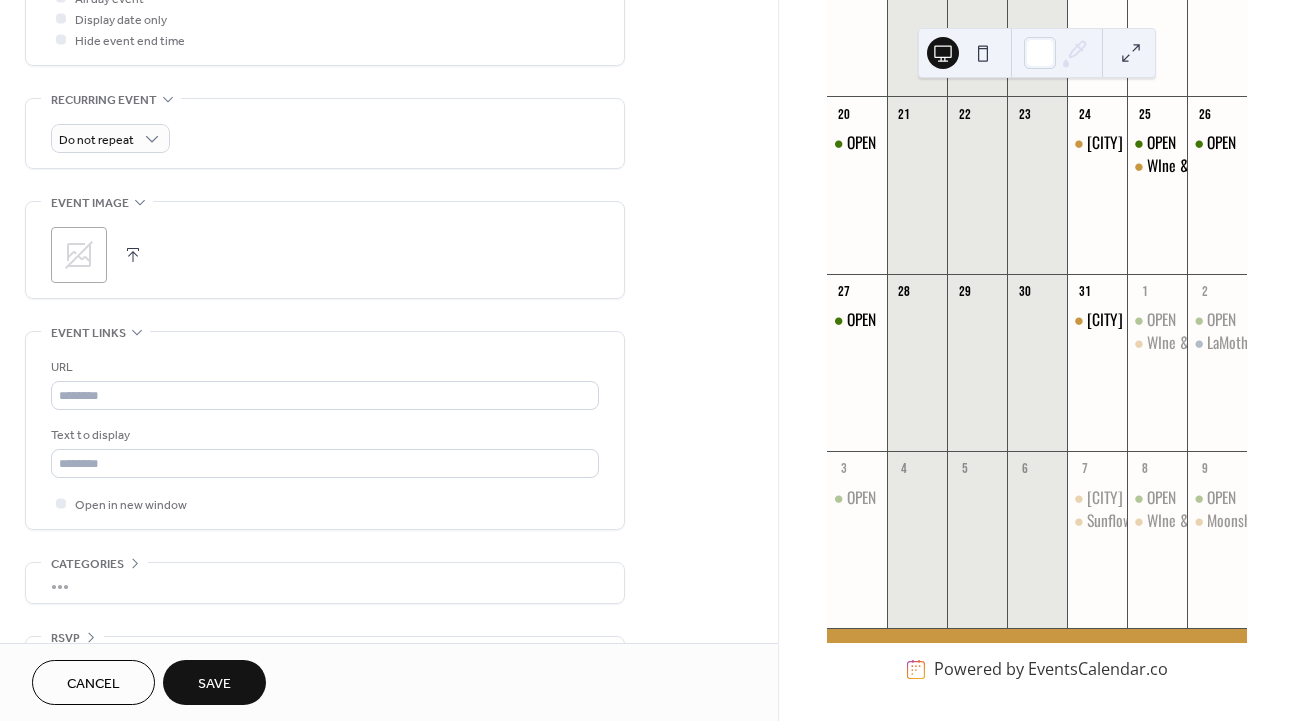 click 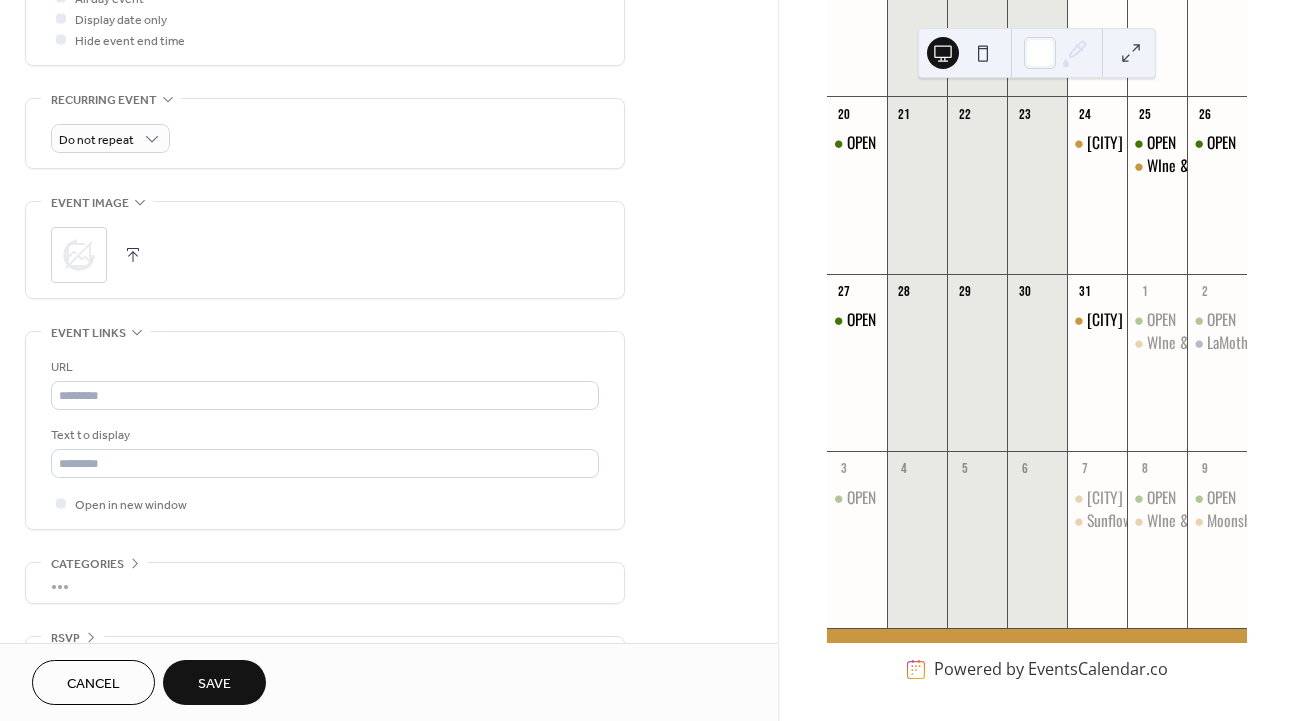 click on "[MONTH] [YEAR] 10 Today Sun Mon Tue Wed Thu Fri Sat 29 OPEN 30 1 2 3 [CITY] Farmer's Market 4 CLOSED 5 OPEN LaMothe Landing Limited!!! Dinner Train 6 OPEN 7 8 9 10 [CITY] Farmer's Market 11 CLOSED FOR PRIVATE EVENT Moonshine Moonlight Express with Saratoga Corinth & Hudson Railway 12 OPEN 13 OPEN 14 15 16 17 [CITY] Farmer's Market 18 OPEN 19 OPEN LaMothe Landing Limited!!! Dinner Train 20 OPEN 21 22 23 24 [CITY] Farmer's Market 25 OPEN WIne & Dine with Neighborhood Kitchen 26 OPEN 27 OPEN 28 29 30 31 [CITY] Farmer's Market 1 OPEN WIne & Dine with Teds Fish Fry 2 OPEN LaMothe Landing Limited!!! Dinner Train 3 OPEN 4 5 6 7 [CITY] Farmer's Market Sunflowers and Sangria with Stem and Stone Flower Farm 8 OPEN WIne & Dine with Neighborhood Kitchen 9 OPEN Moonshine Moonlight Express with Saratoga Corinth & Hudson Railway Powered by   EventsCalendar.co" at bounding box center (1037, 64) 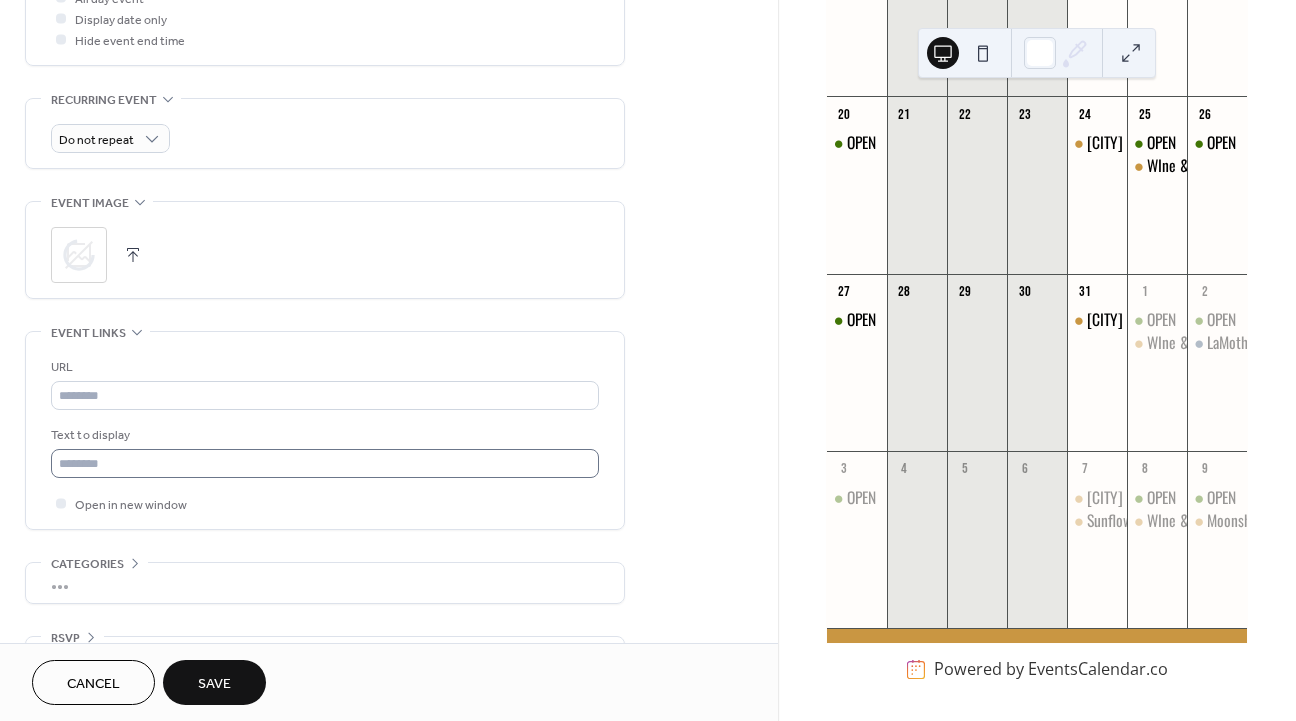 scroll, scrollTop: 859, scrollLeft: 0, axis: vertical 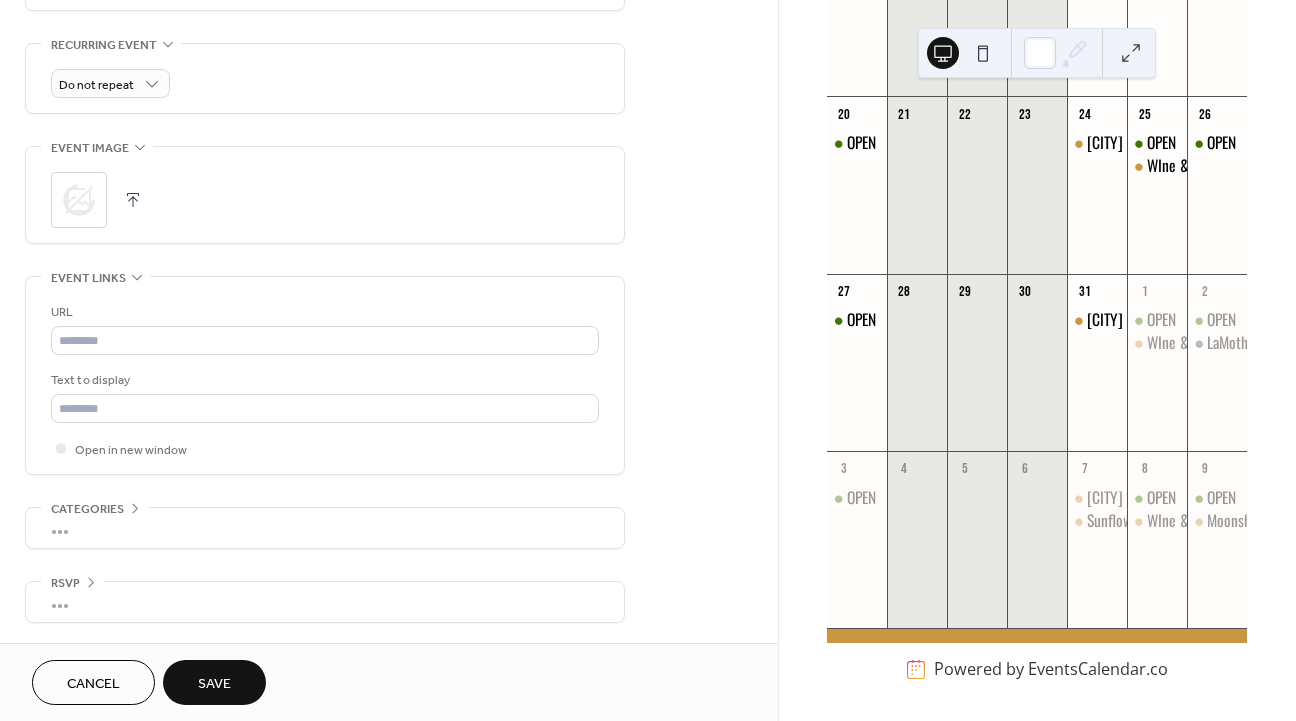 click on "Save" at bounding box center (214, 682) 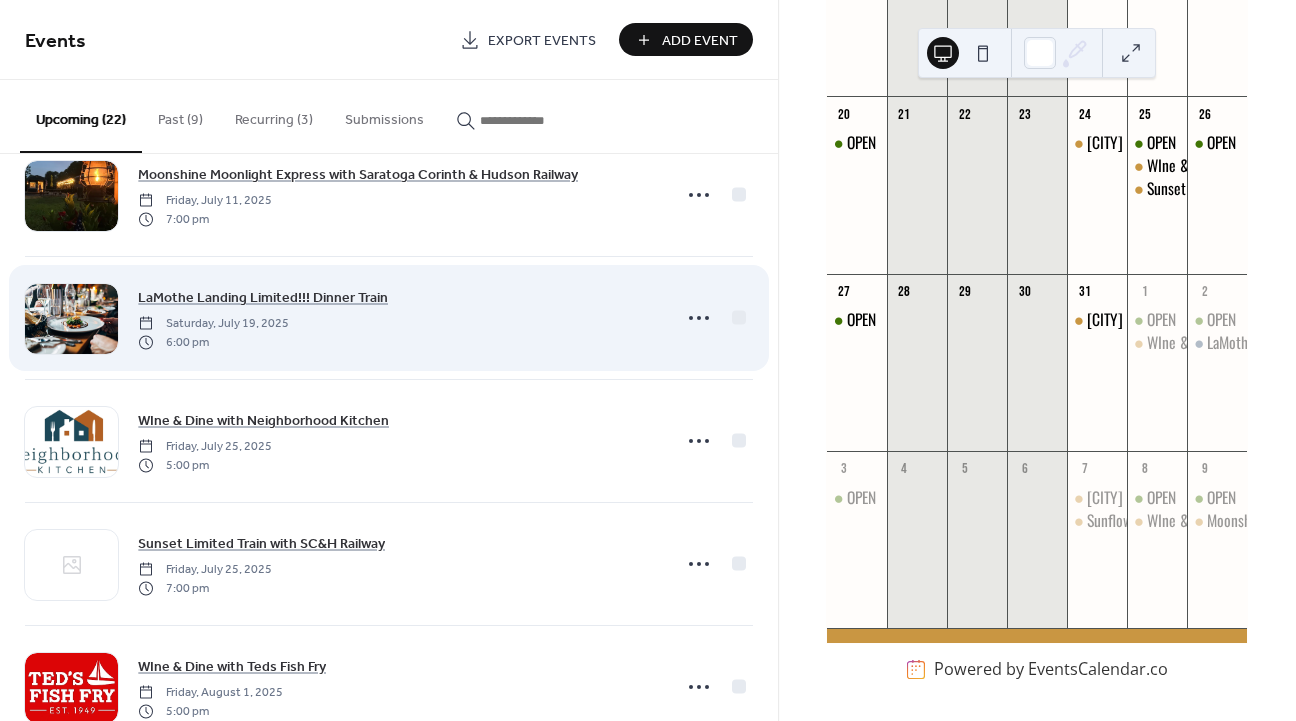 scroll, scrollTop: 284, scrollLeft: 0, axis: vertical 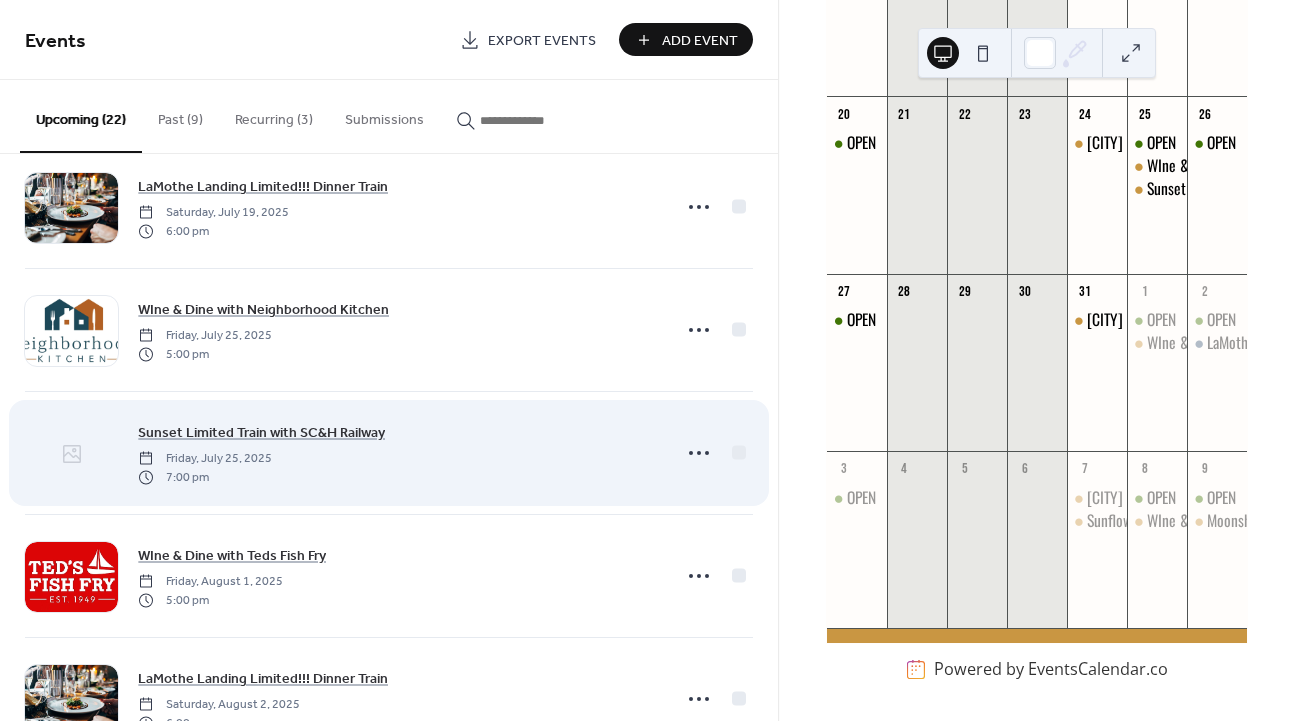 click 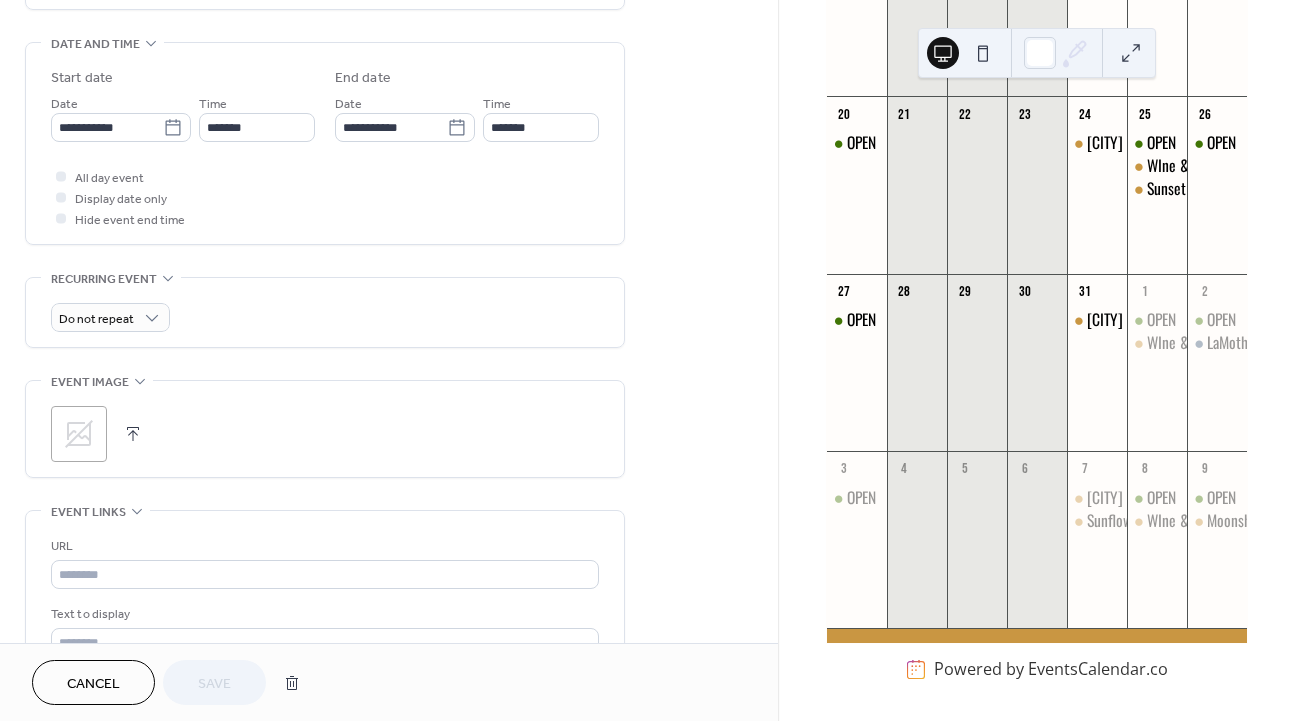 scroll, scrollTop: 608, scrollLeft: 0, axis: vertical 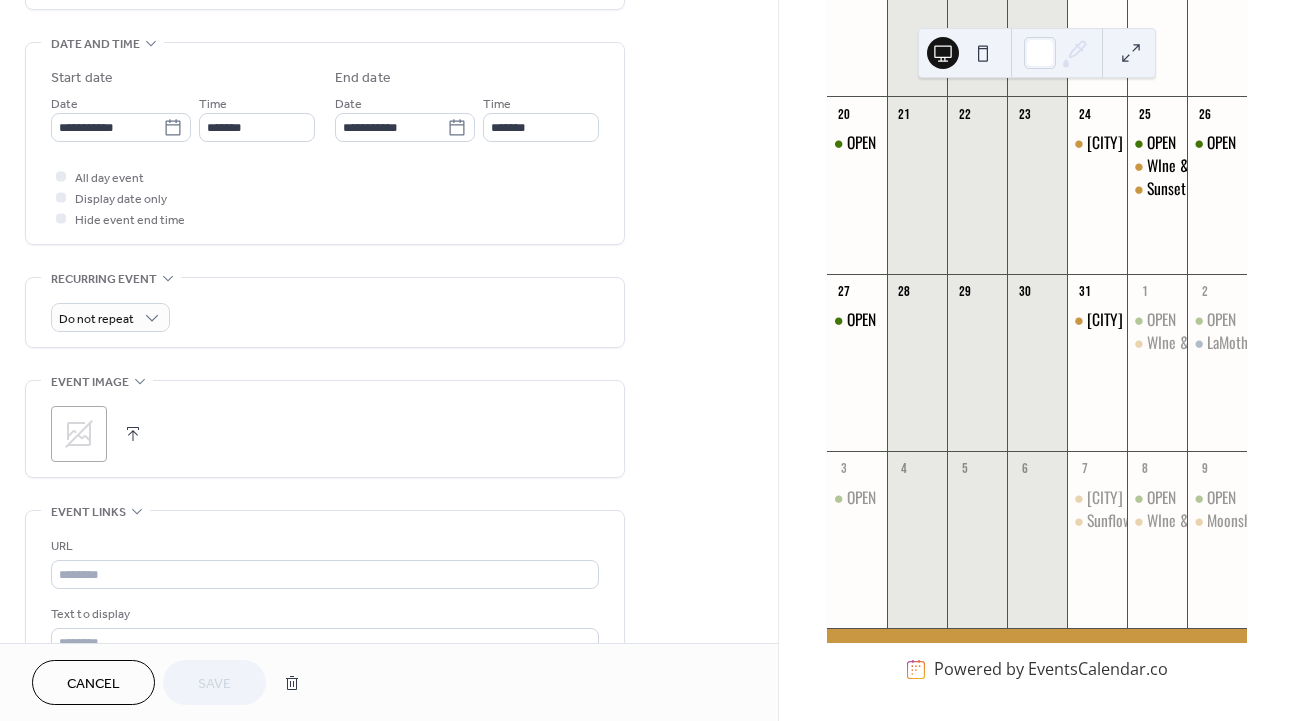 click 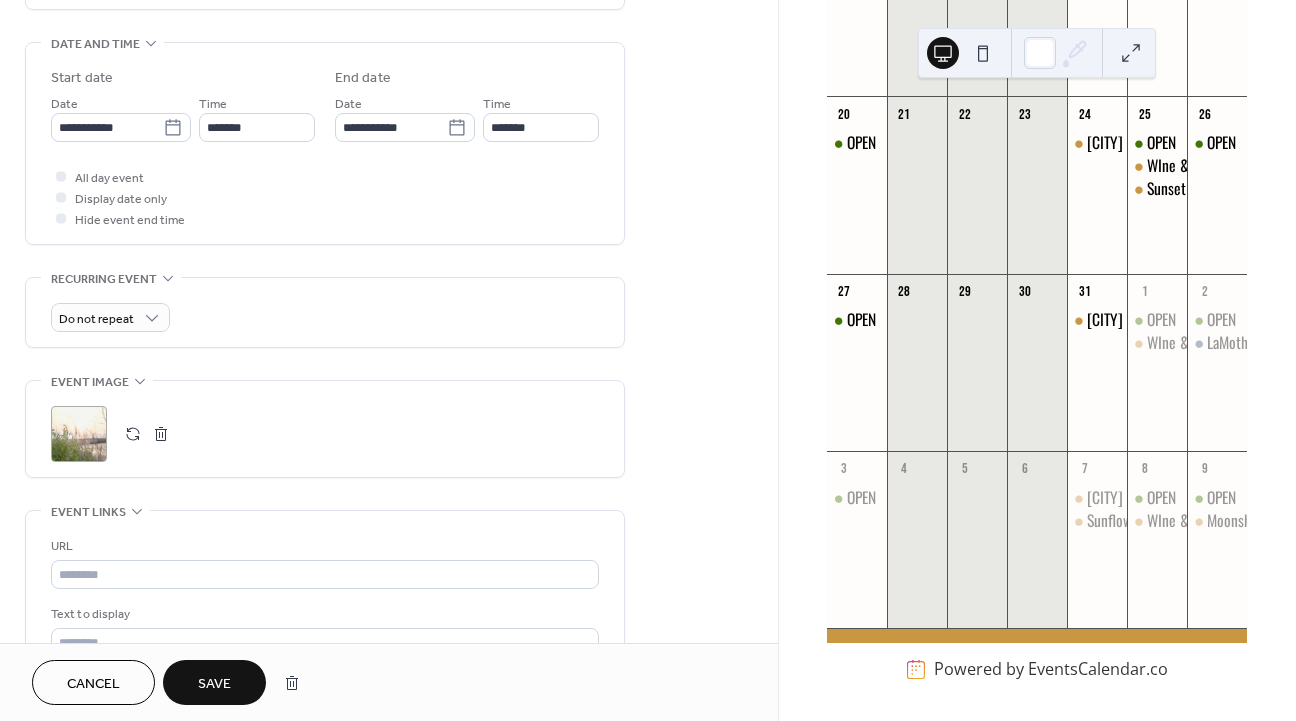 click on "Save" at bounding box center (214, 682) 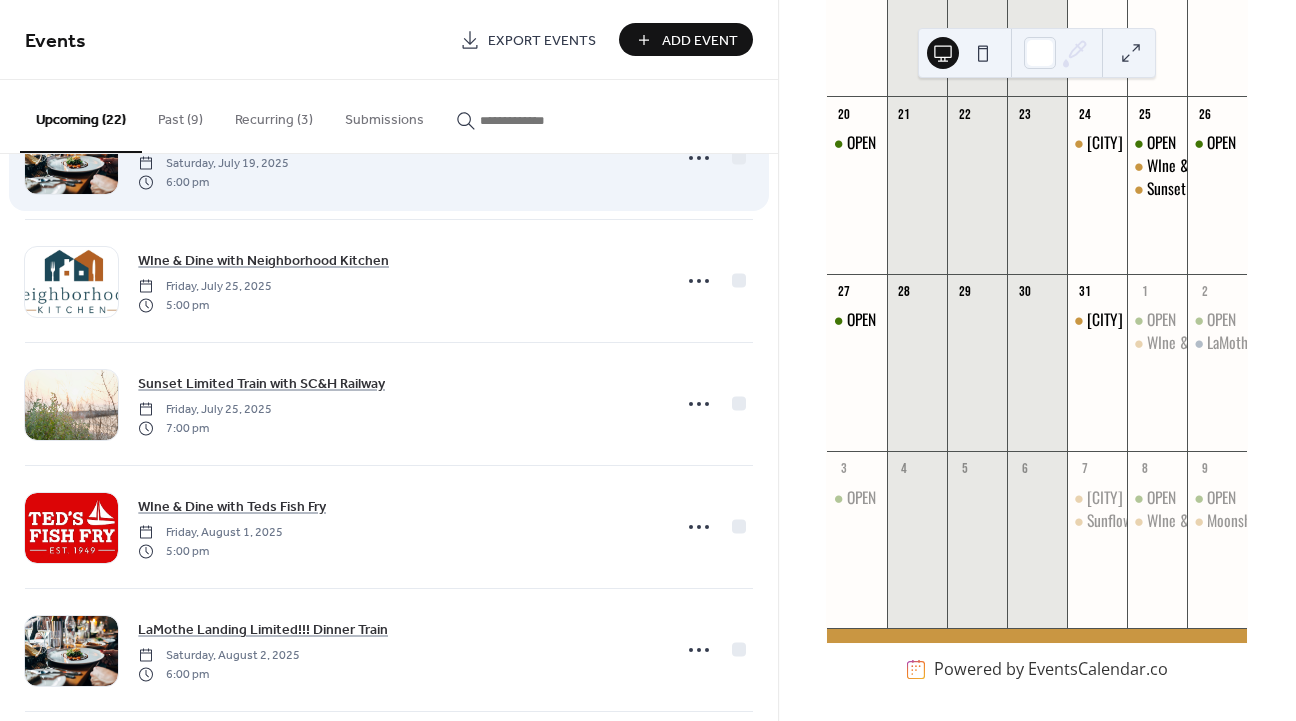 scroll, scrollTop: 329, scrollLeft: 0, axis: vertical 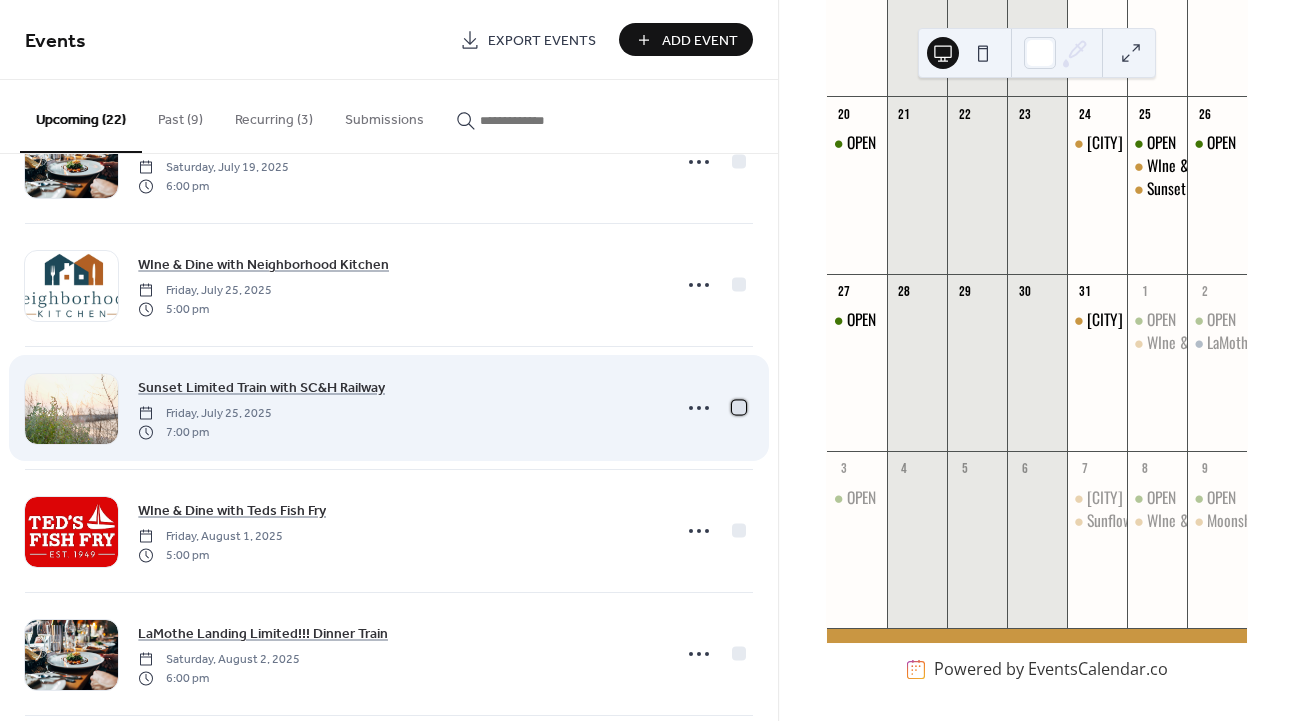 click at bounding box center [739, 407] 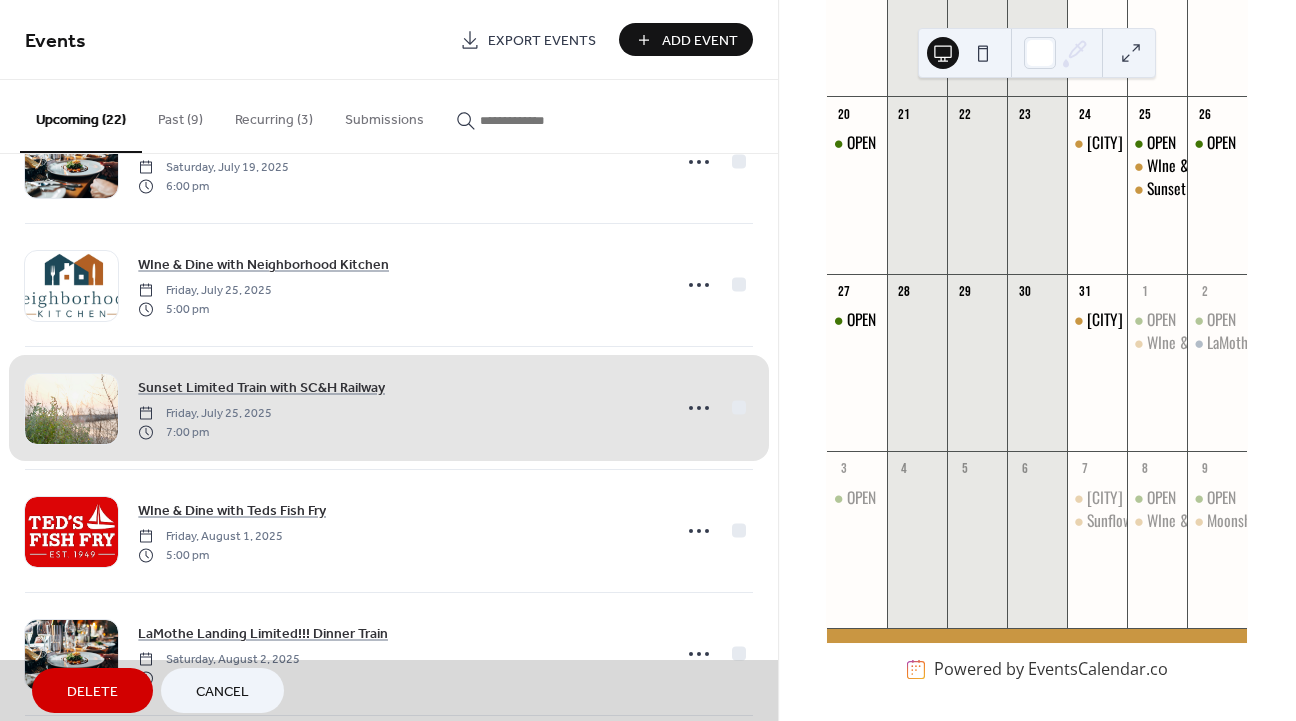 click on "Sunset Limited Train with SC&H Railway [DAY], [MONTH] 25, 2025 7:00 pm" at bounding box center (389, 407) 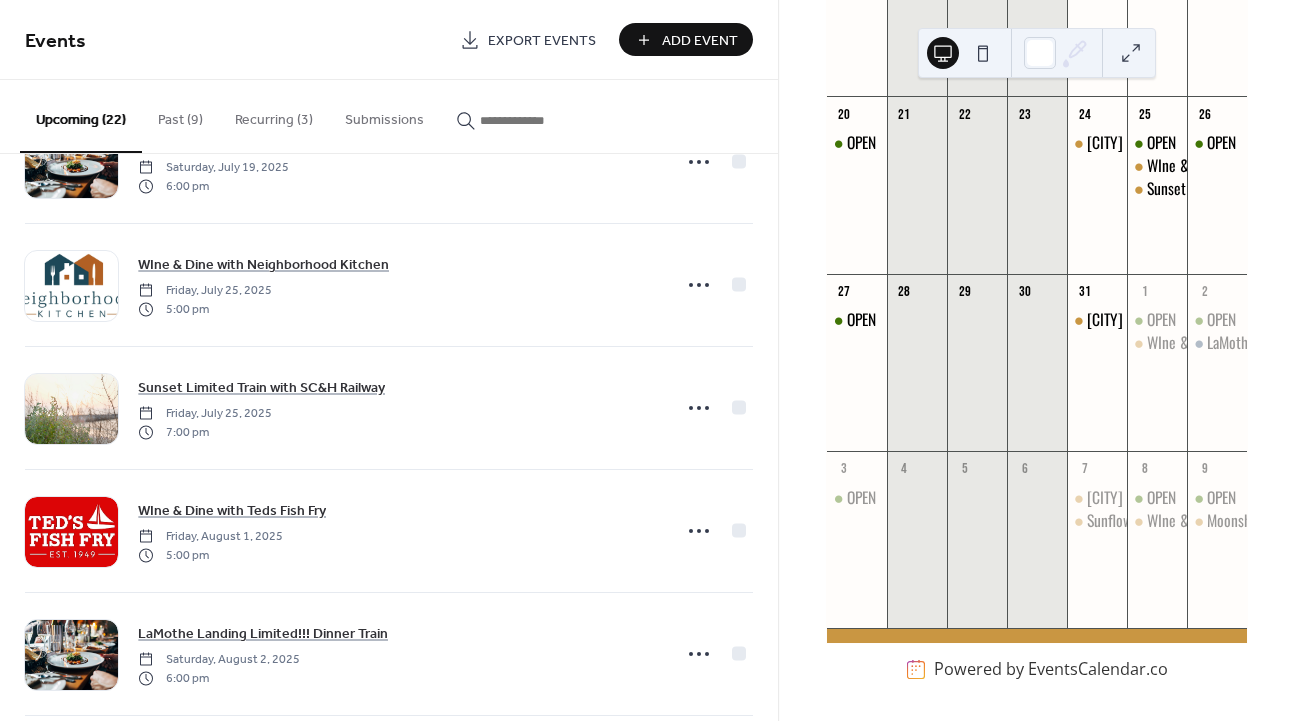 click 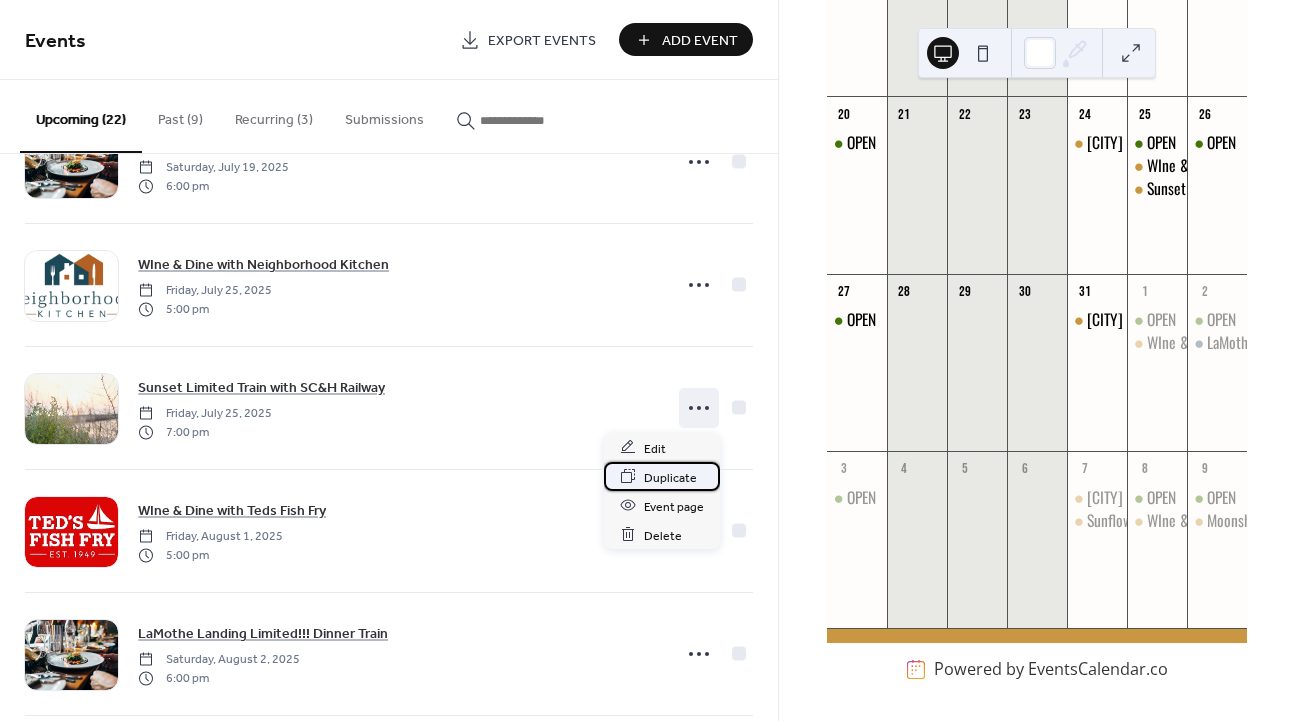 click on "Duplicate" at bounding box center [662, 476] 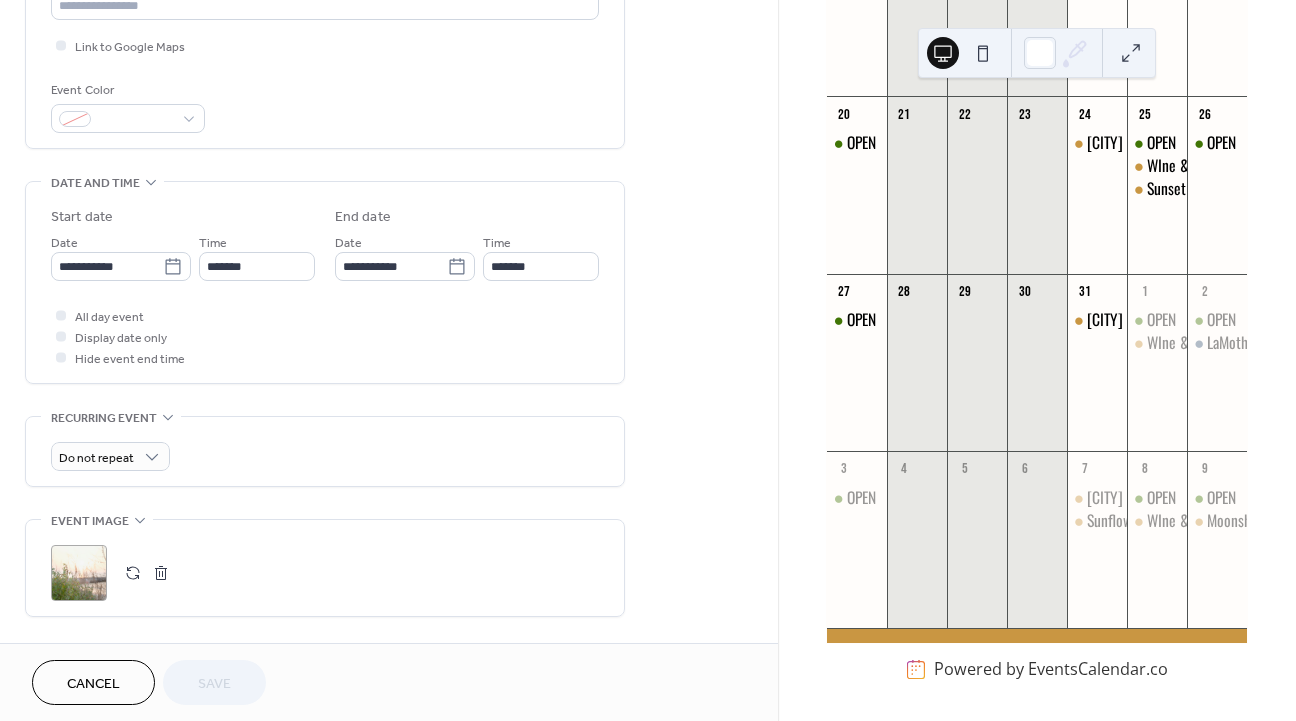scroll, scrollTop: 471, scrollLeft: 0, axis: vertical 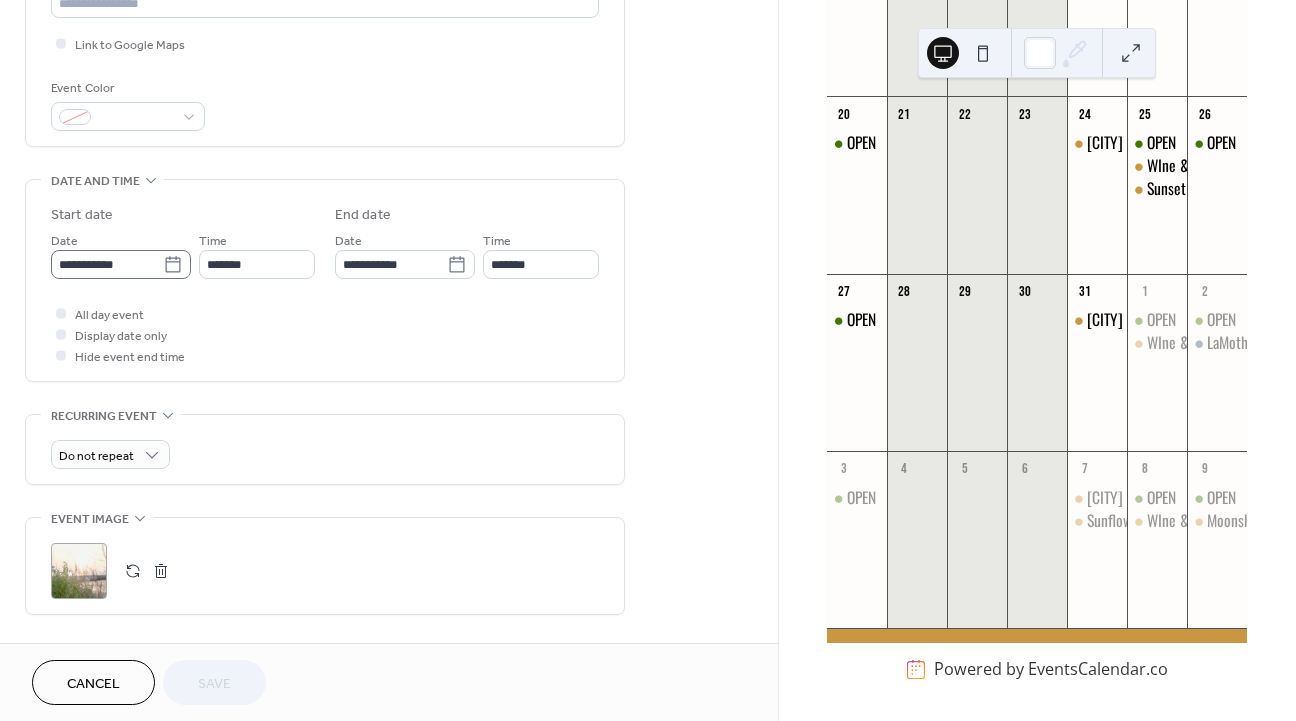 click 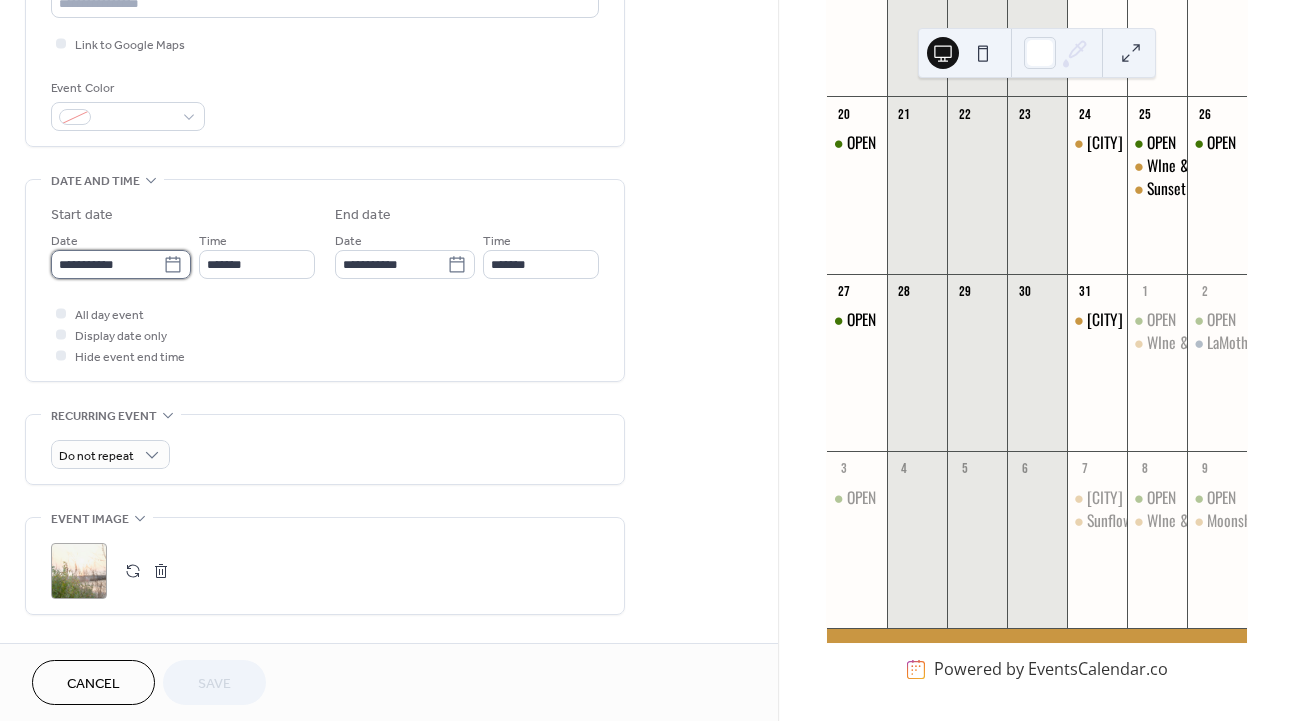 click on "**********" at bounding box center [107, 264] 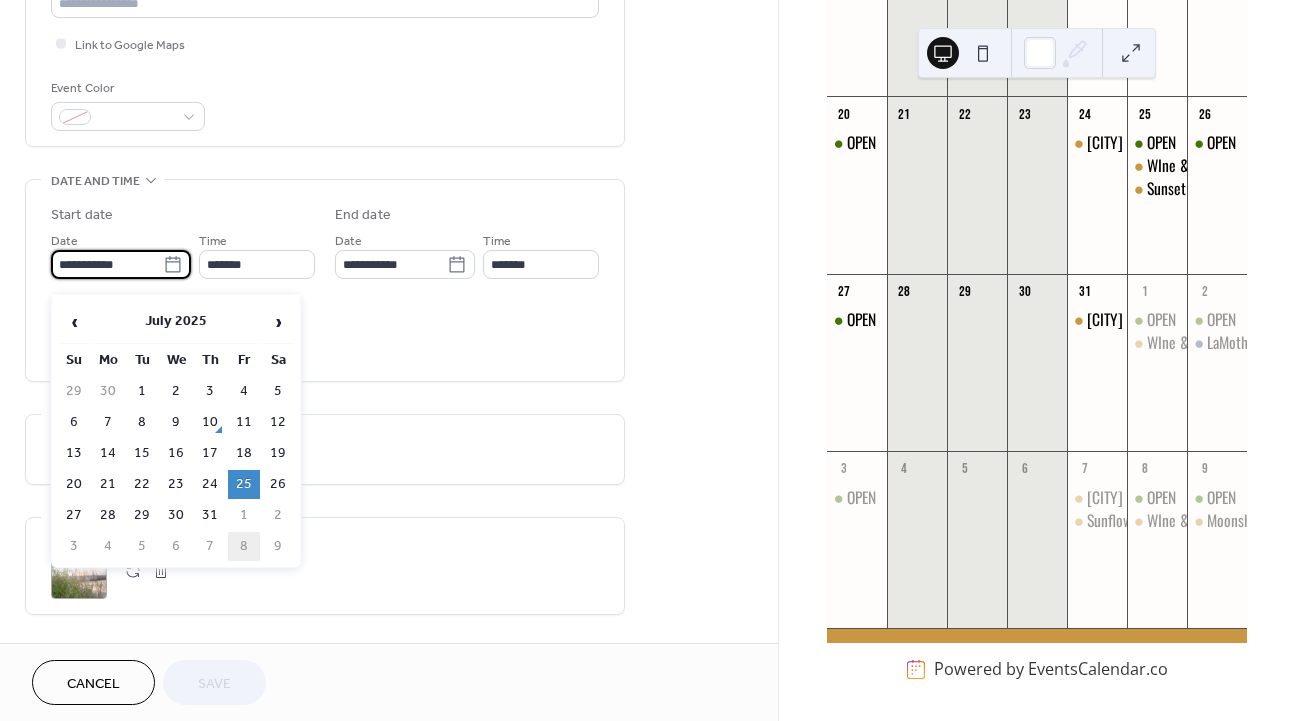 click on "8" at bounding box center [244, 546] 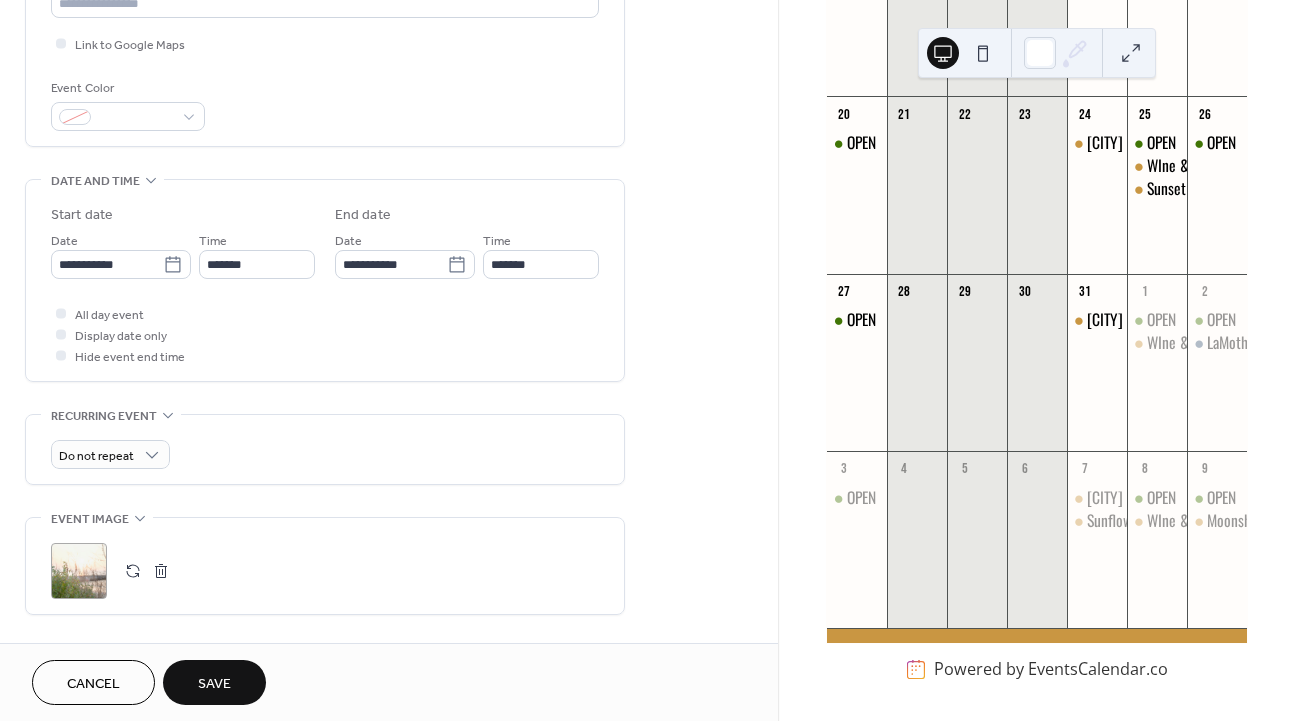 type on "**********" 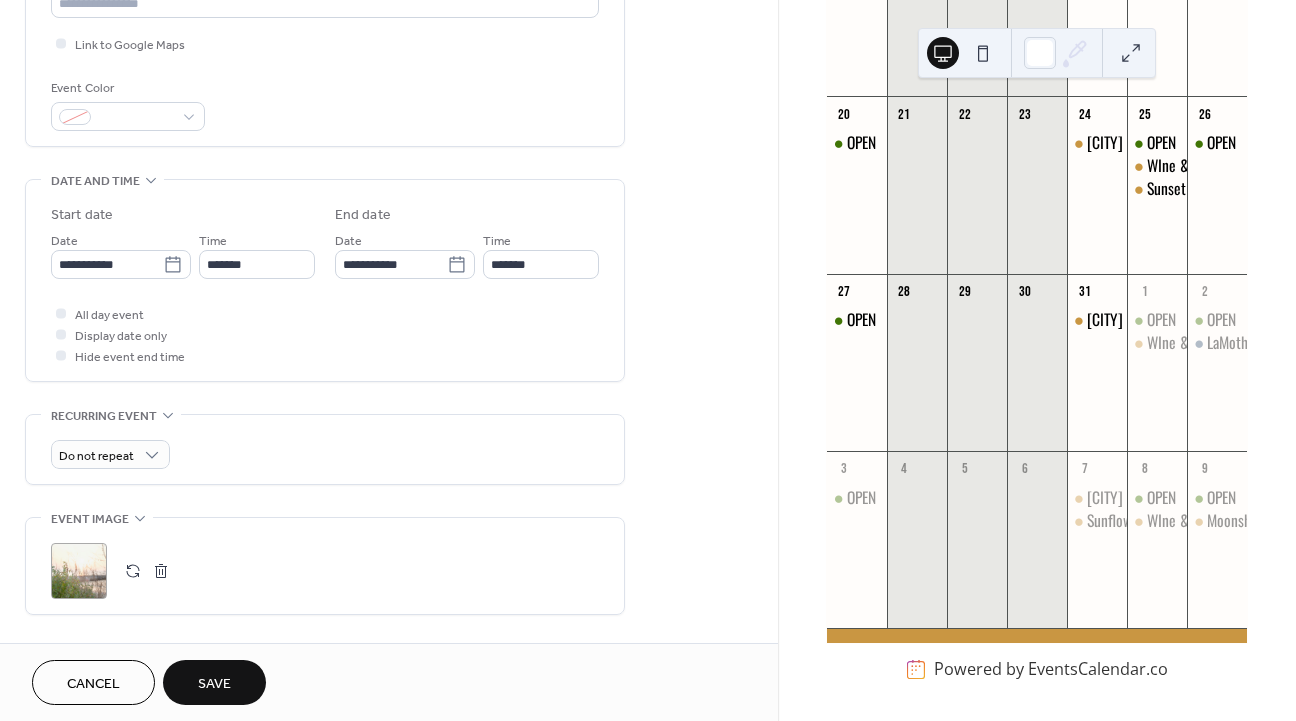 type on "**********" 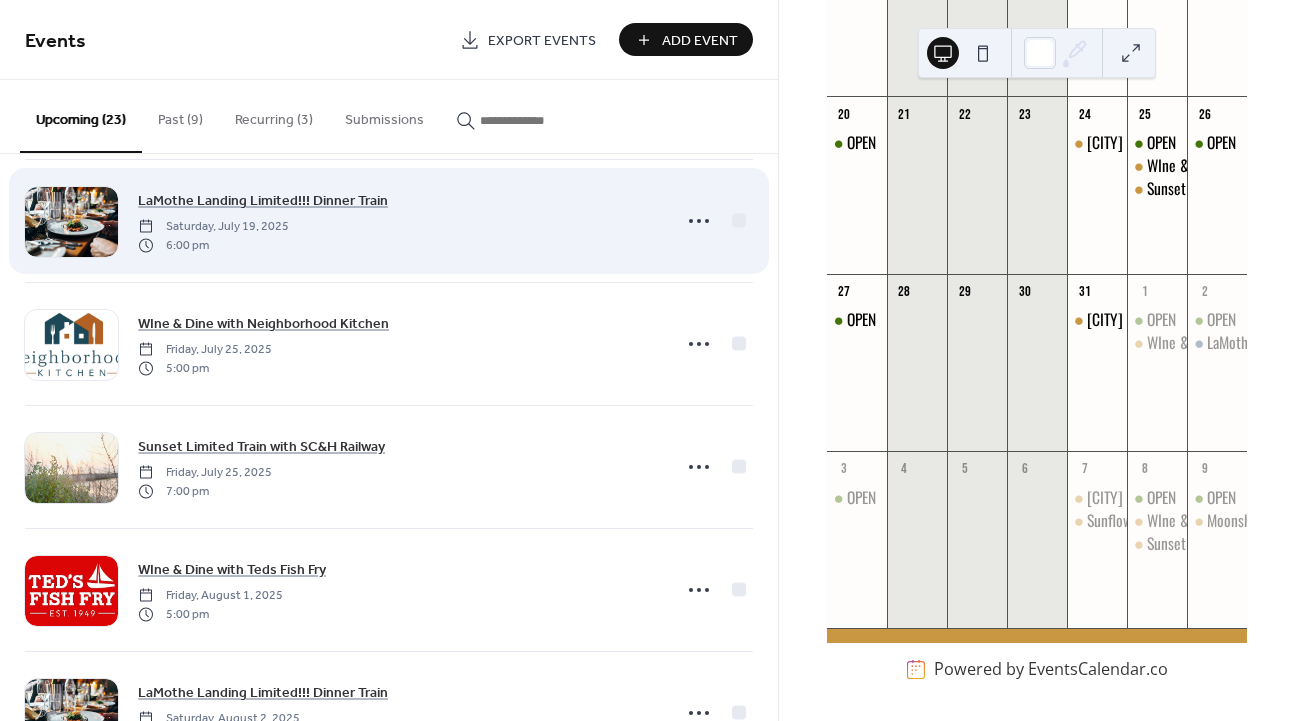 scroll, scrollTop: 267, scrollLeft: 0, axis: vertical 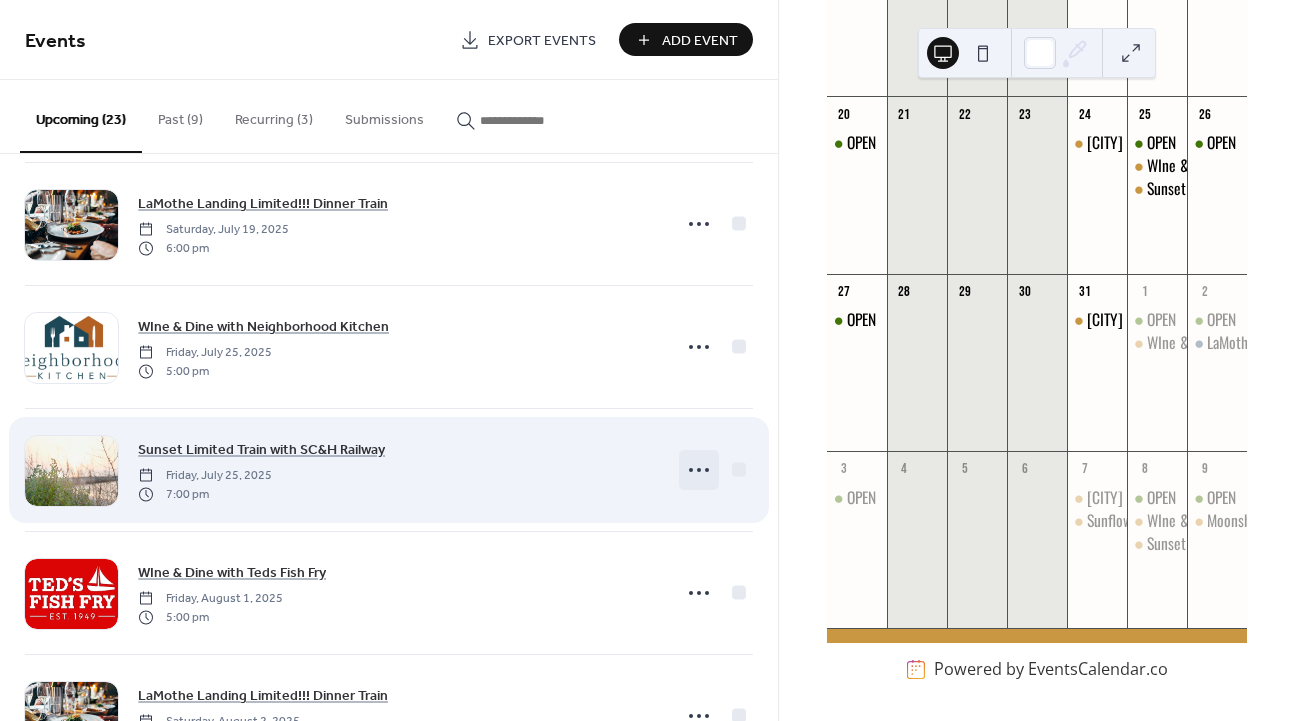click 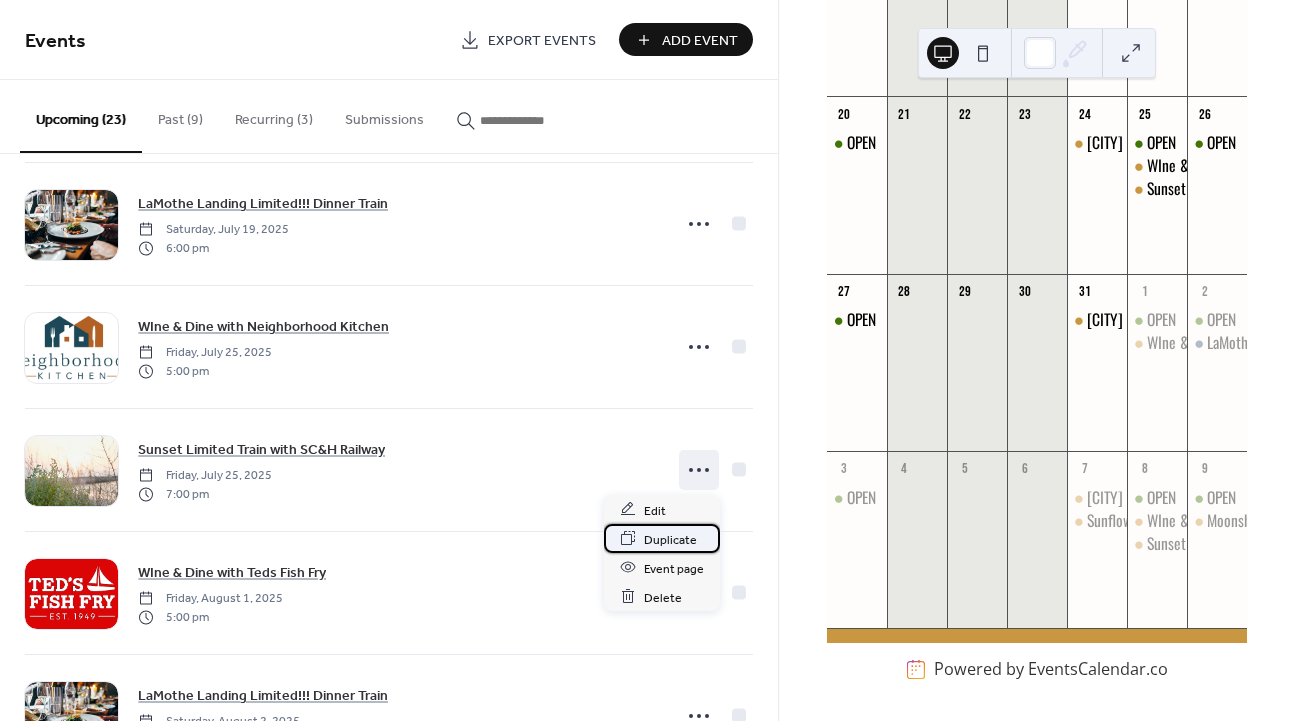 click on "Duplicate" at bounding box center [670, 539] 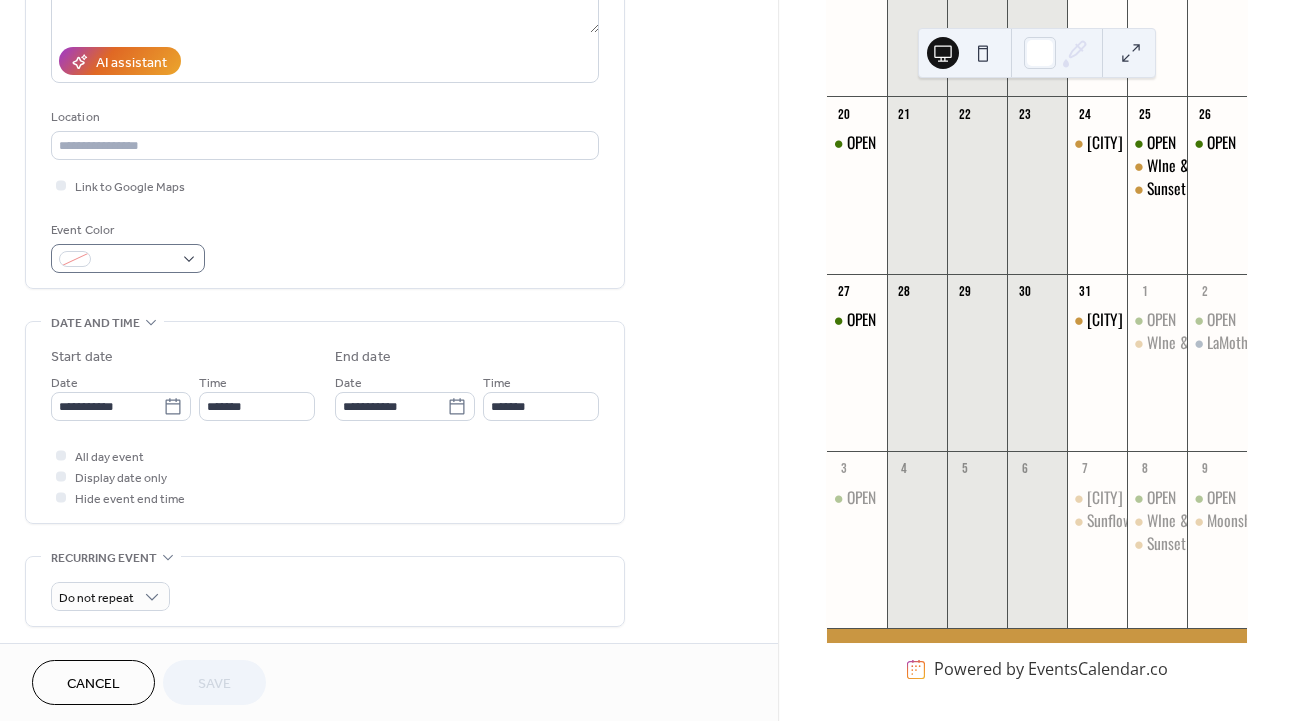 scroll, scrollTop: 327, scrollLeft: 0, axis: vertical 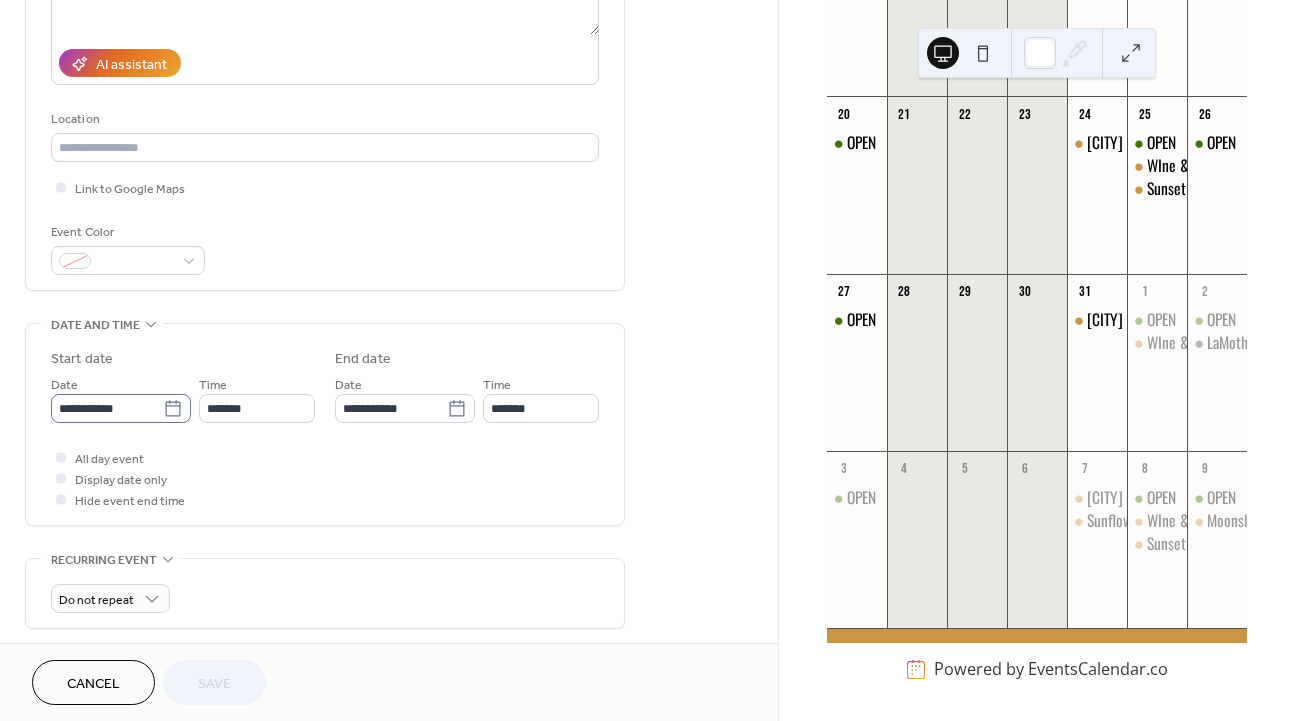 click 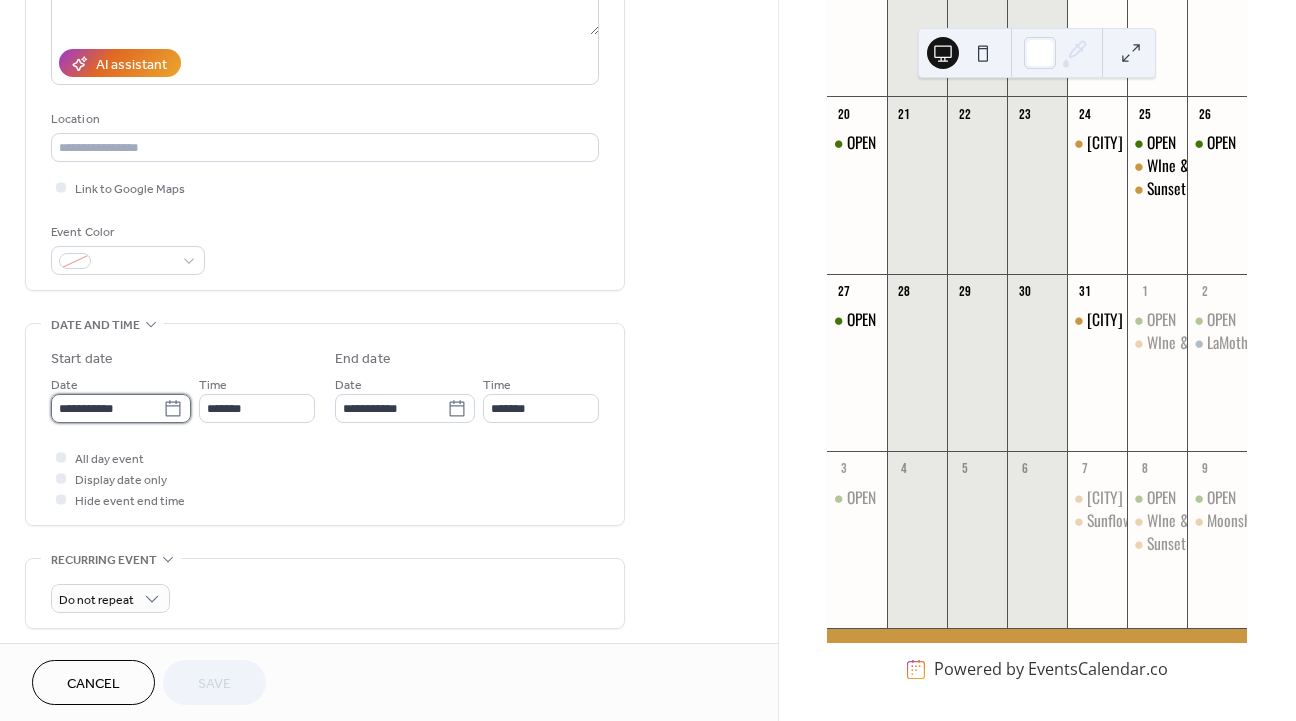 click on "**********" at bounding box center (107, 408) 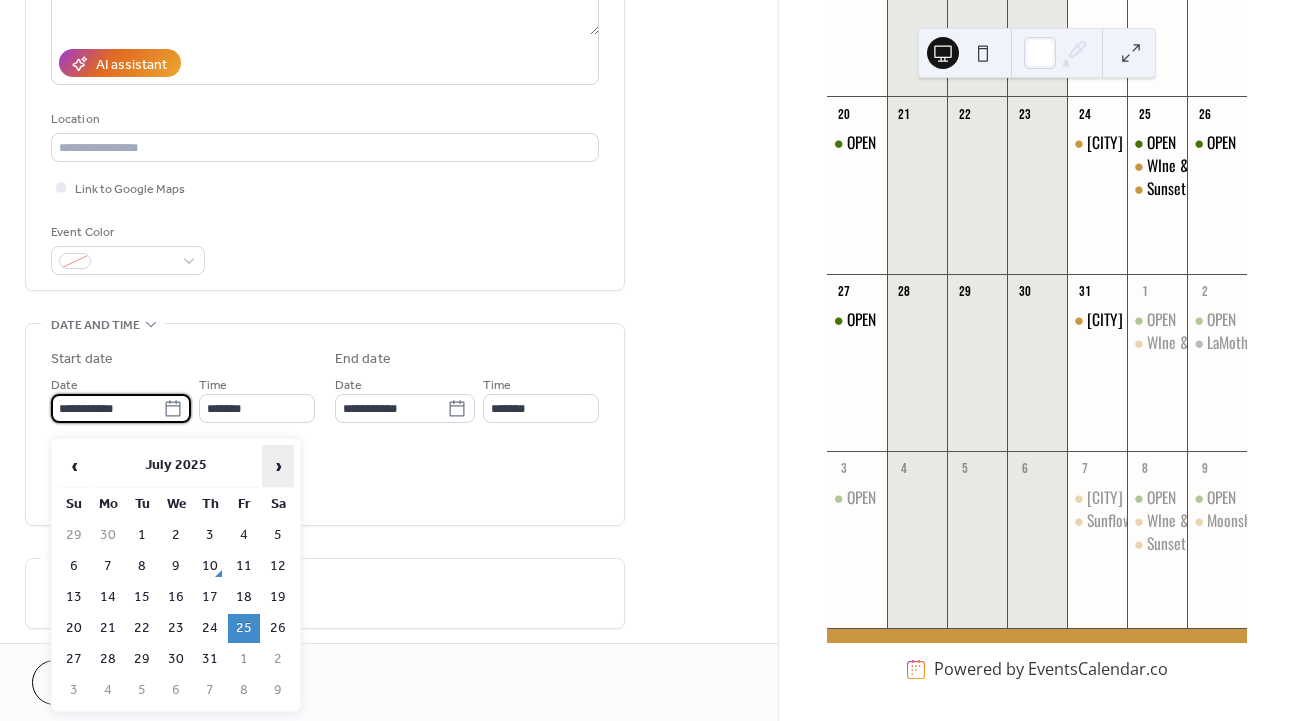 click on "›" at bounding box center [278, 466] 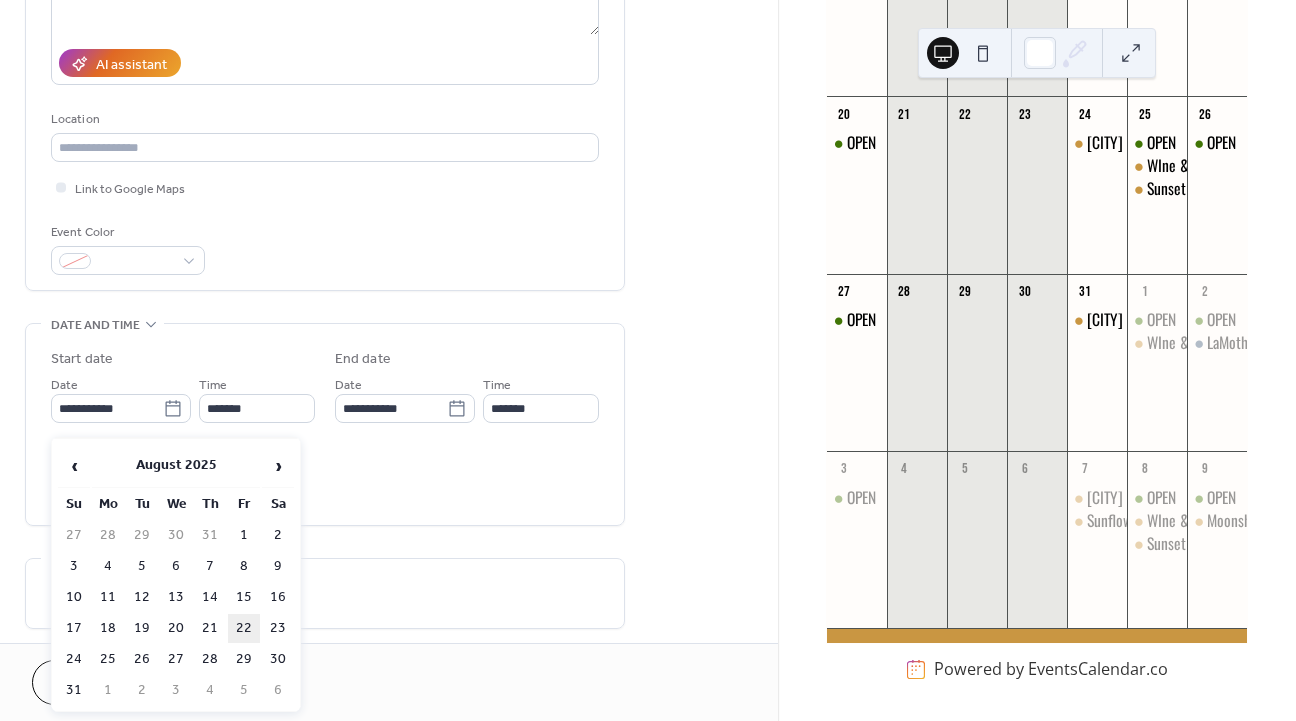 click on "22" at bounding box center (244, 628) 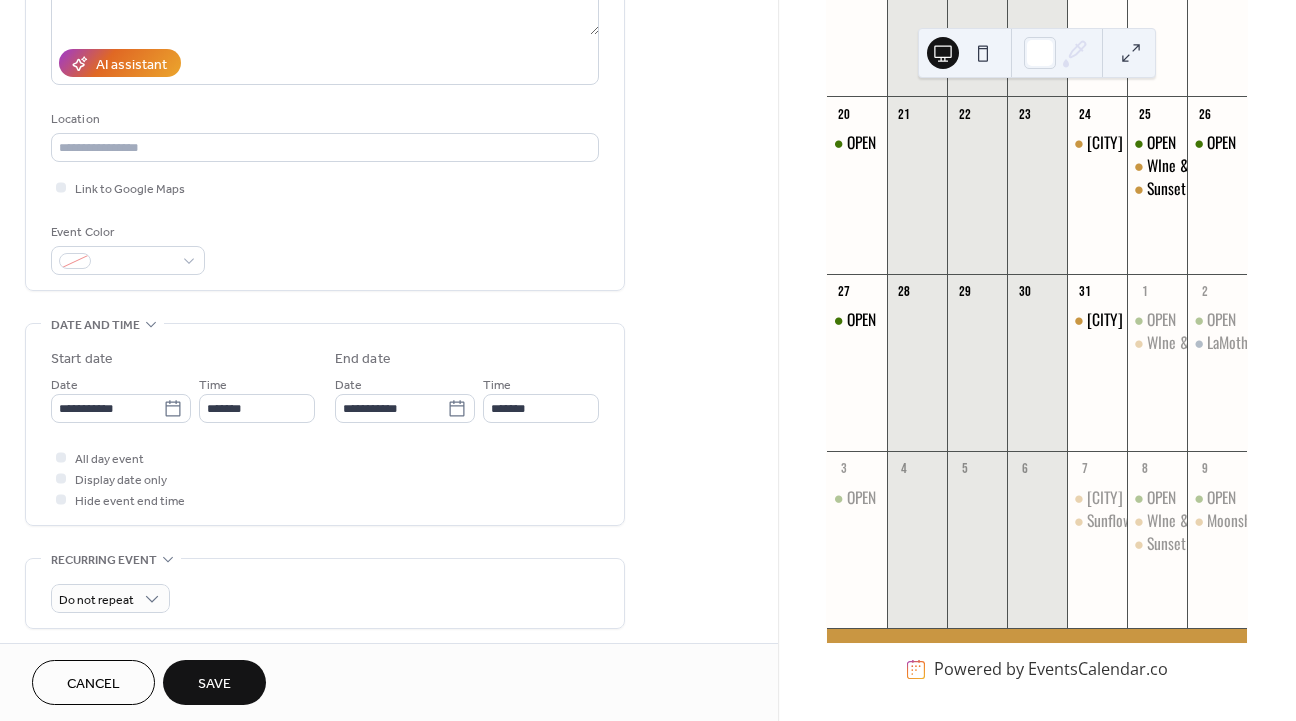 click on "Save" at bounding box center [214, 684] 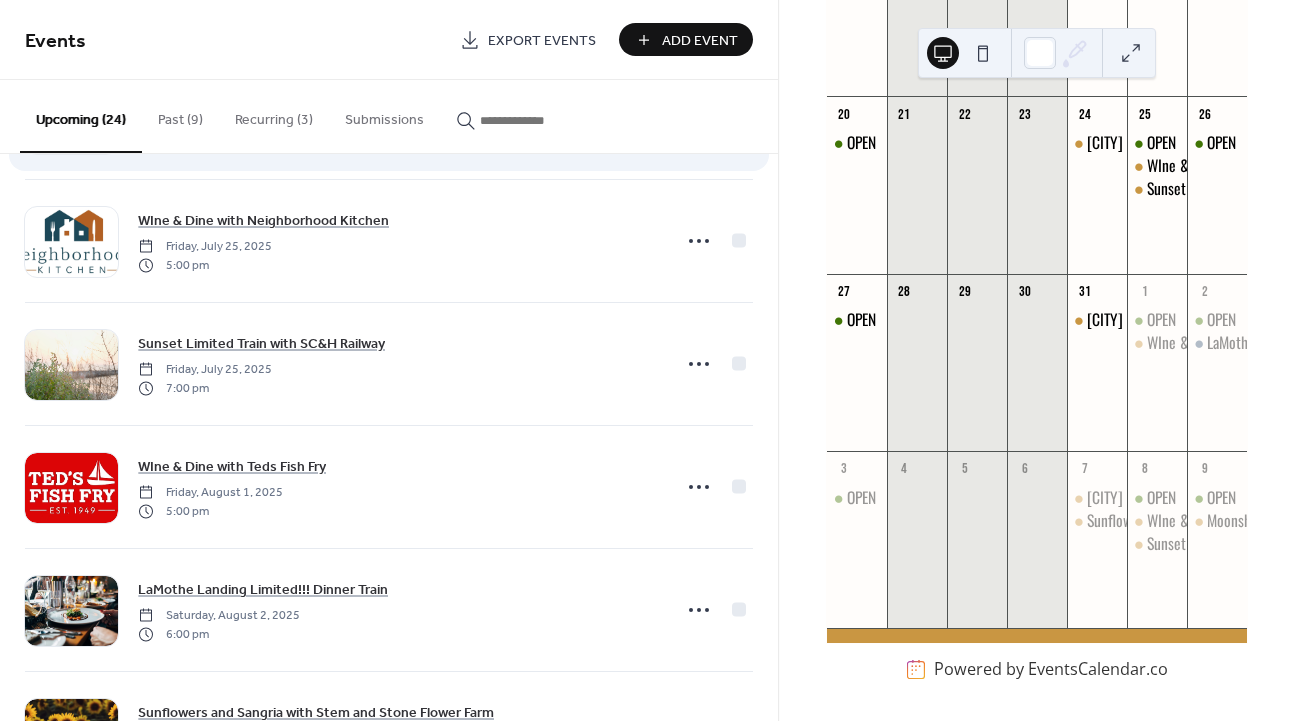 scroll, scrollTop: 375, scrollLeft: 0, axis: vertical 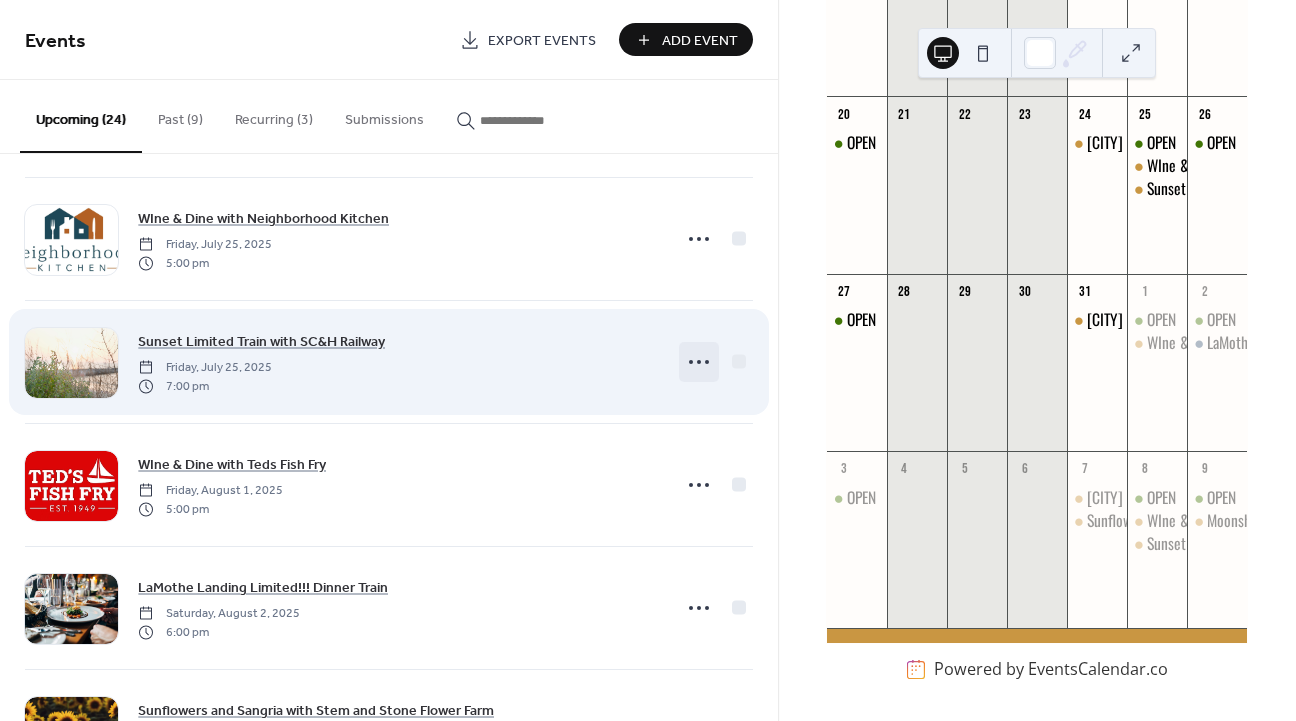 click 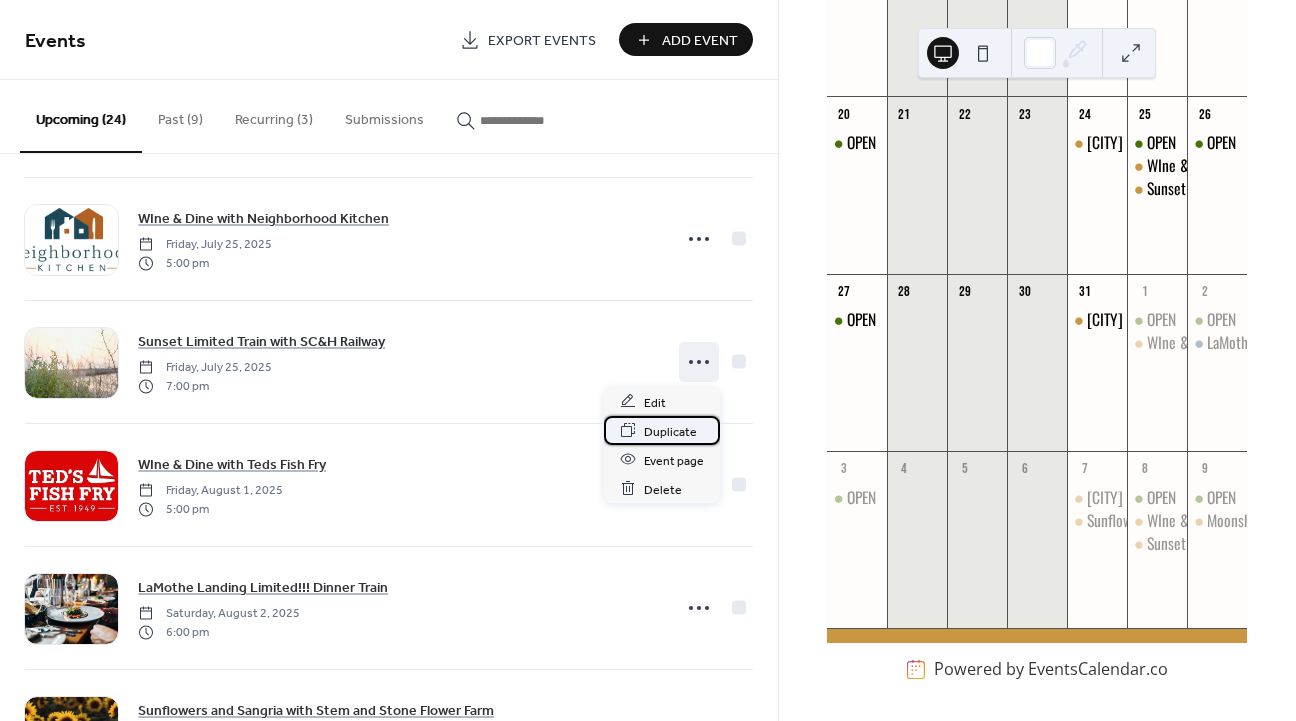 click on "Duplicate" at bounding box center [670, 431] 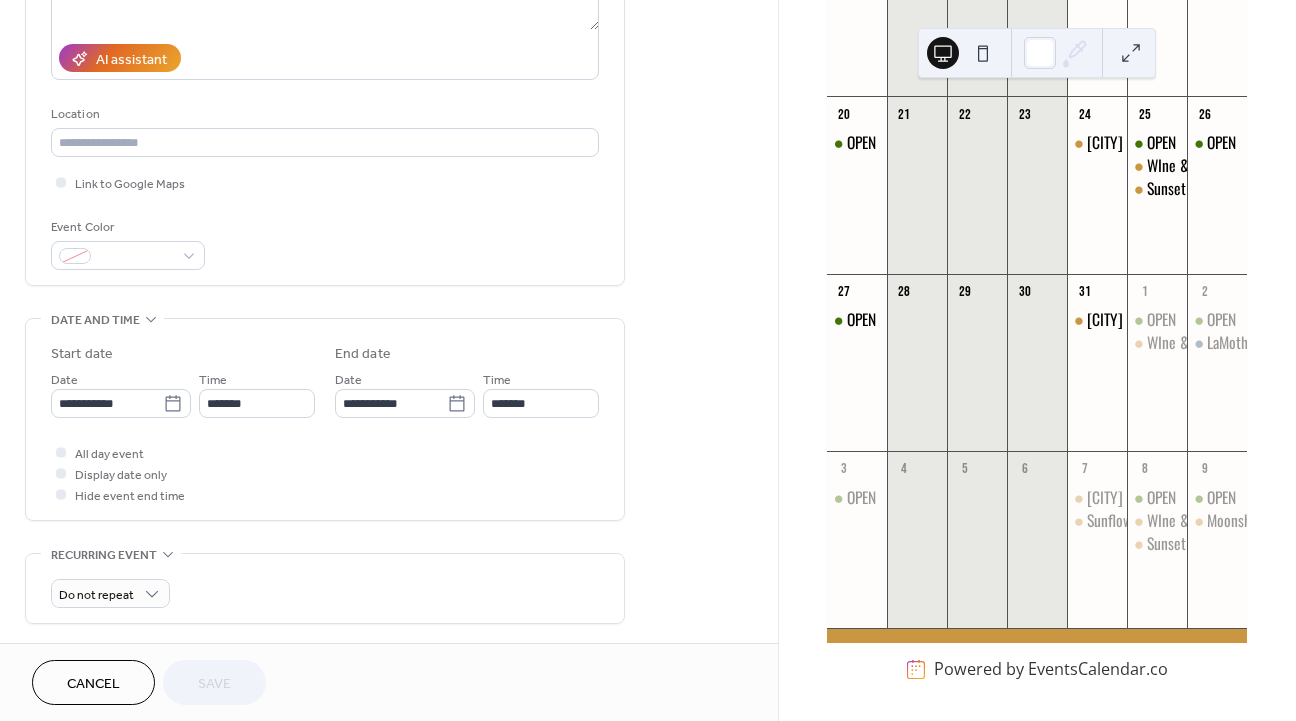 scroll, scrollTop: 502, scrollLeft: 0, axis: vertical 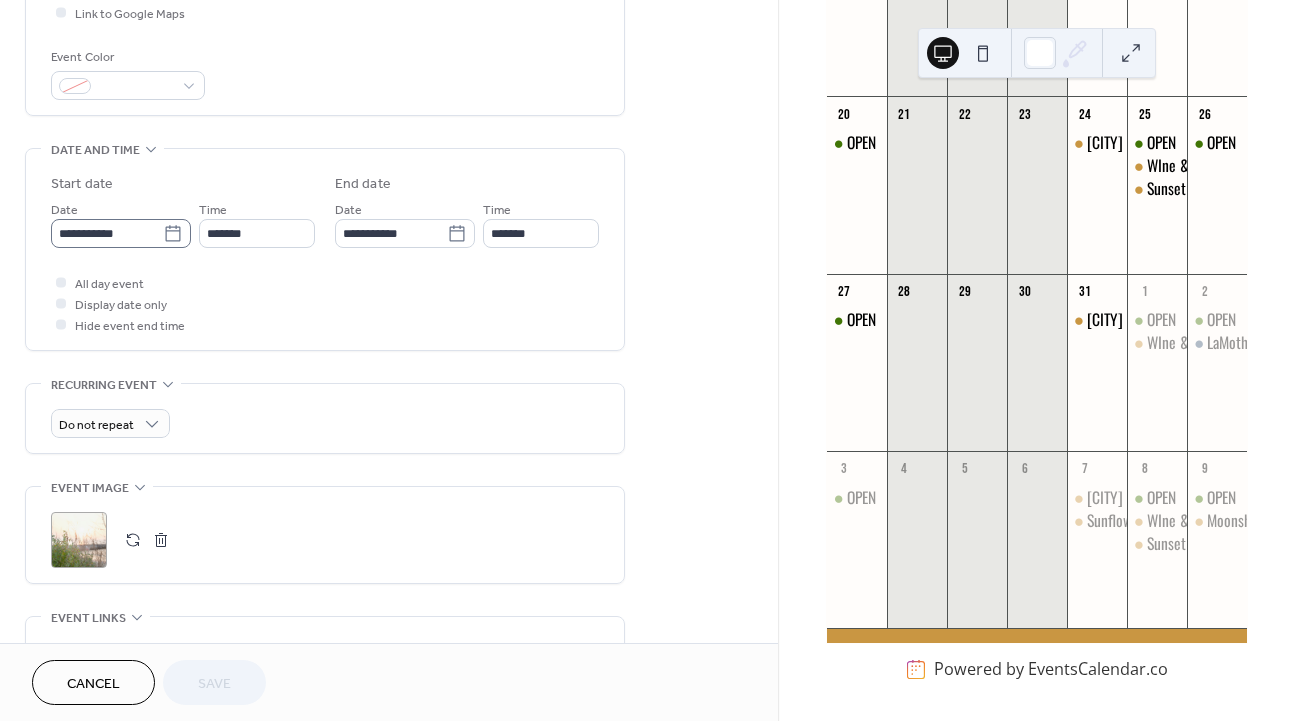 click 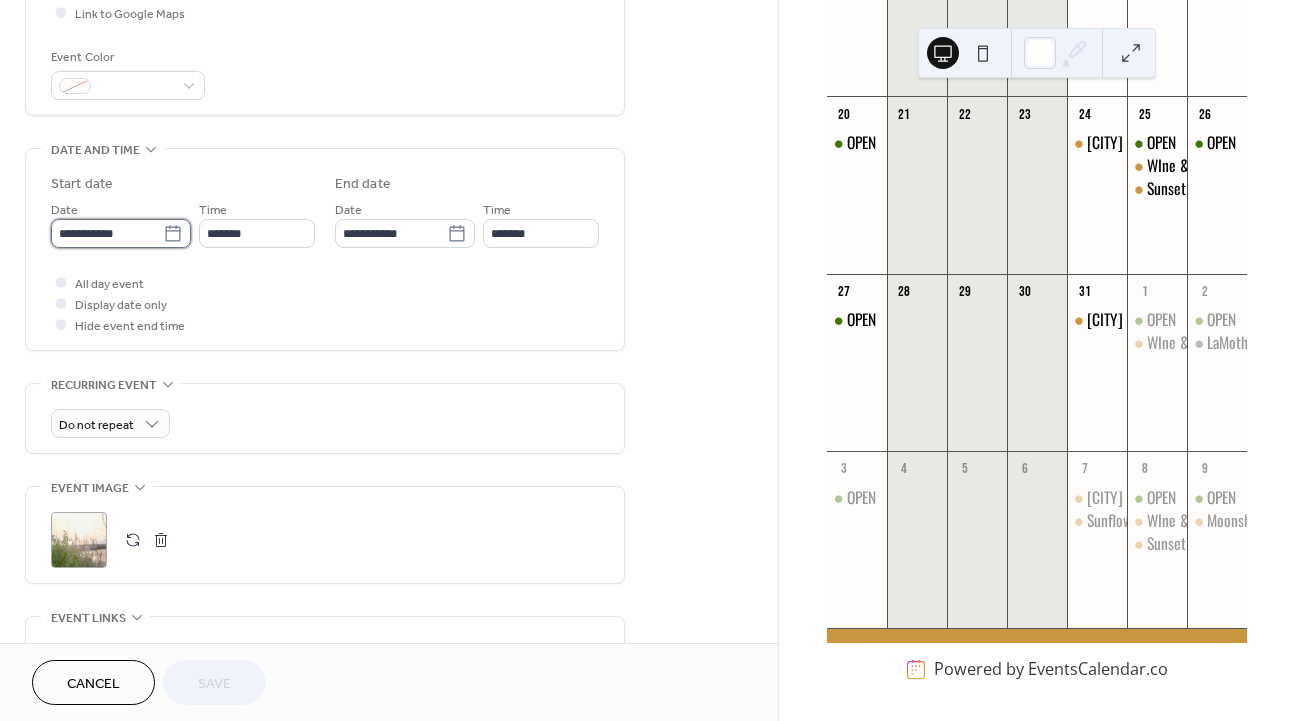click on "**********" at bounding box center (107, 233) 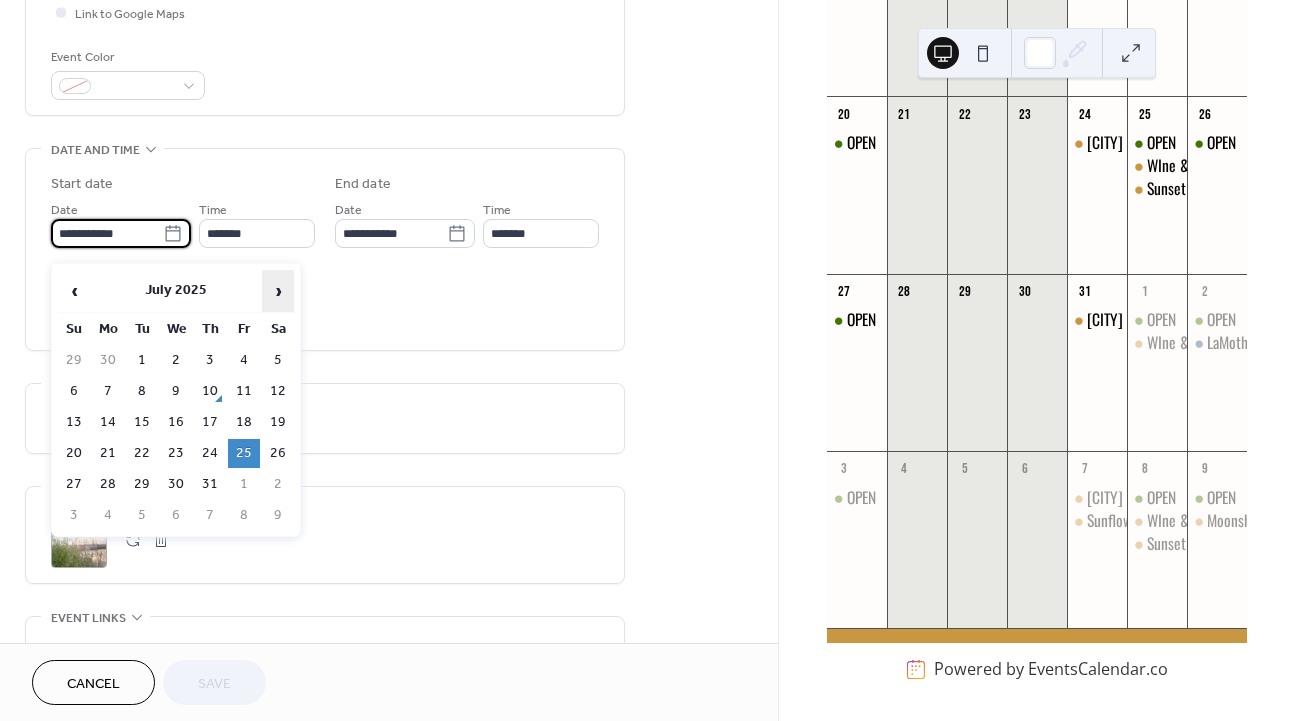 click on "›" at bounding box center [278, 291] 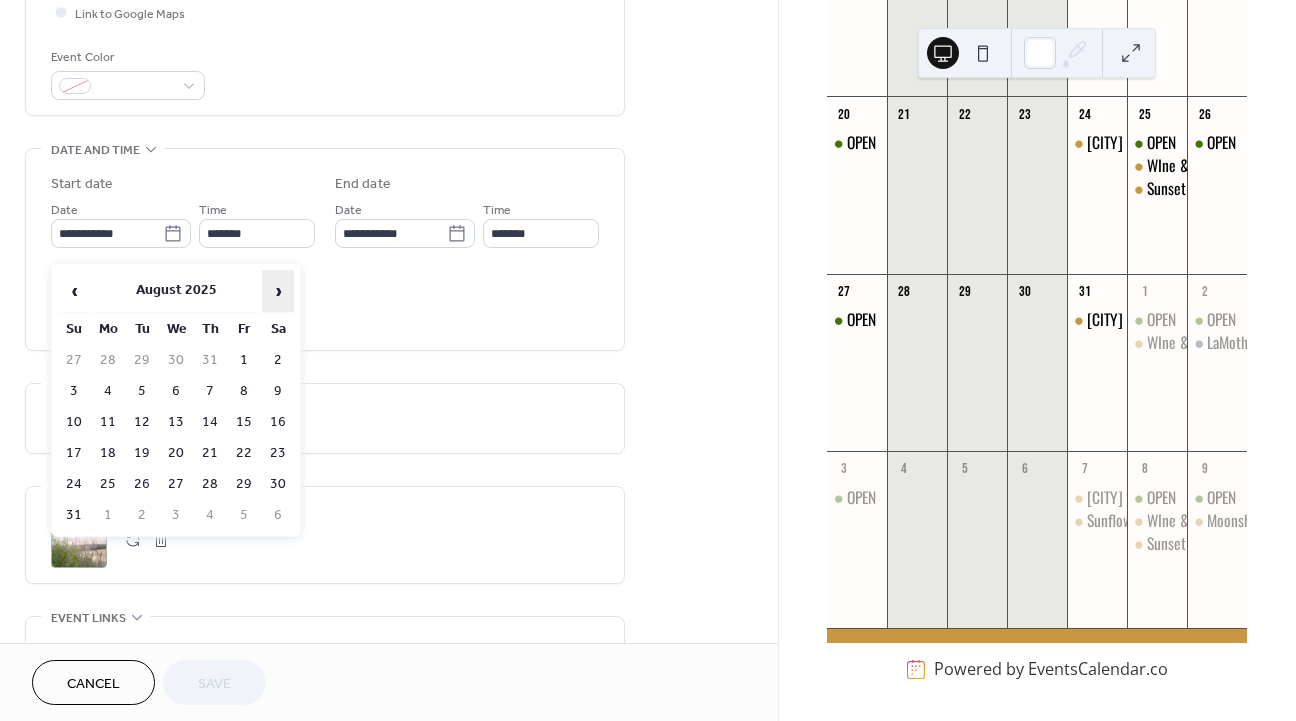 click on "›" at bounding box center [278, 291] 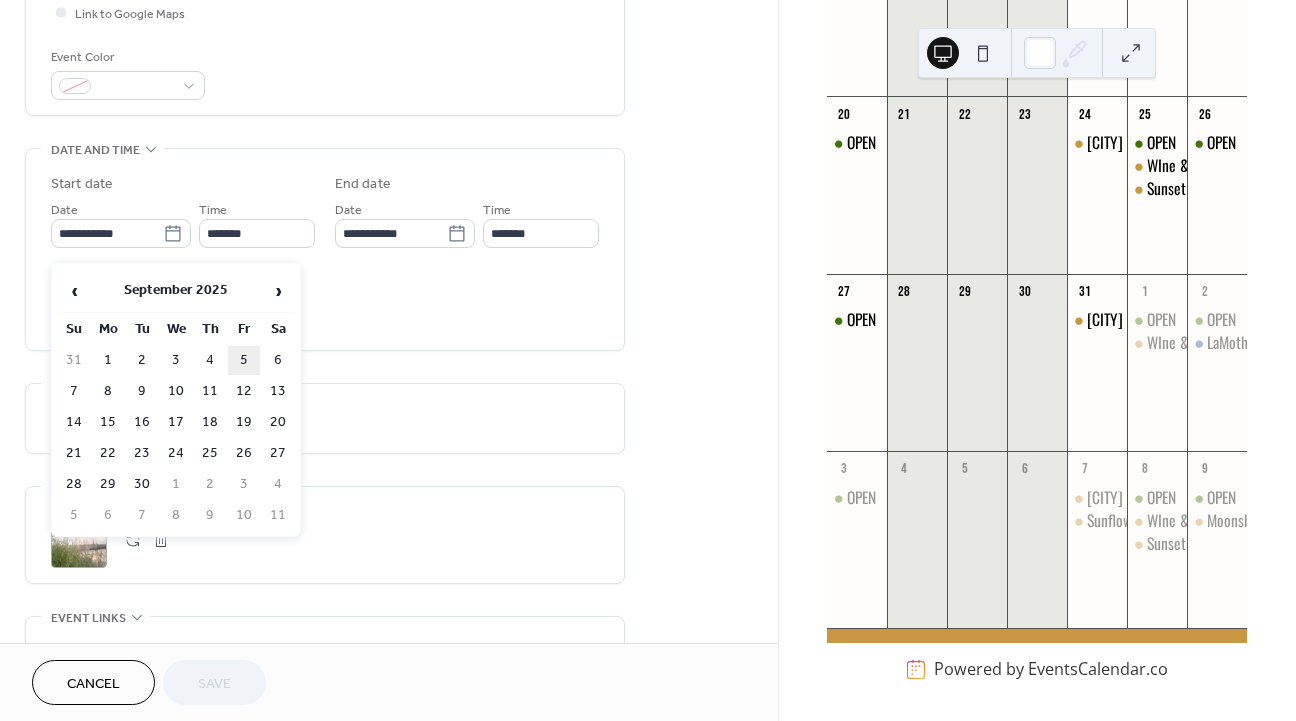 click on "5" at bounding box center (244, 360) 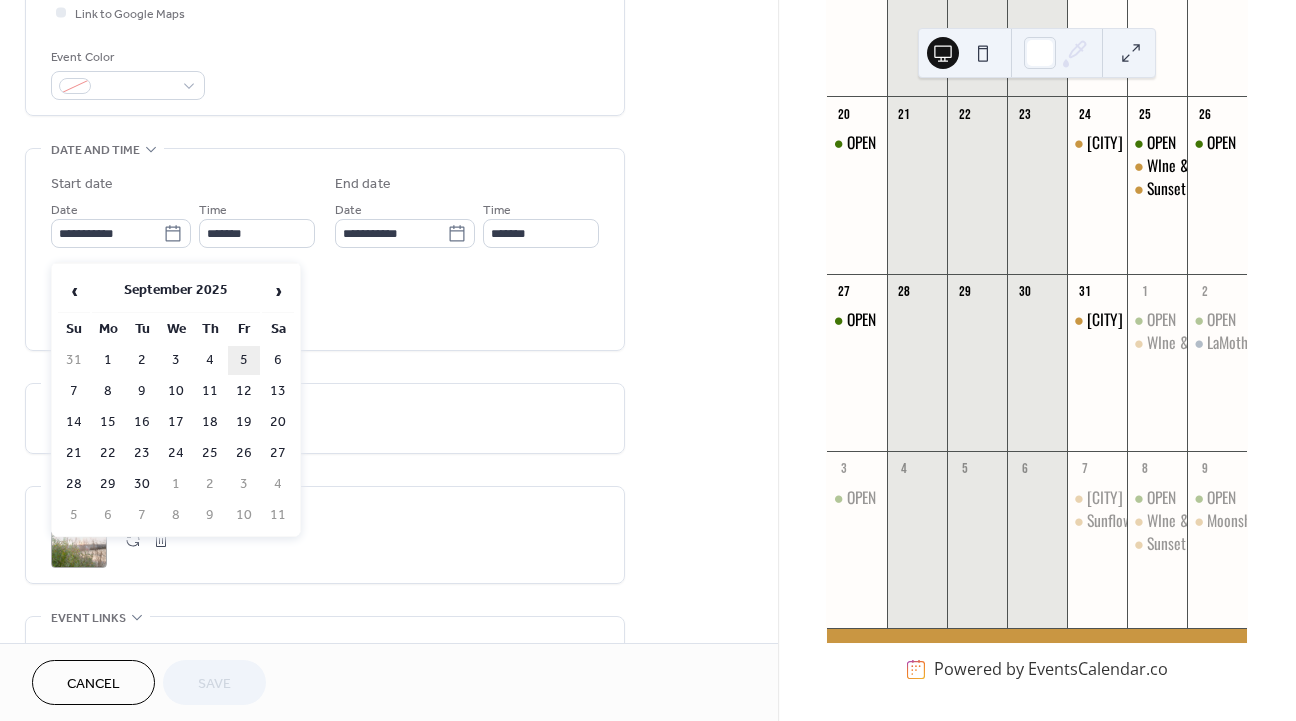 type on "**********" 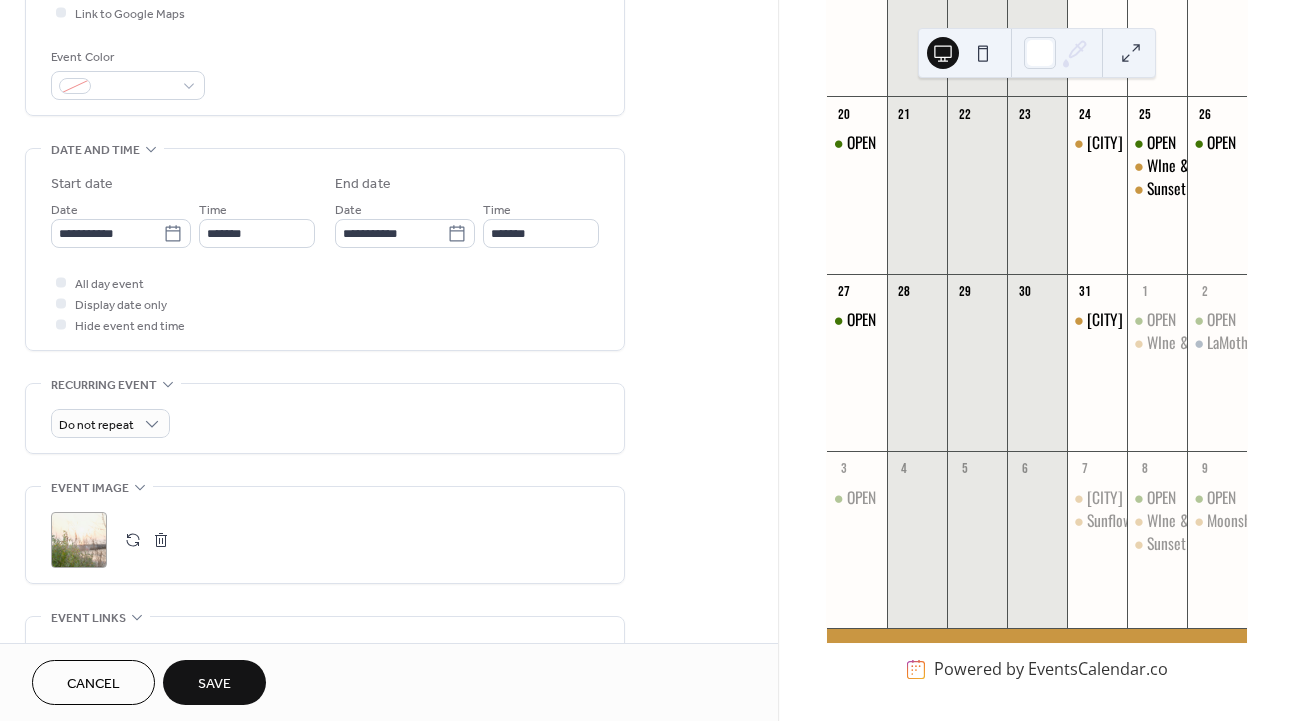 click on "Save" at bounding box center [214, 682] 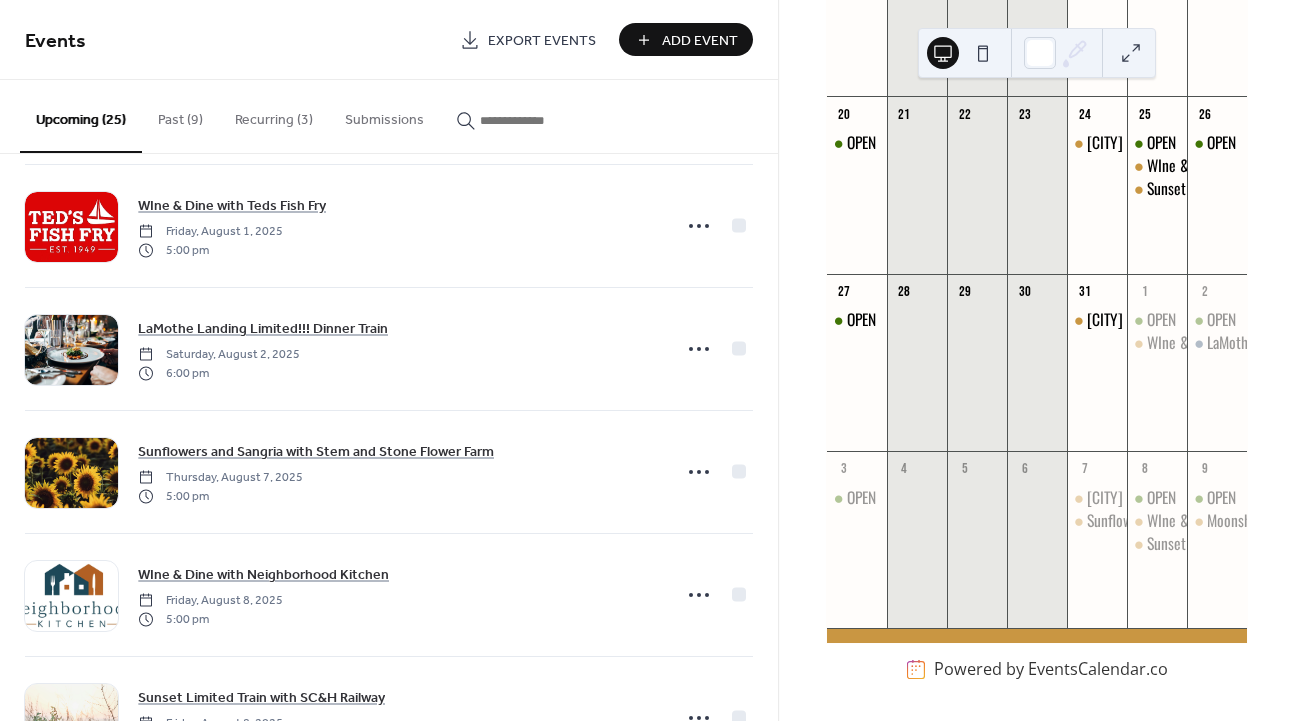 scroll, scrollTop: 631, scrollLeft: 0, axis: vertical 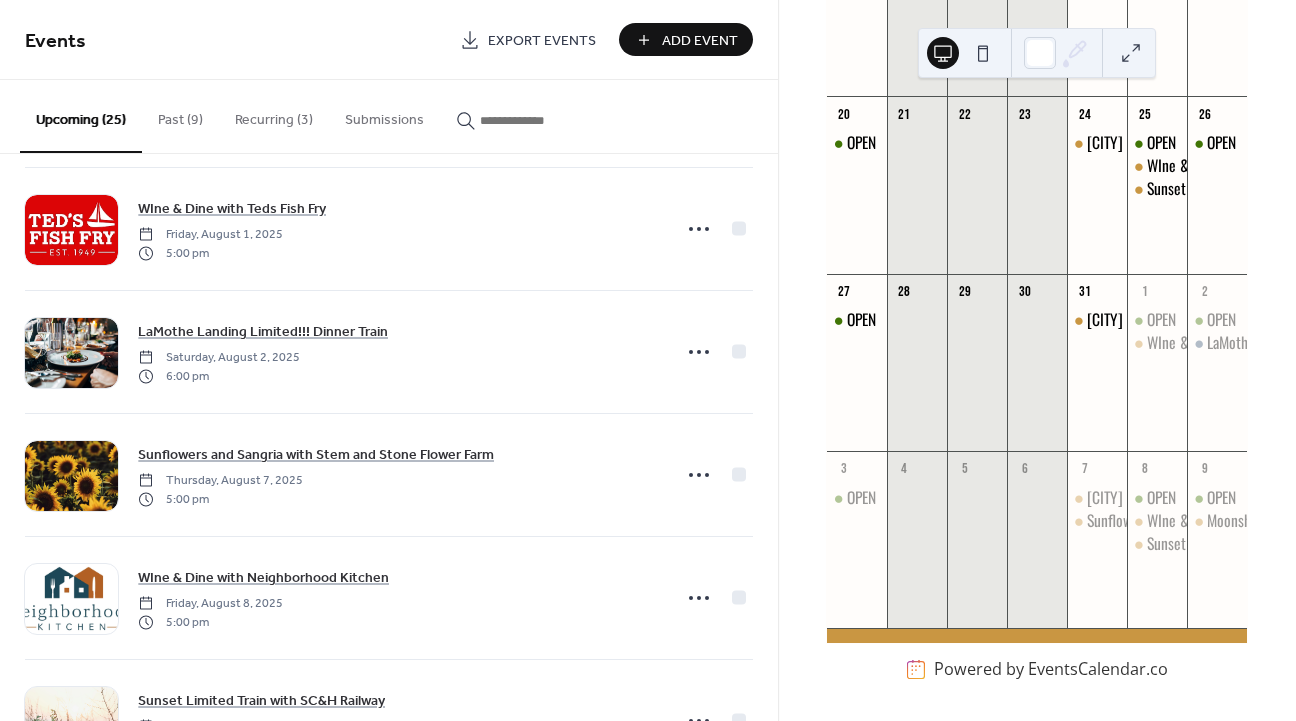 click on "Add Event" at bounding box center (700, 41) 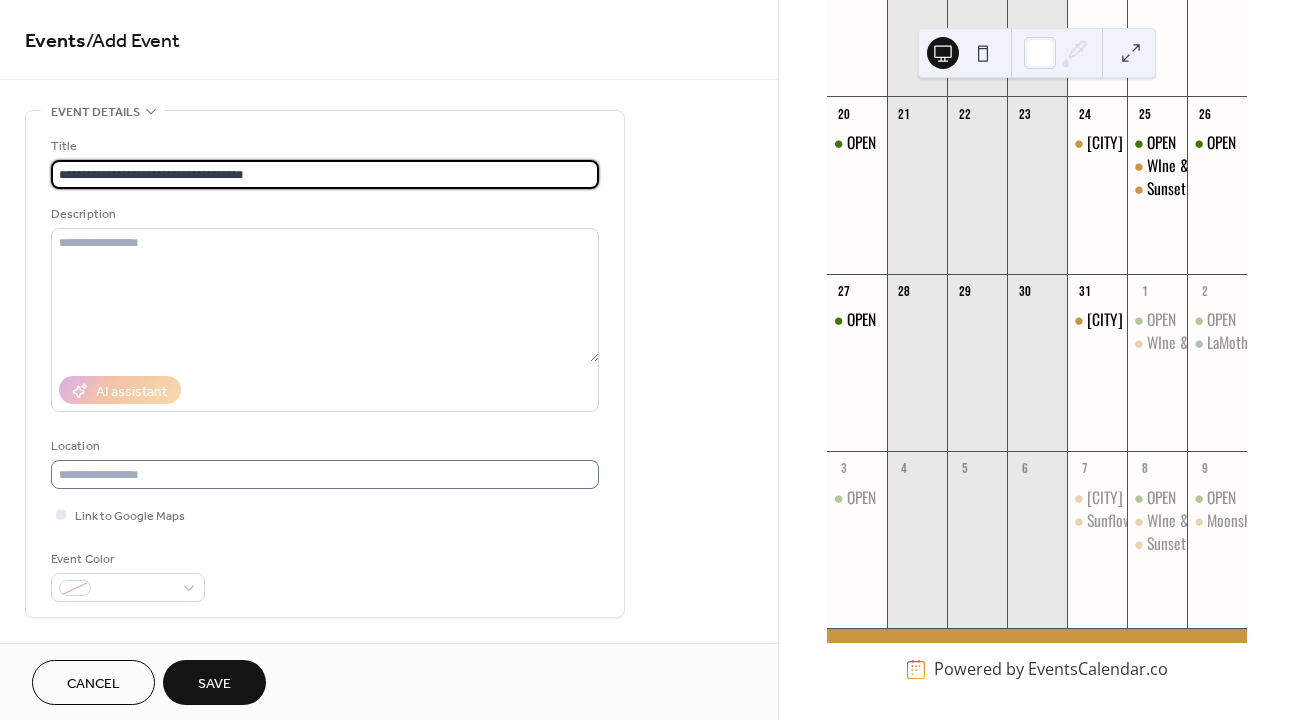 type on "**********" 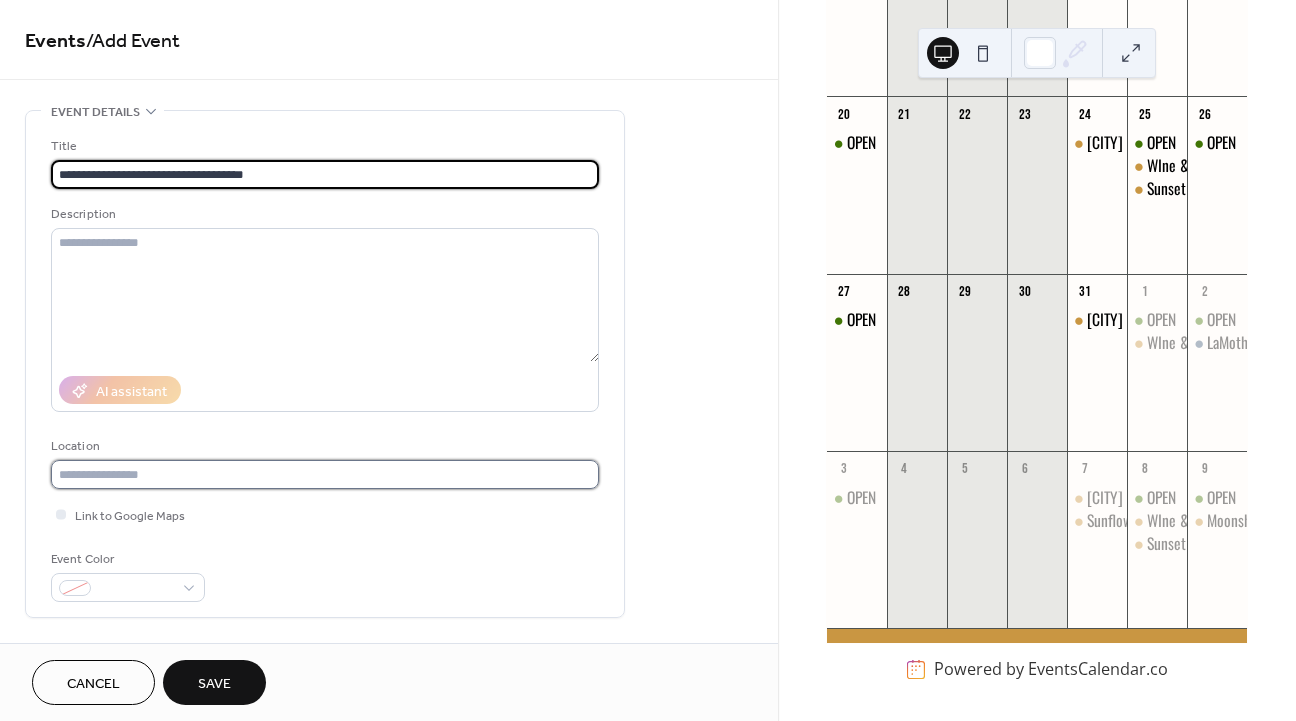 click at bounding box center (325, 474) 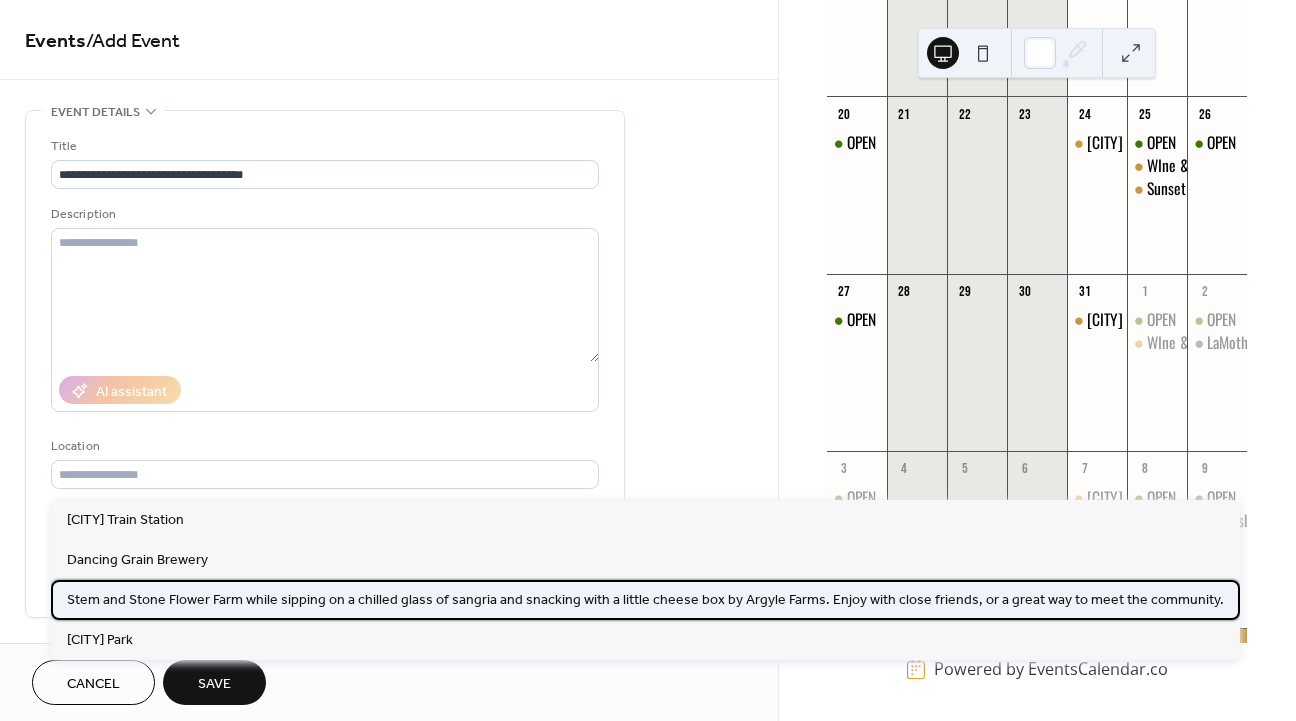 click on "Stem and Stone Flower Farm while sipping on a chilled glass of sangria and snacking with a little cheese box by Argyle Farms. Enjoy with close friends, or a great way to meet the community." at bounding box center [645, 600] 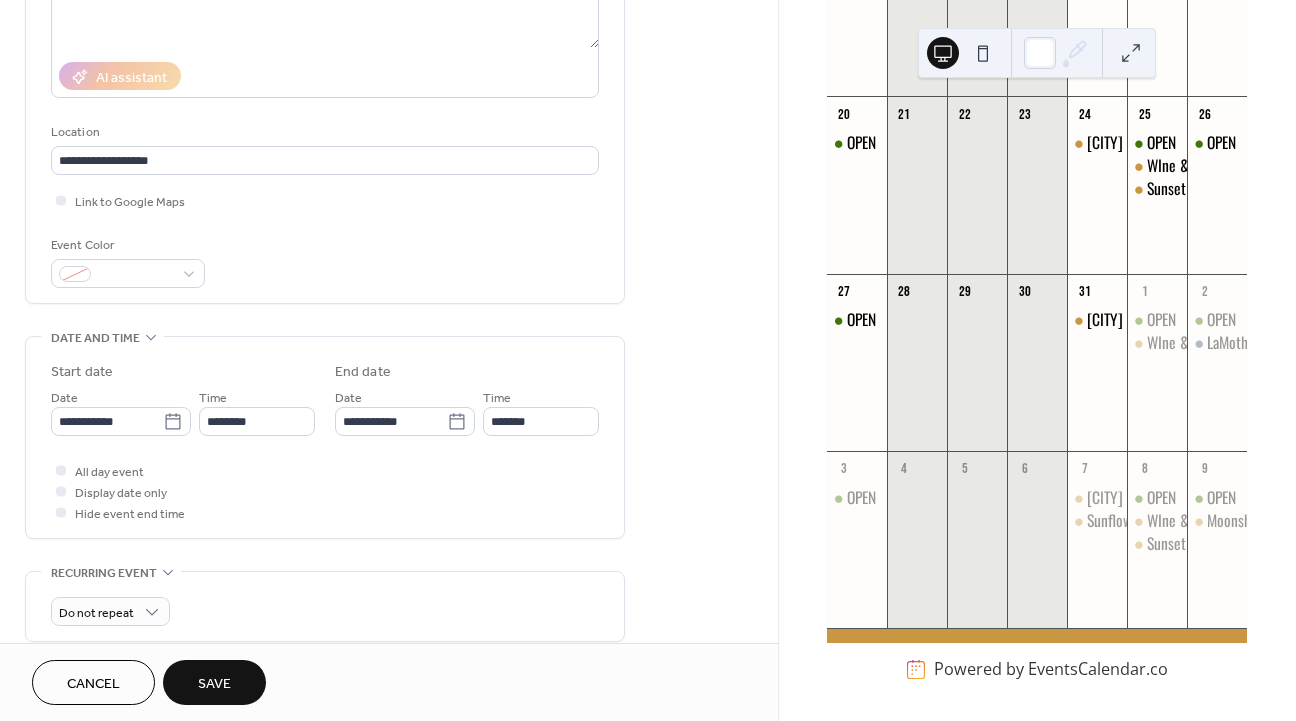 scroll, scrollTop: 316, scrollLeft: 0, axis: vertical 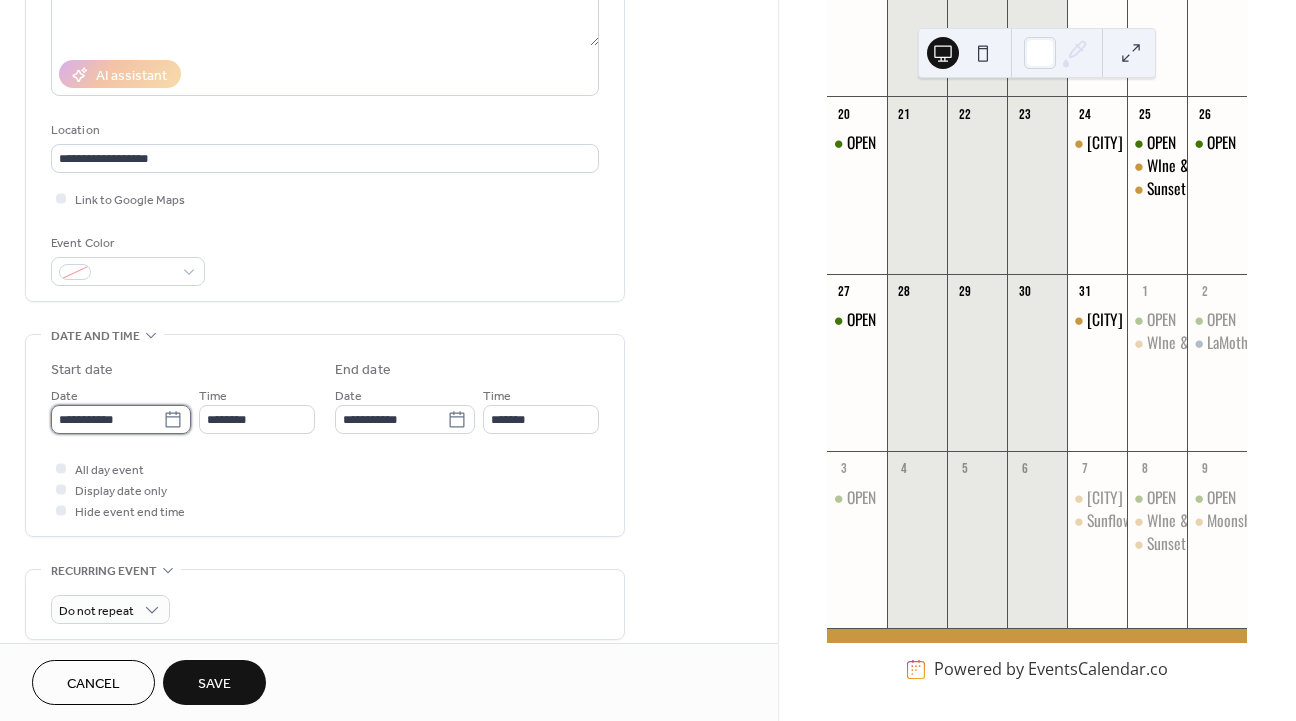 click on "**********" at bounding box center [107, 419] 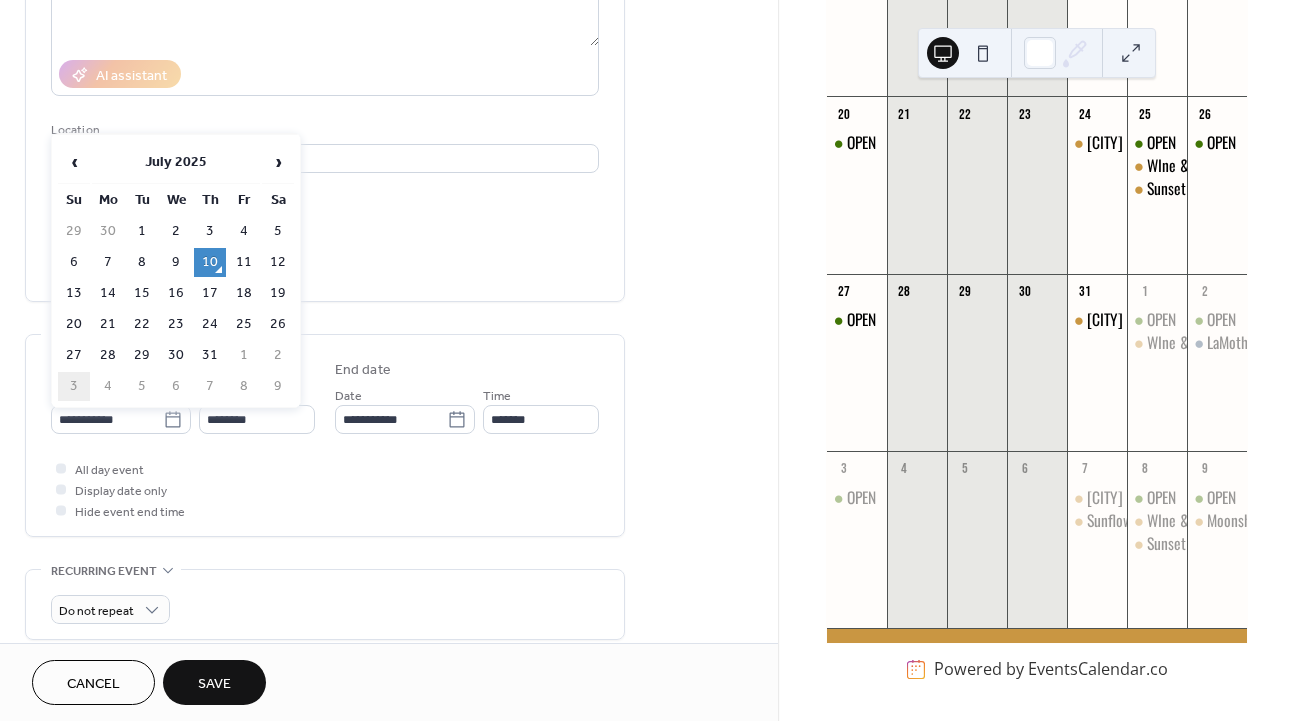 click on "3" at bounding box center (74, 386) 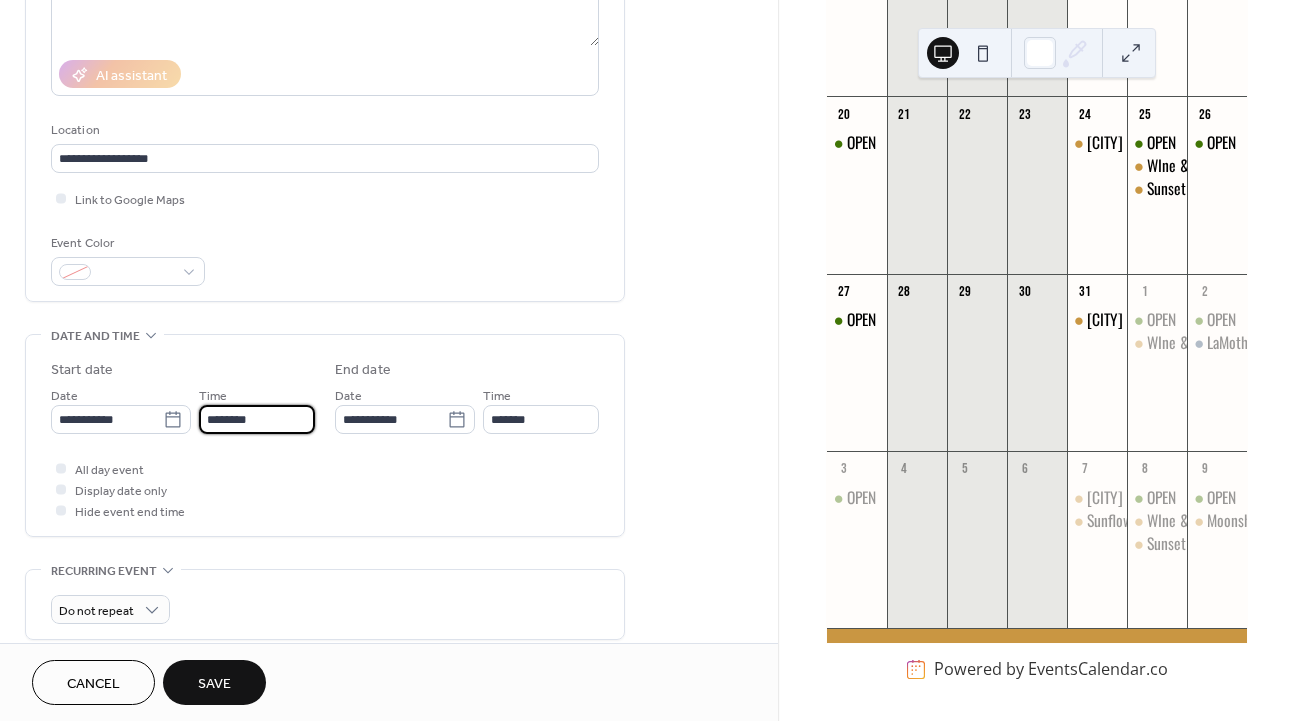 click on "********" at bounding box center [257, 419] 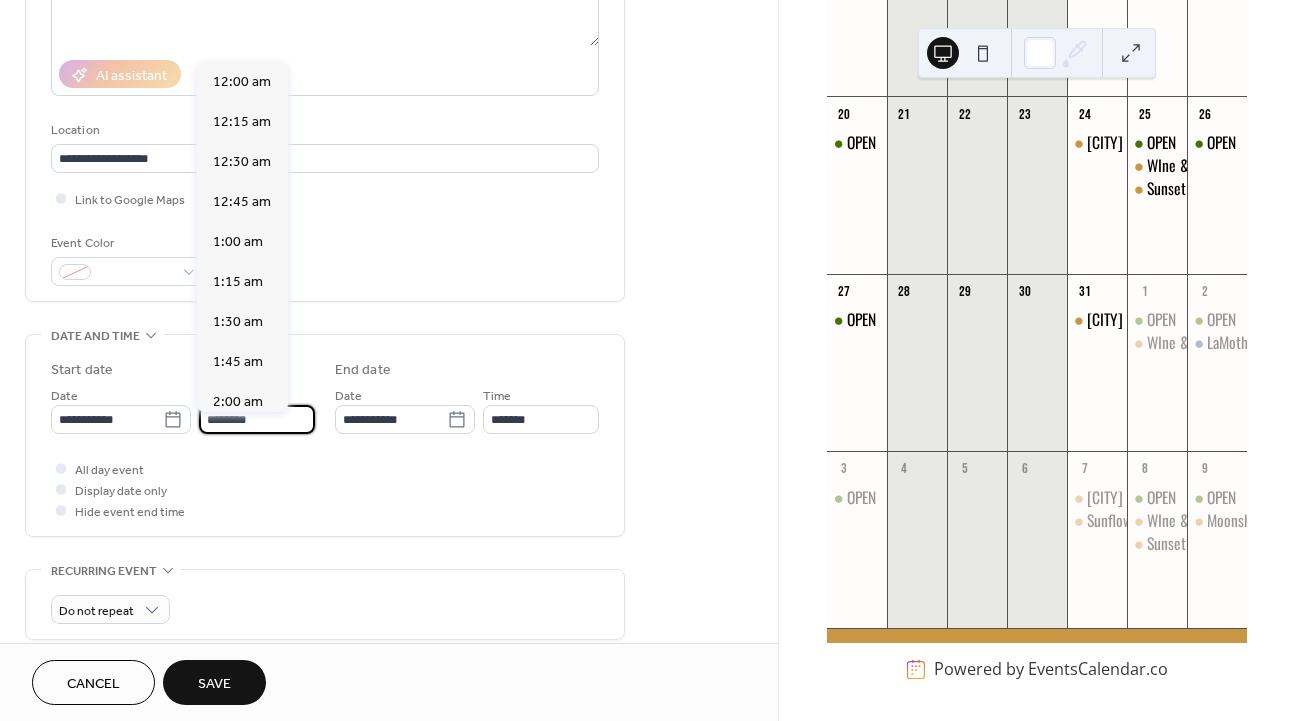 scroll, scrollTop: 1944, scrollLeft: 0, axis: vertical 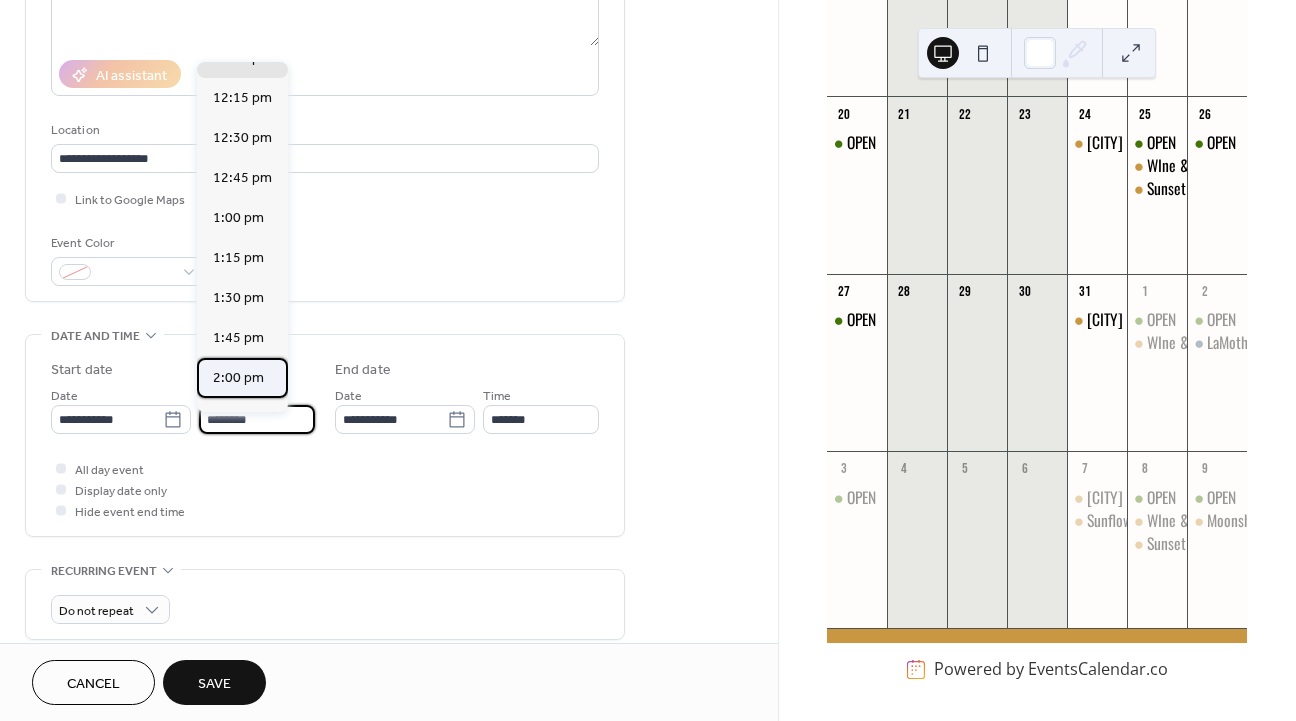 click on "2:00 pm" at bounding box center (238, 378) 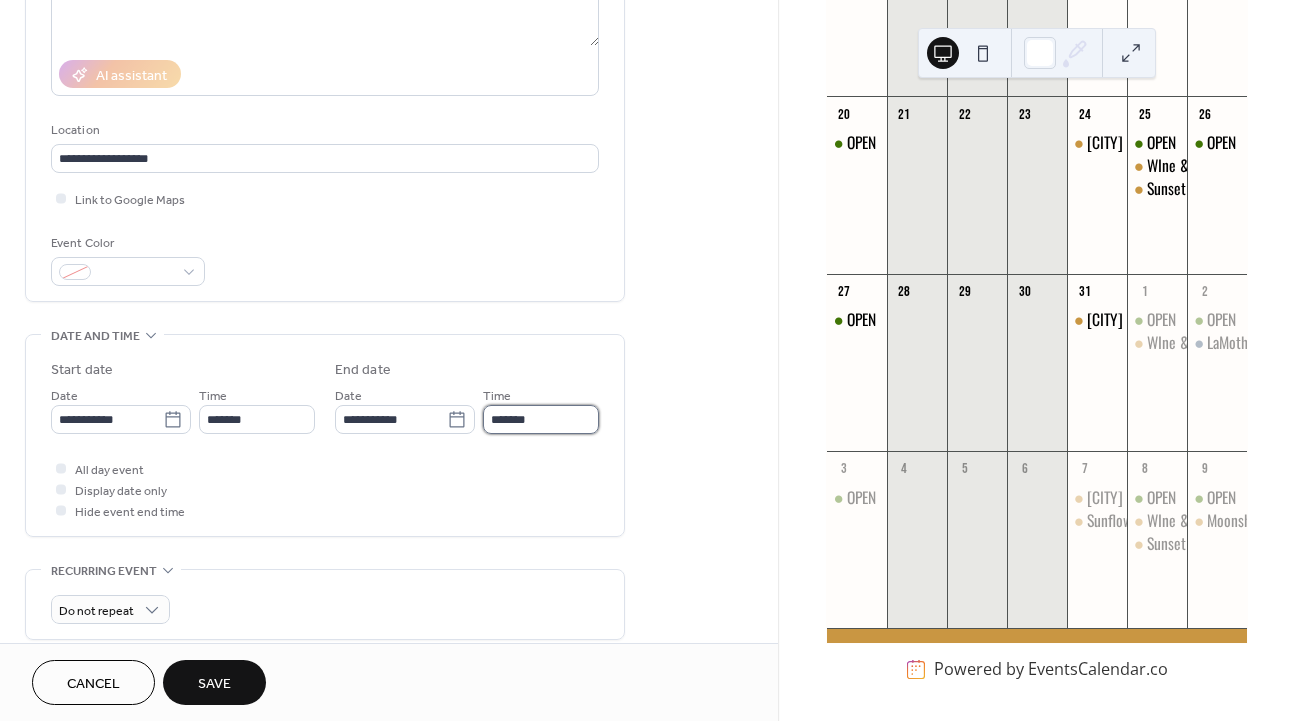 click on "*******" at bounding box center (541, 419) 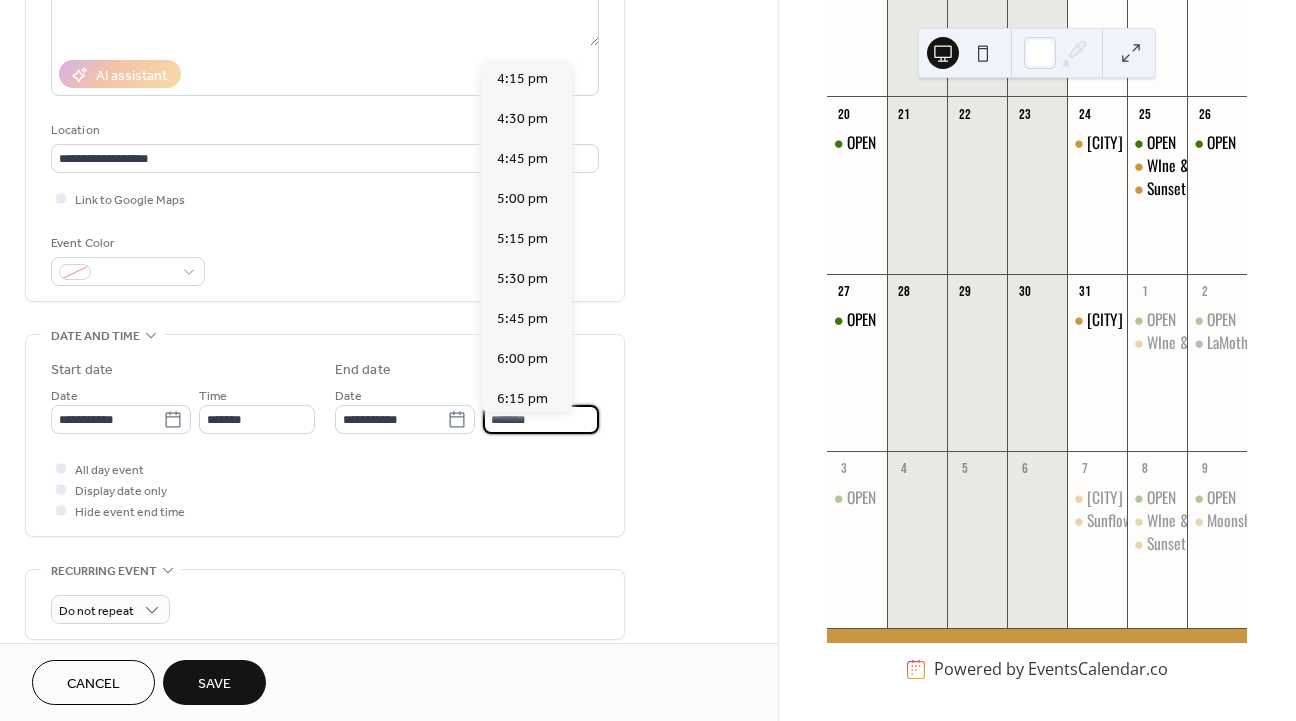 scroll, scrollTop: 320, scrollLeft: 0, axis: vertical 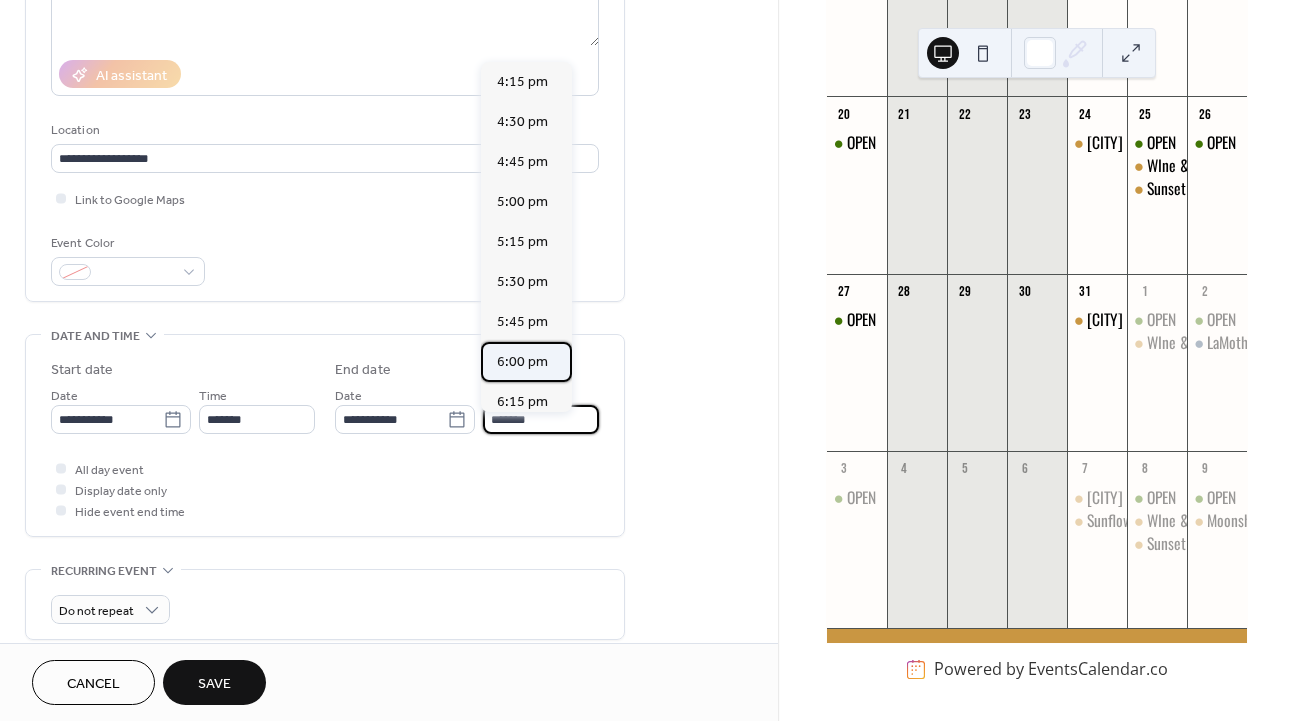 click on "6:00 pm" at bounding box center [522, 362] 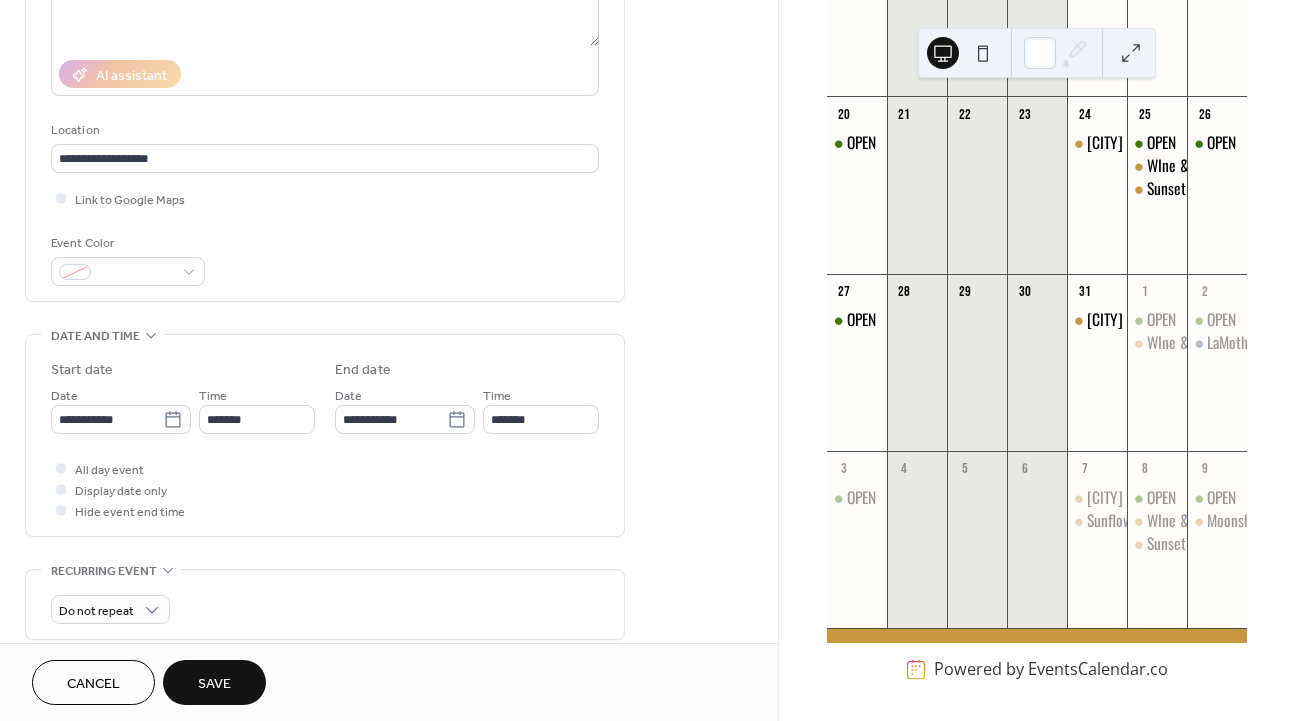 type on "*******" 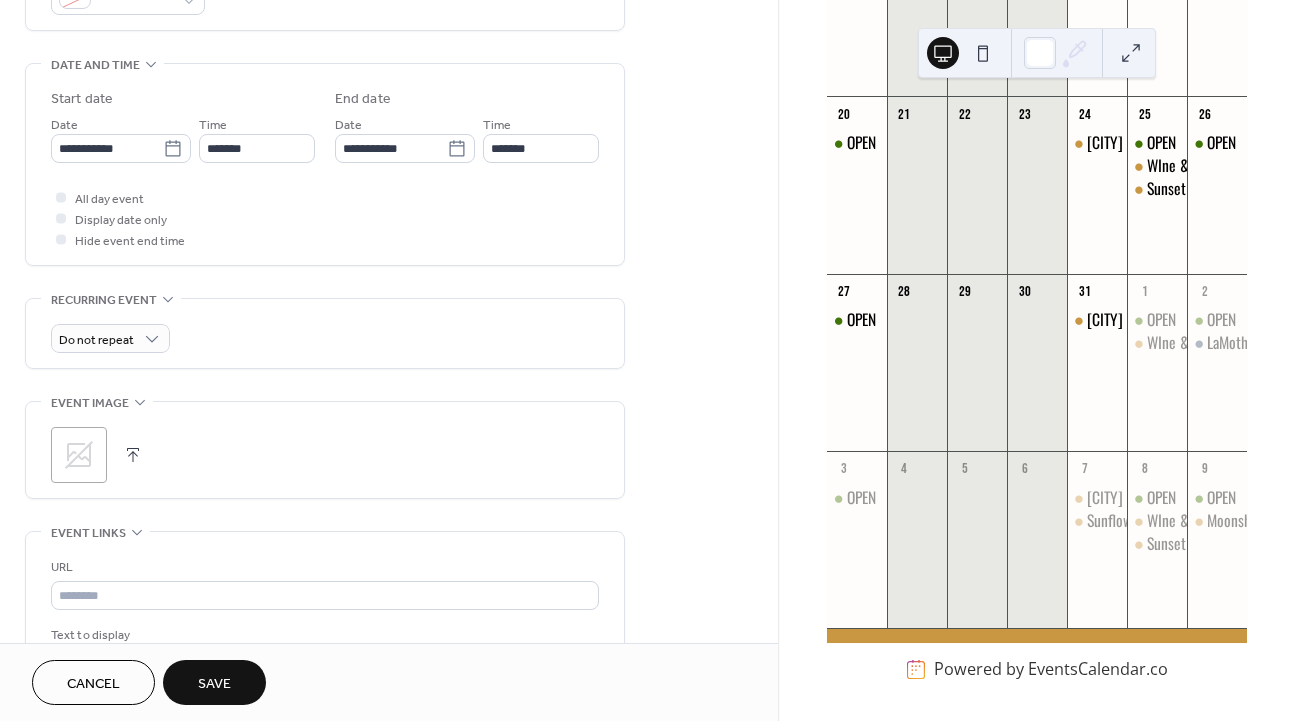 scroll, scrollTop: 586, scrollLeft: 0, axis: vertical 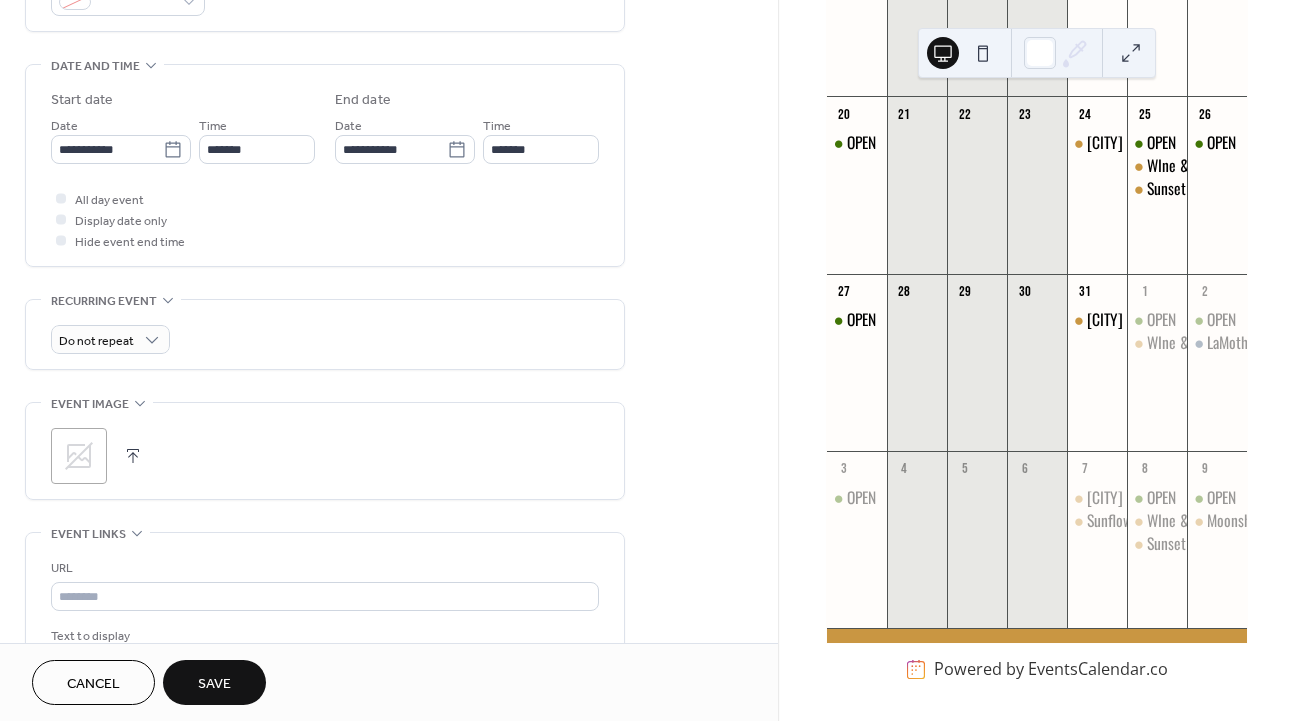 click 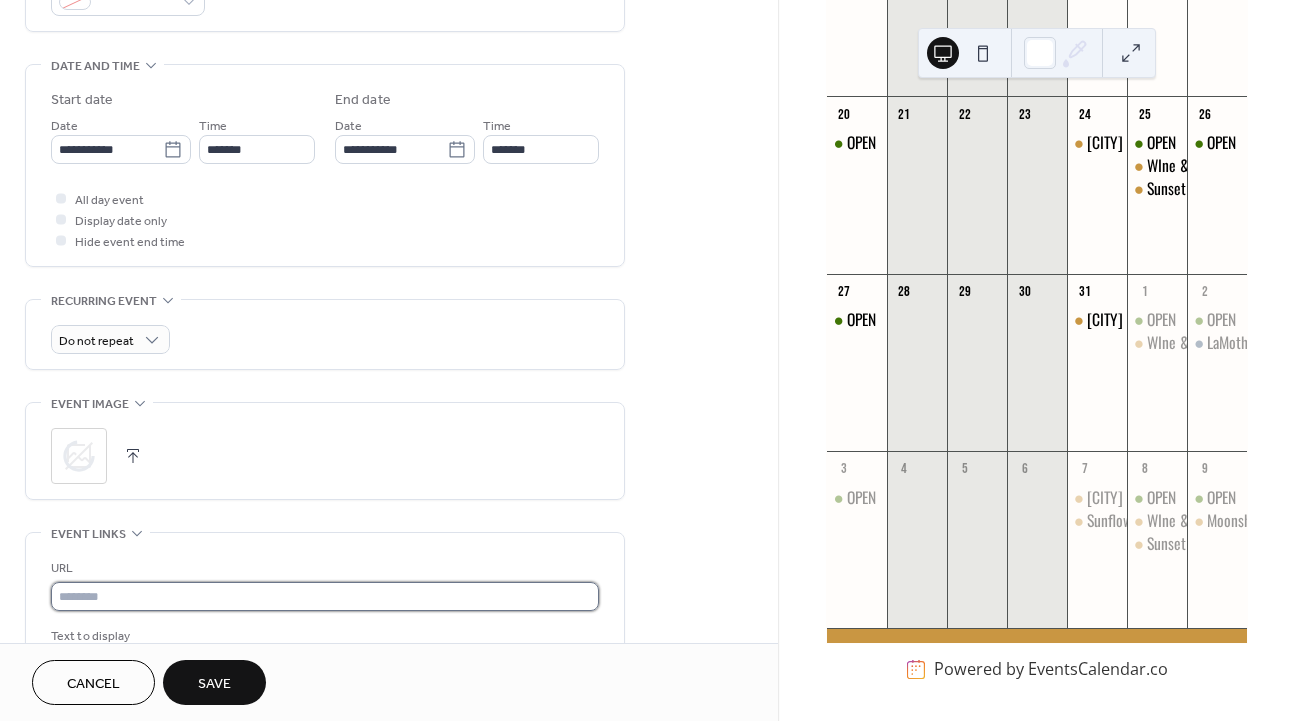 click at bounding box center (325, 596) 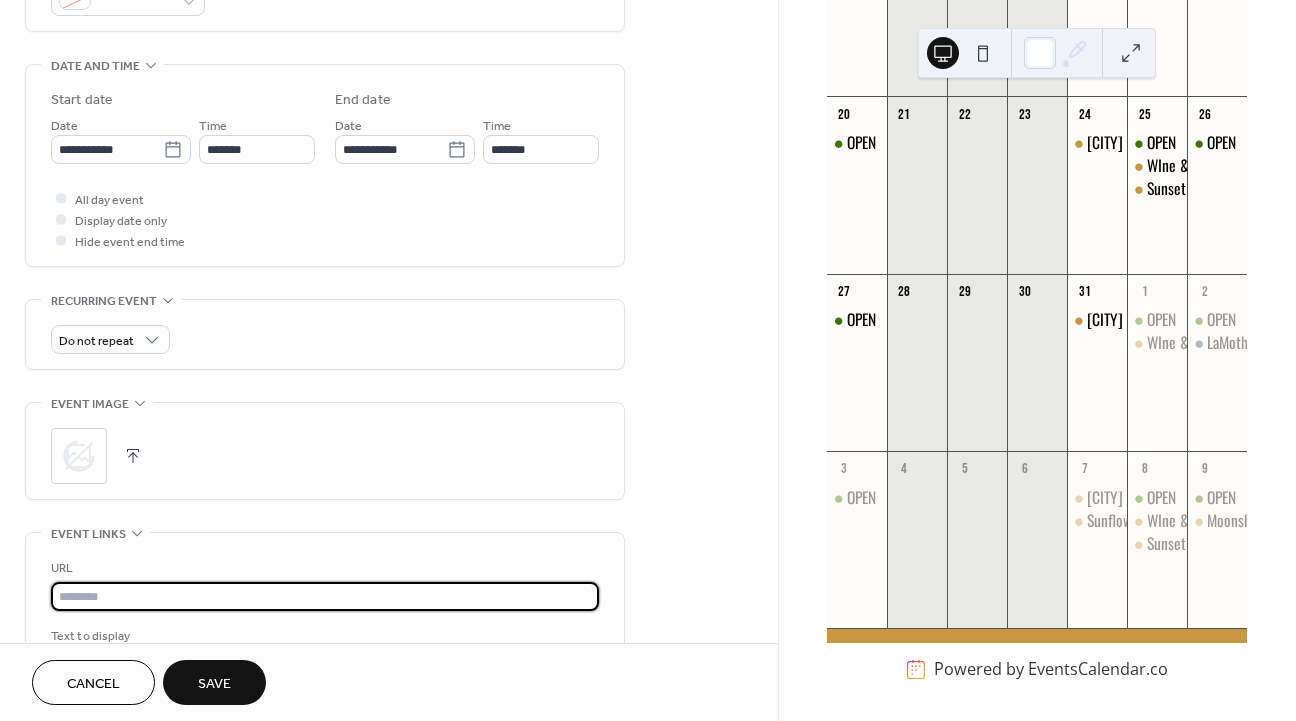 paste on "**********" 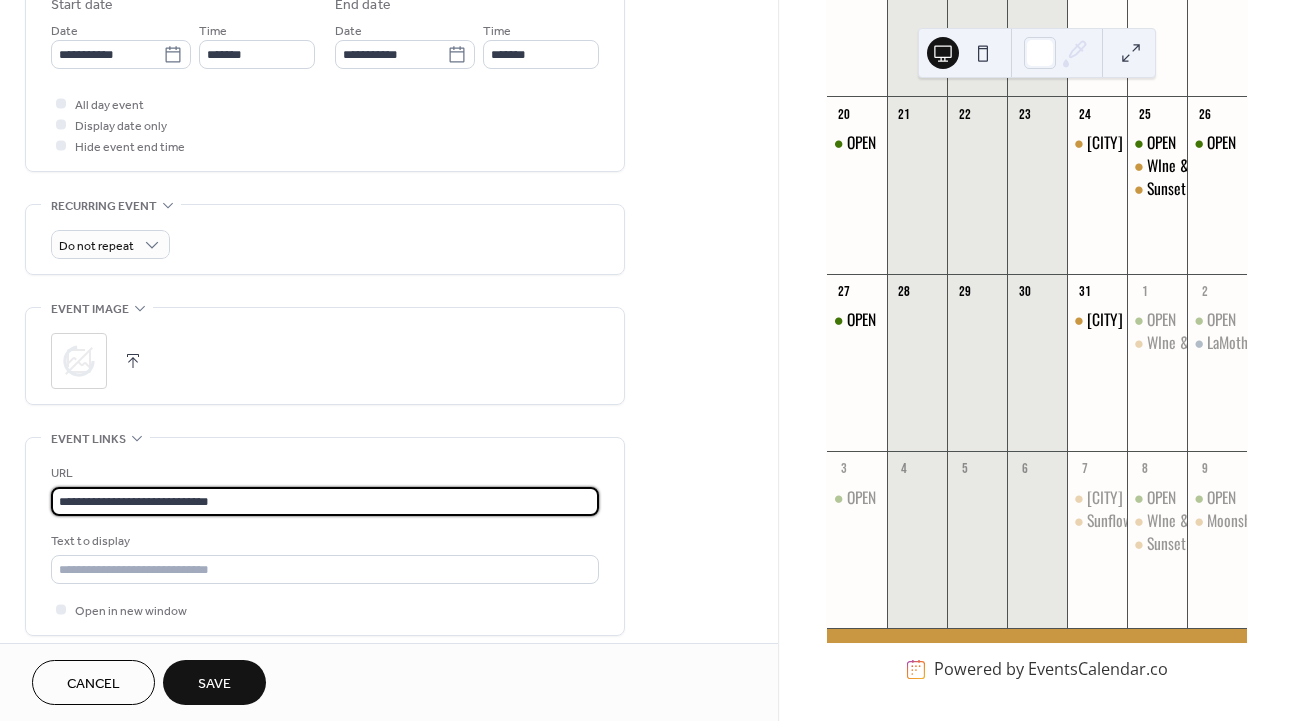 scroll, scrollTop: 701, scrollLeft: 0, axis: vertical 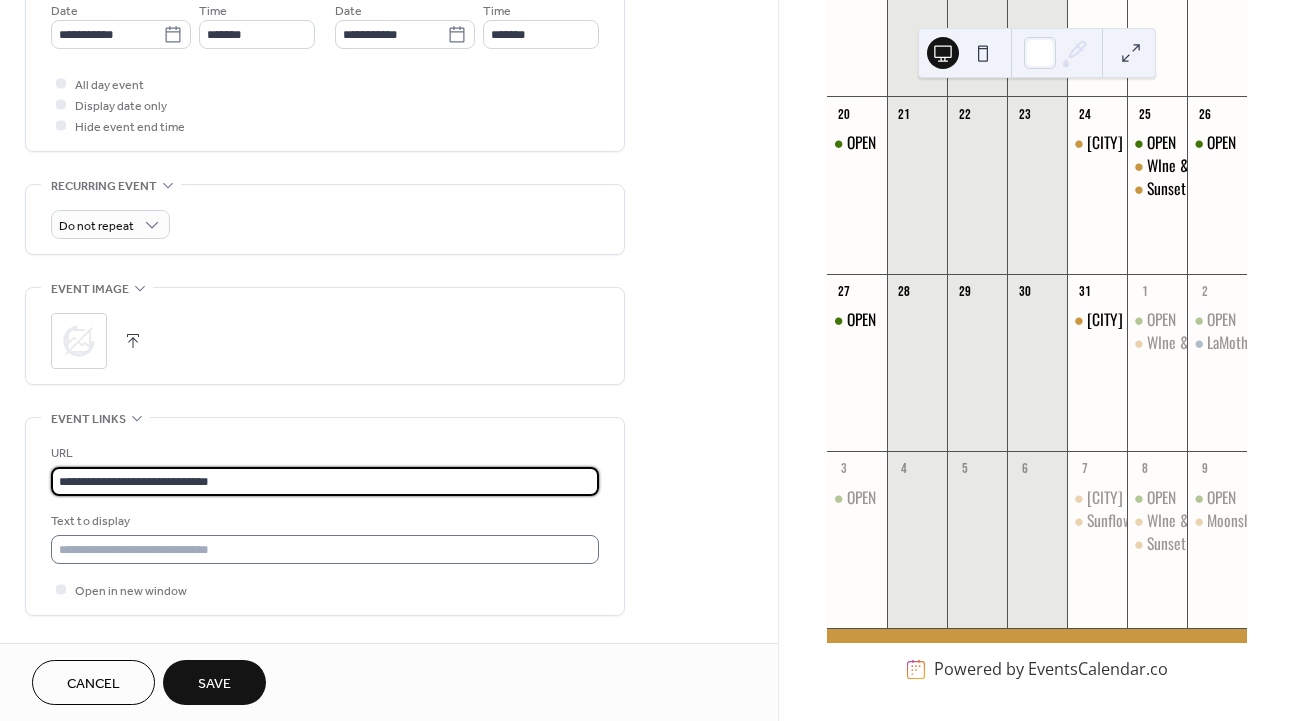 type on "**********" 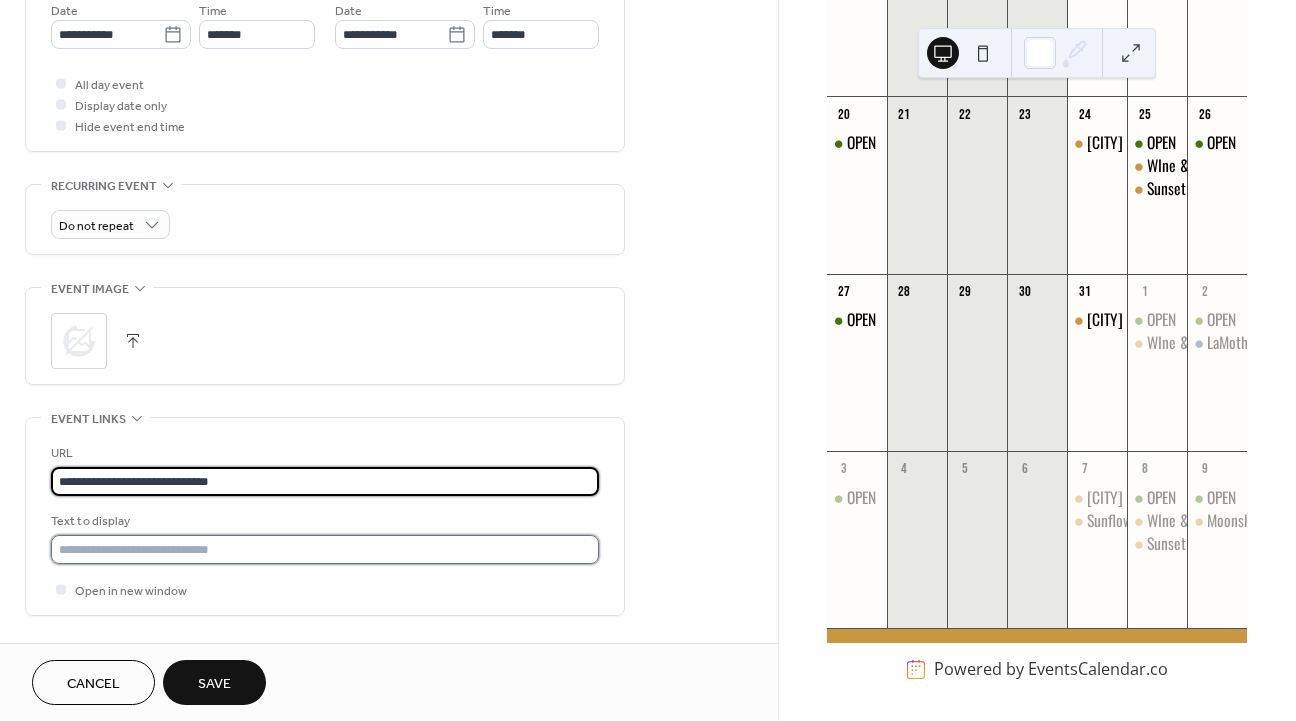 click at bounding box center [325, 549] 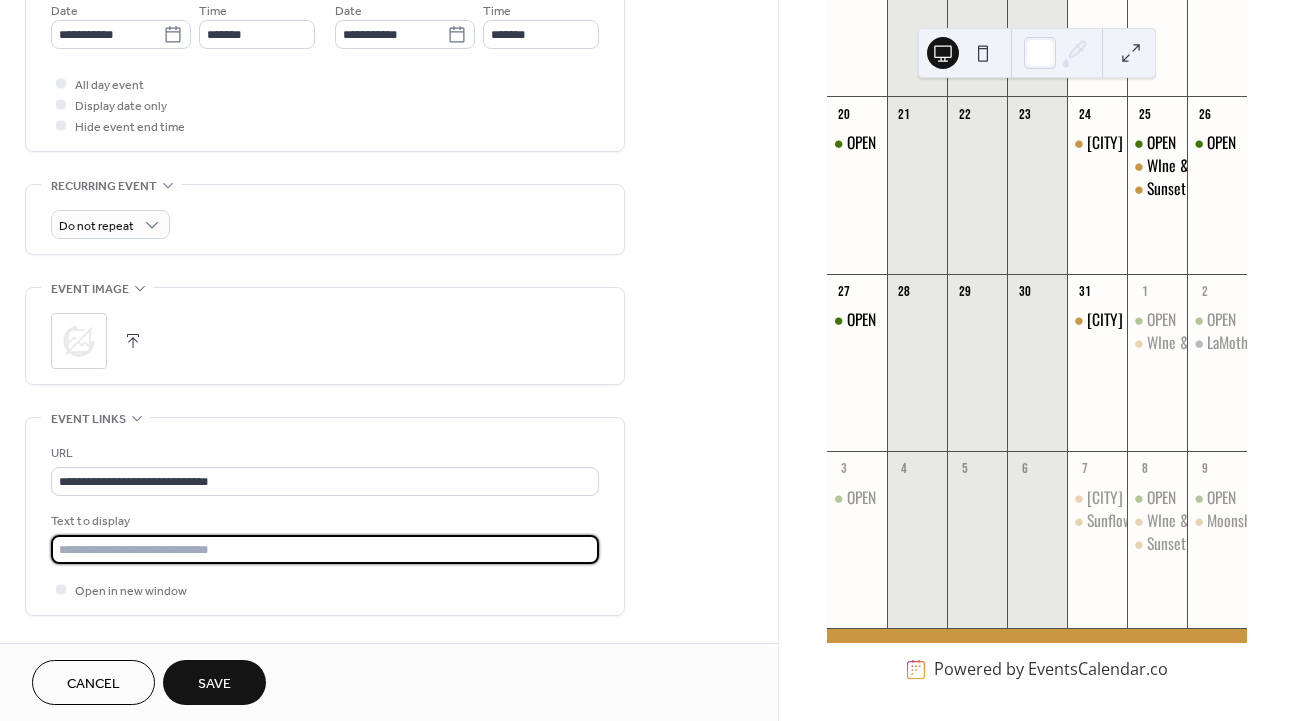 type 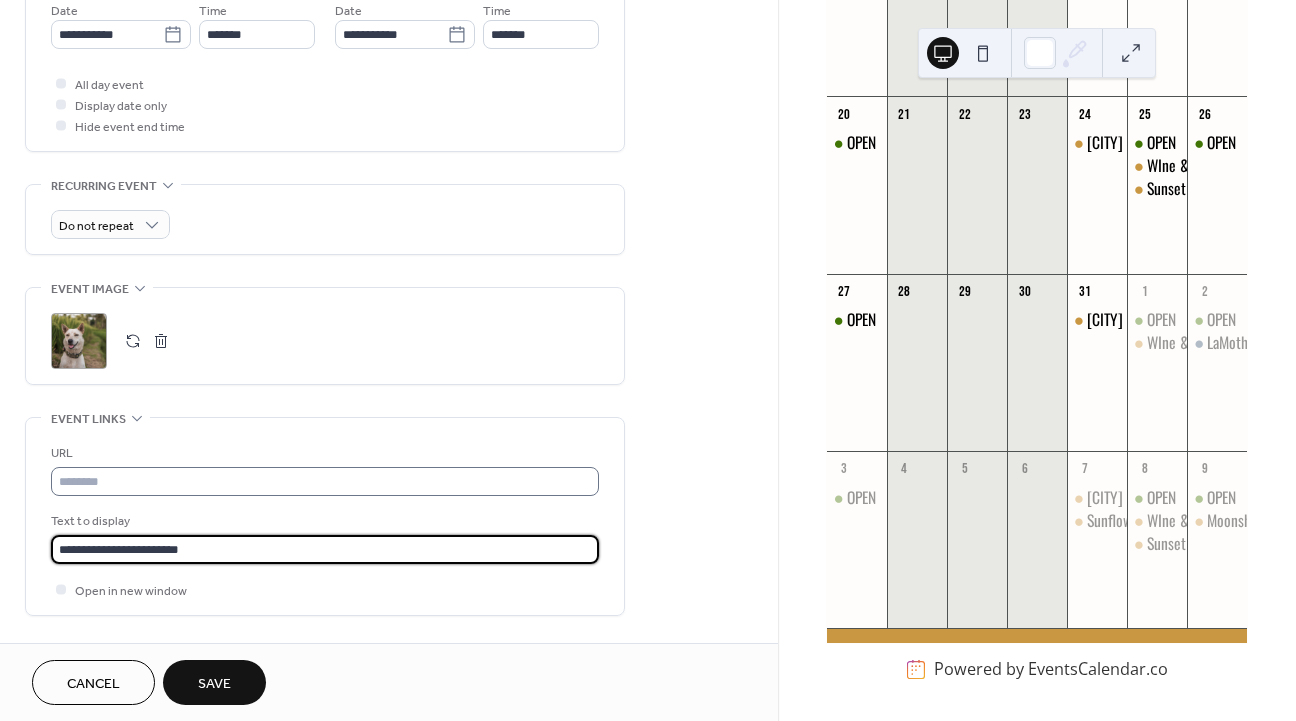 scroll, scrollTop: 859, scrollLeft: 0, axis: vertical 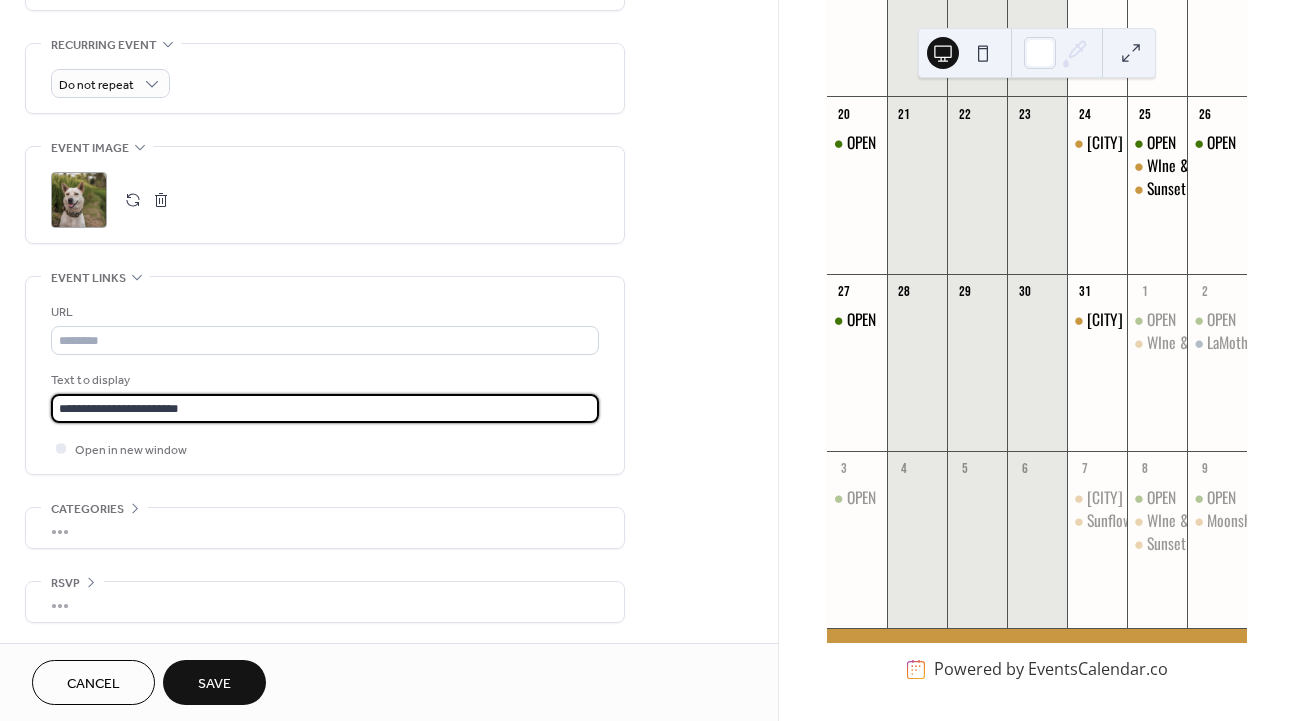 type on "**********" 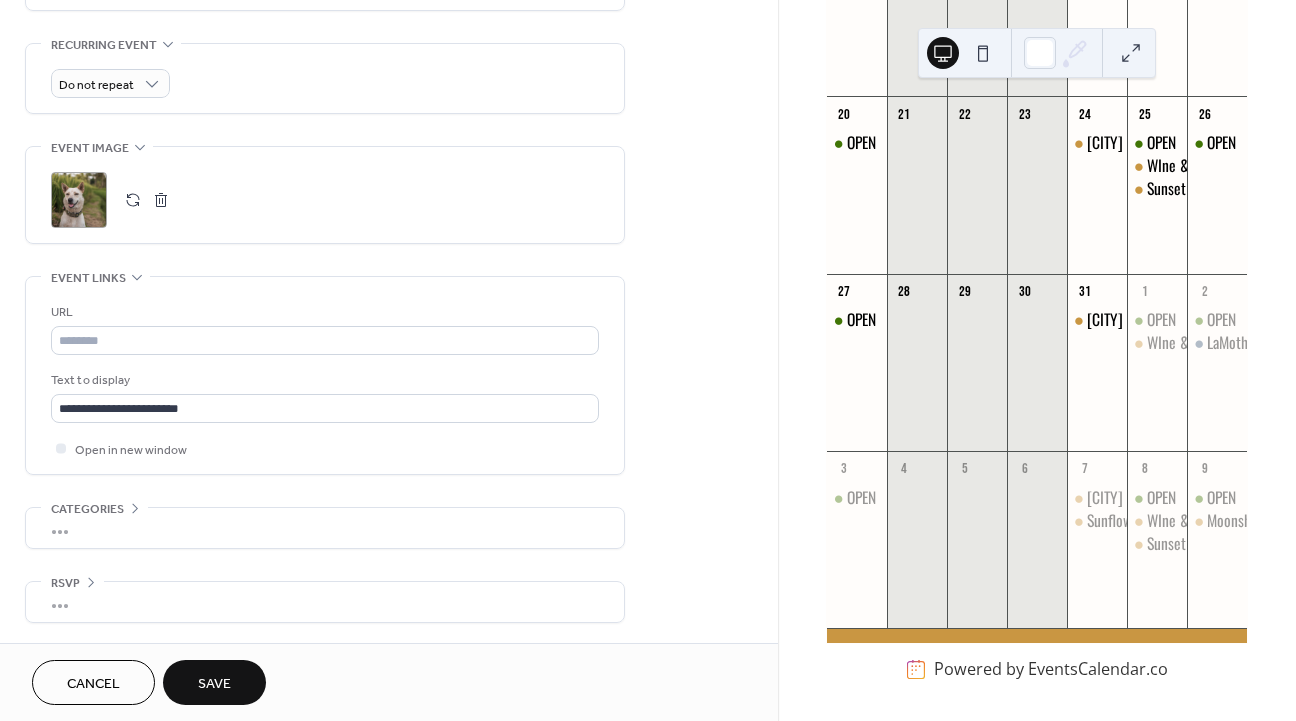 click on "Save" at bounding box center [214, 684] 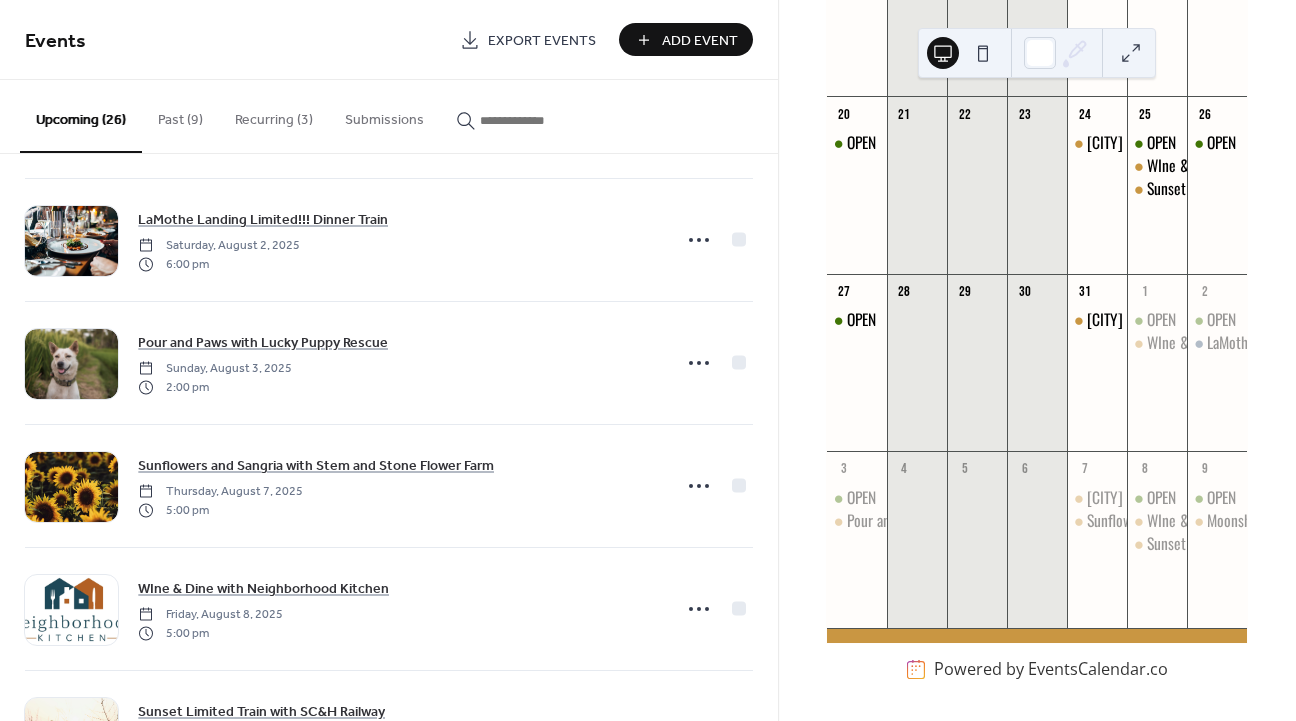 scroll, scrollTop: 799, scrollLeft: 0, axis: vertical 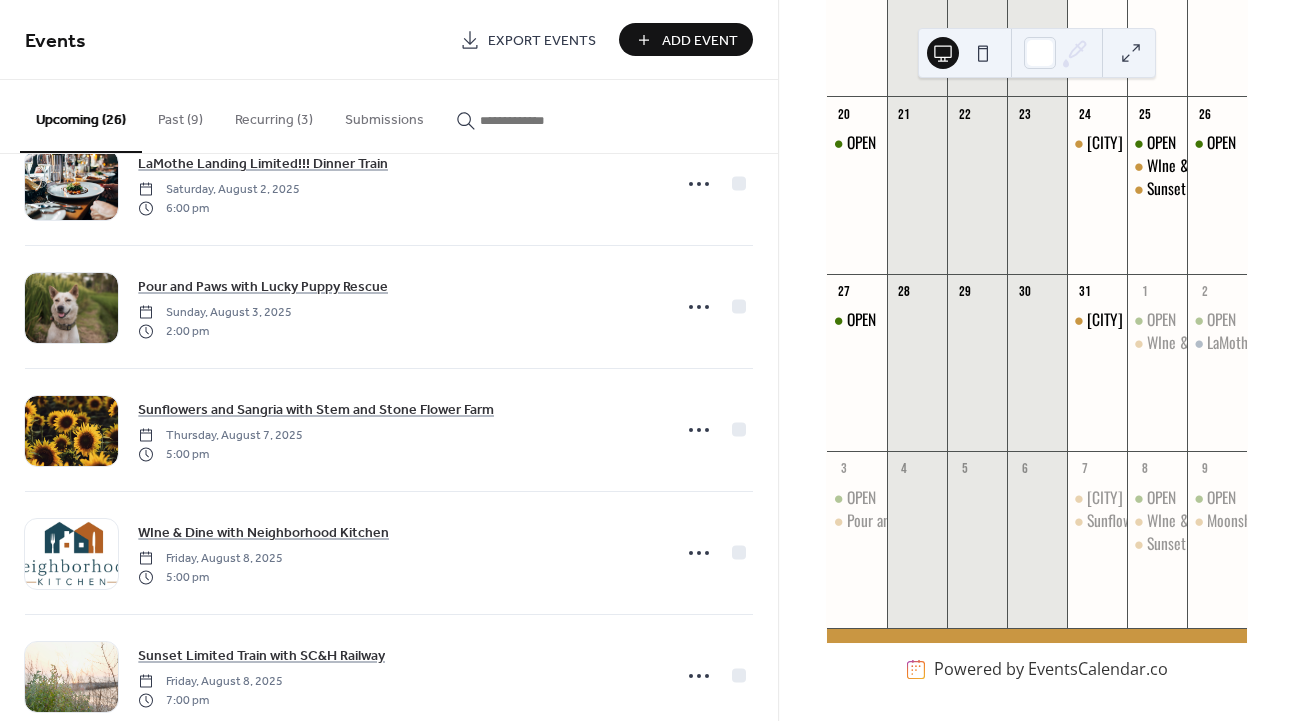 click on "Add Event" at bounding box center [700, 41] 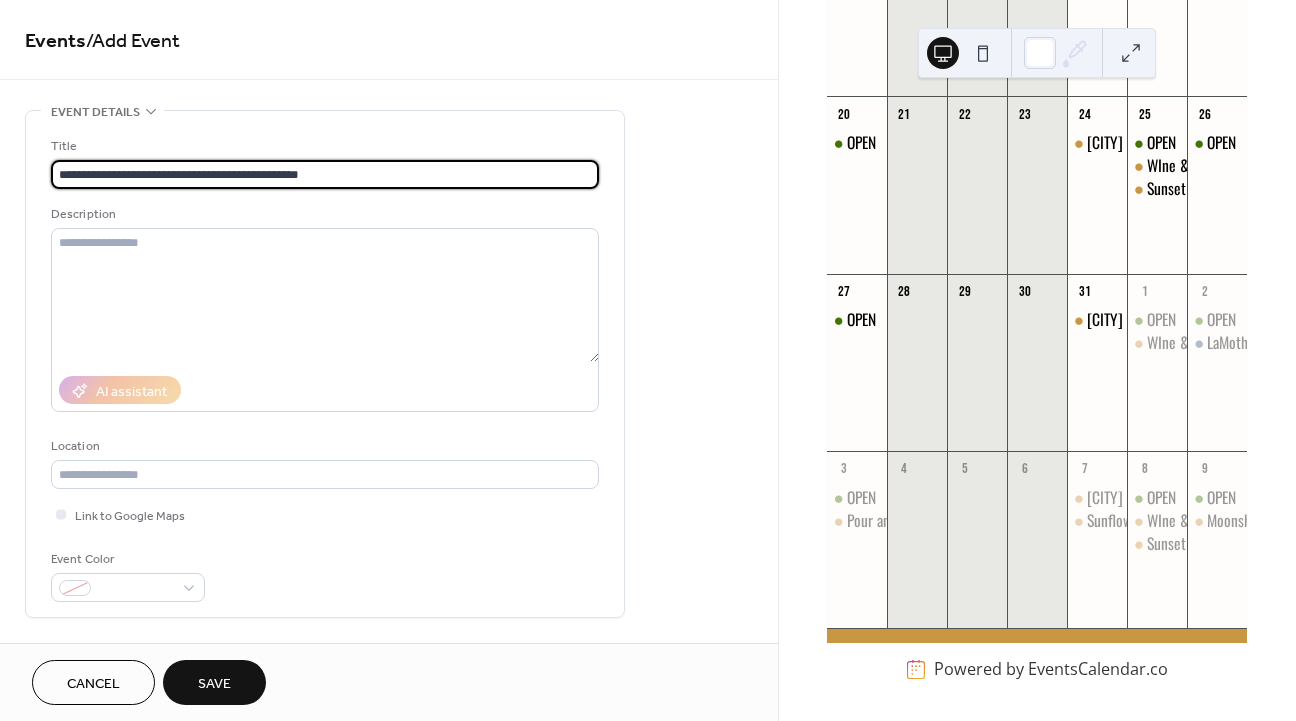 drag, startPoint x: 182, startPoint y: 177, endPoint x: 346, endPoint y: 189, distance: 164.43843 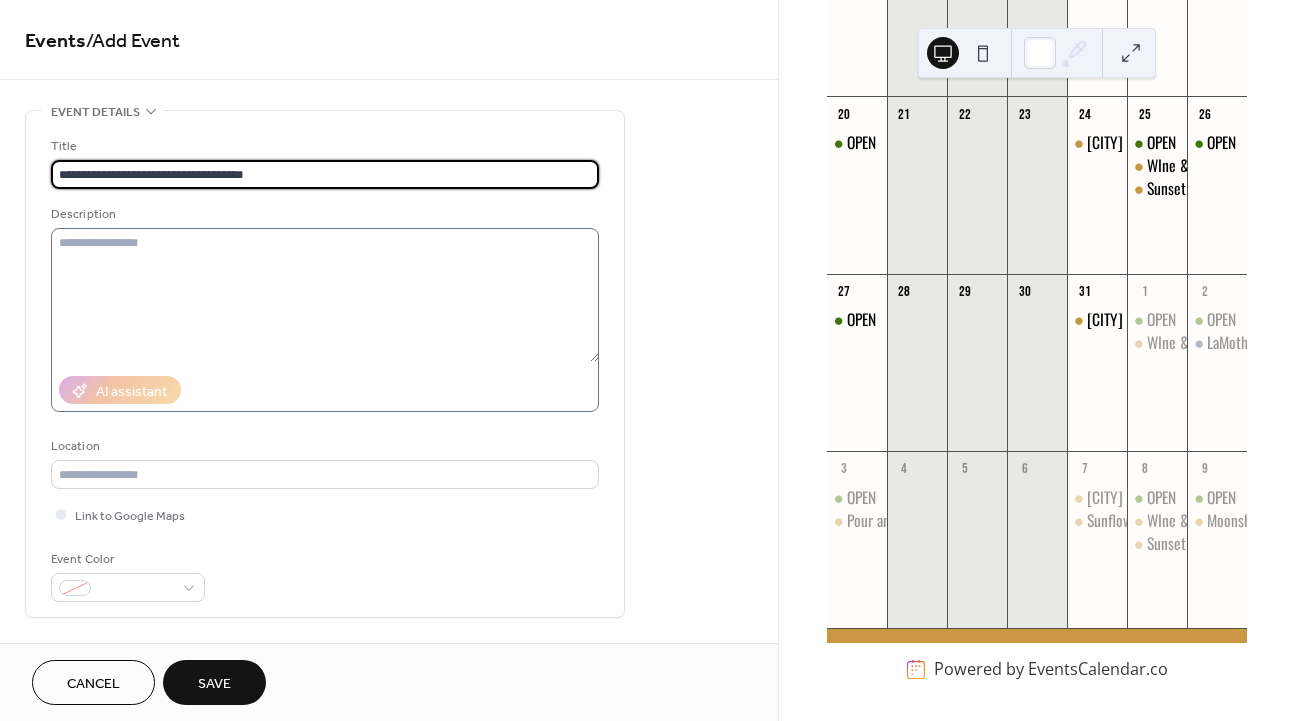 type on "**********" 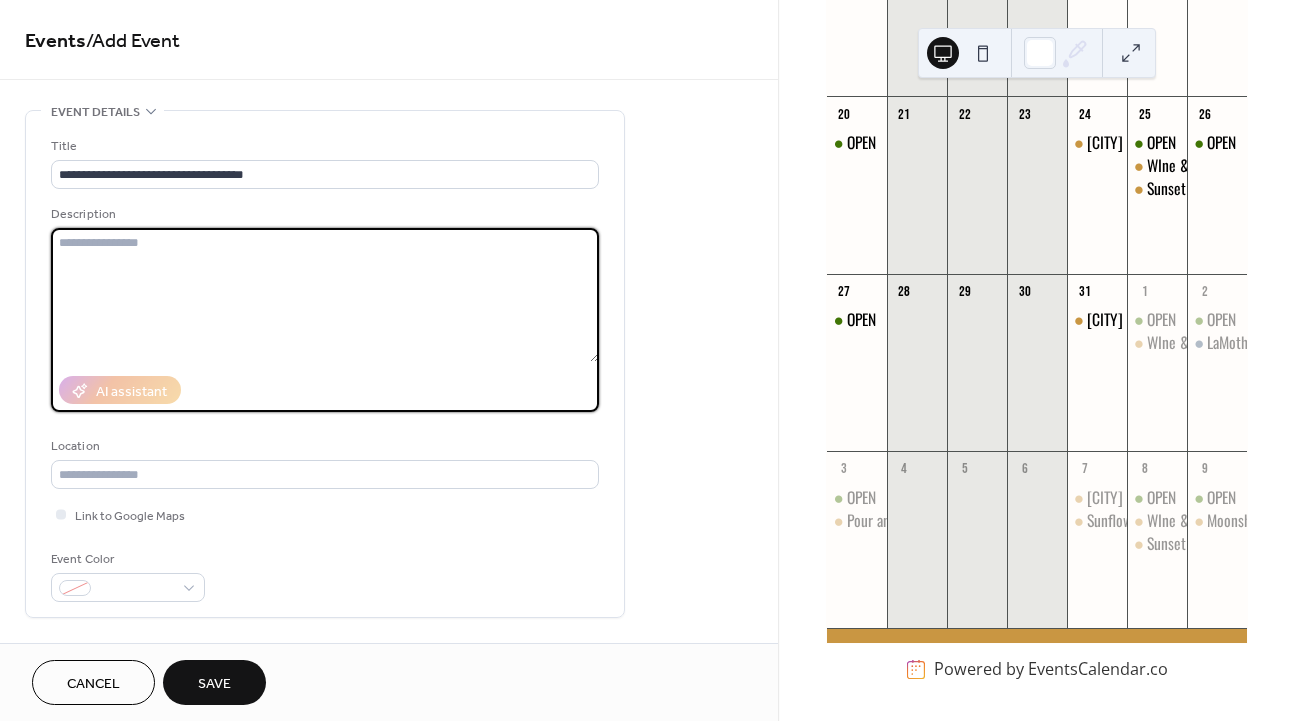 click at bounding box center (325, 295) 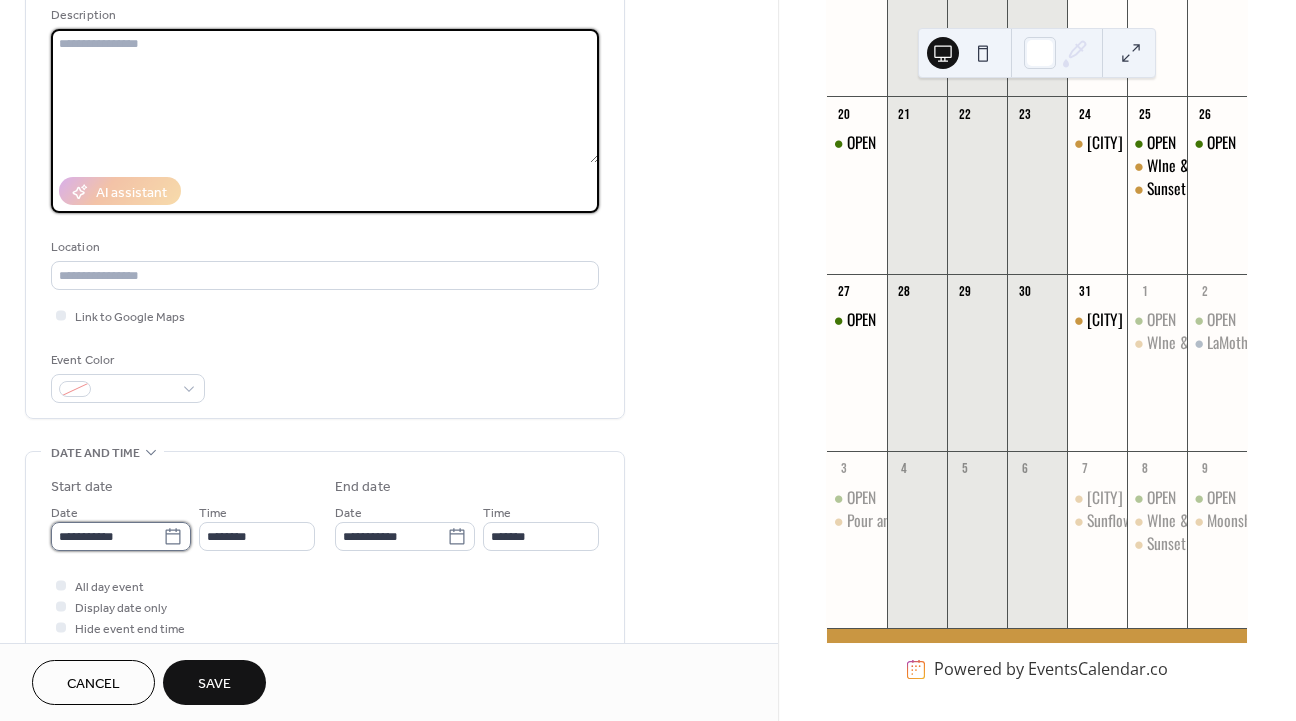 click on "**********" at bounding box center (107, 536) 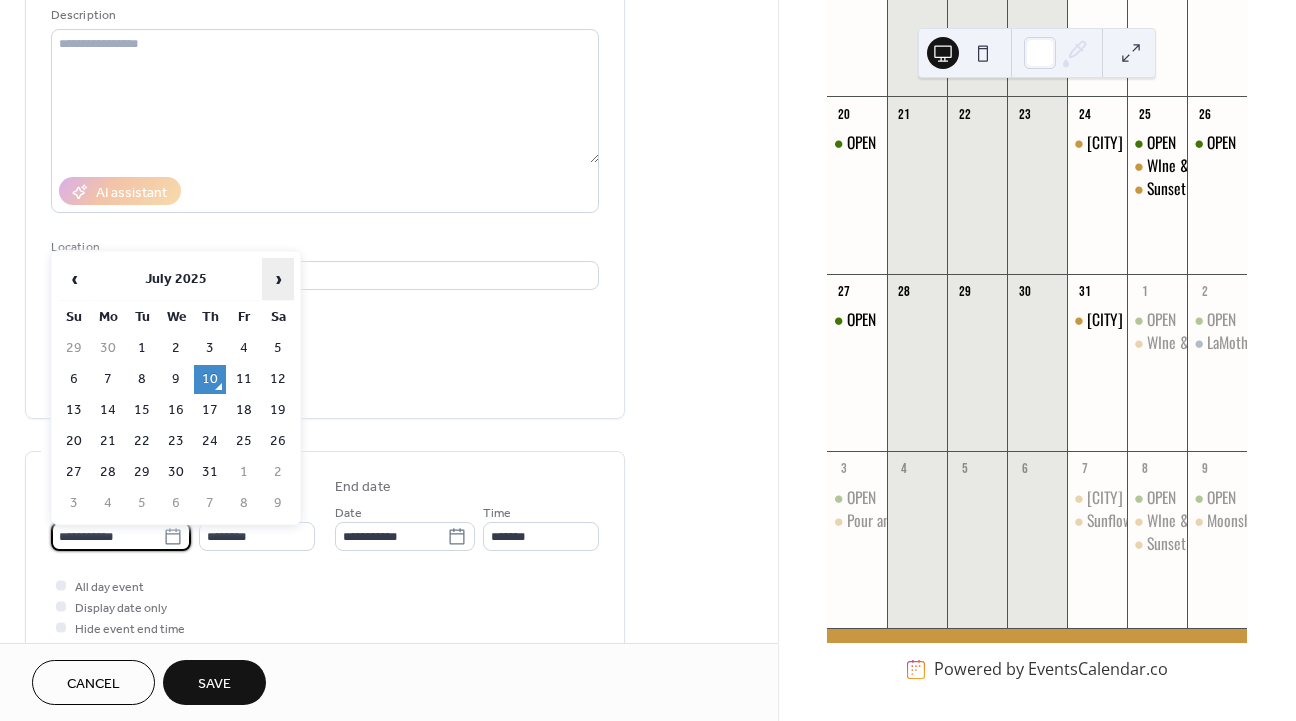 click on "›" at bounding box center [278, 279] 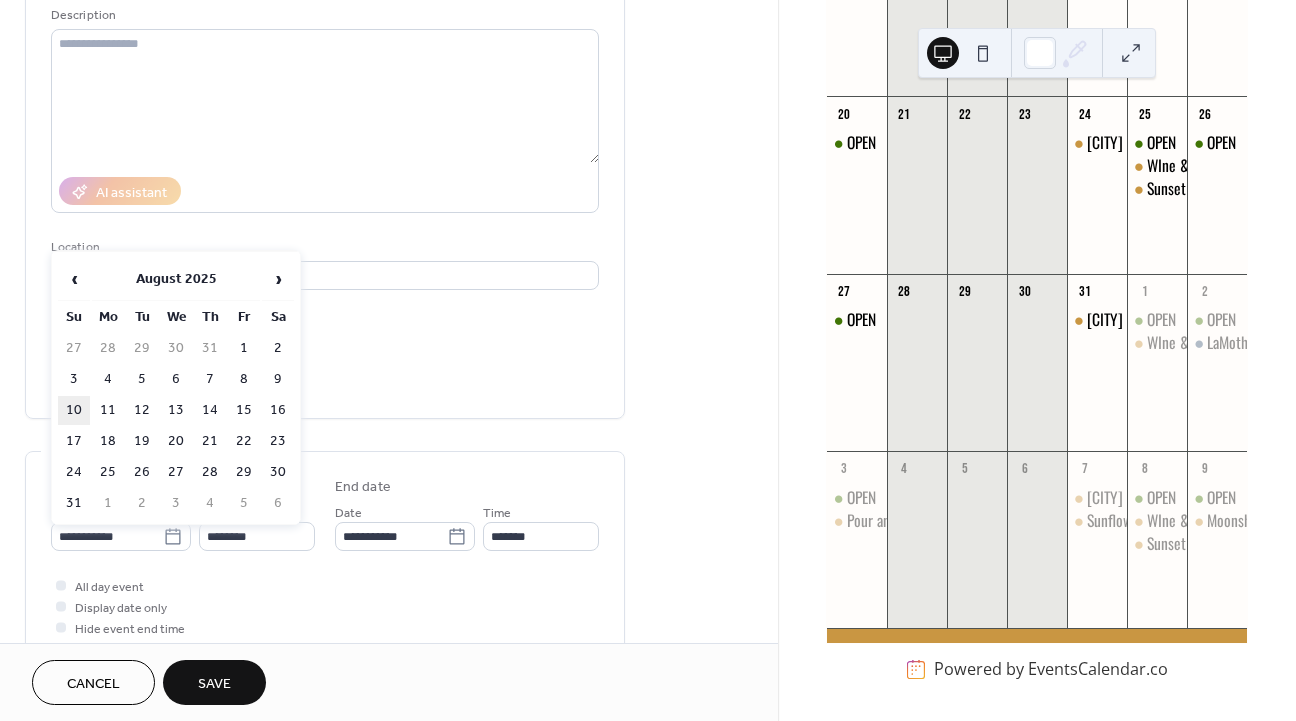 click on "10" at bounding box center (74, 410) 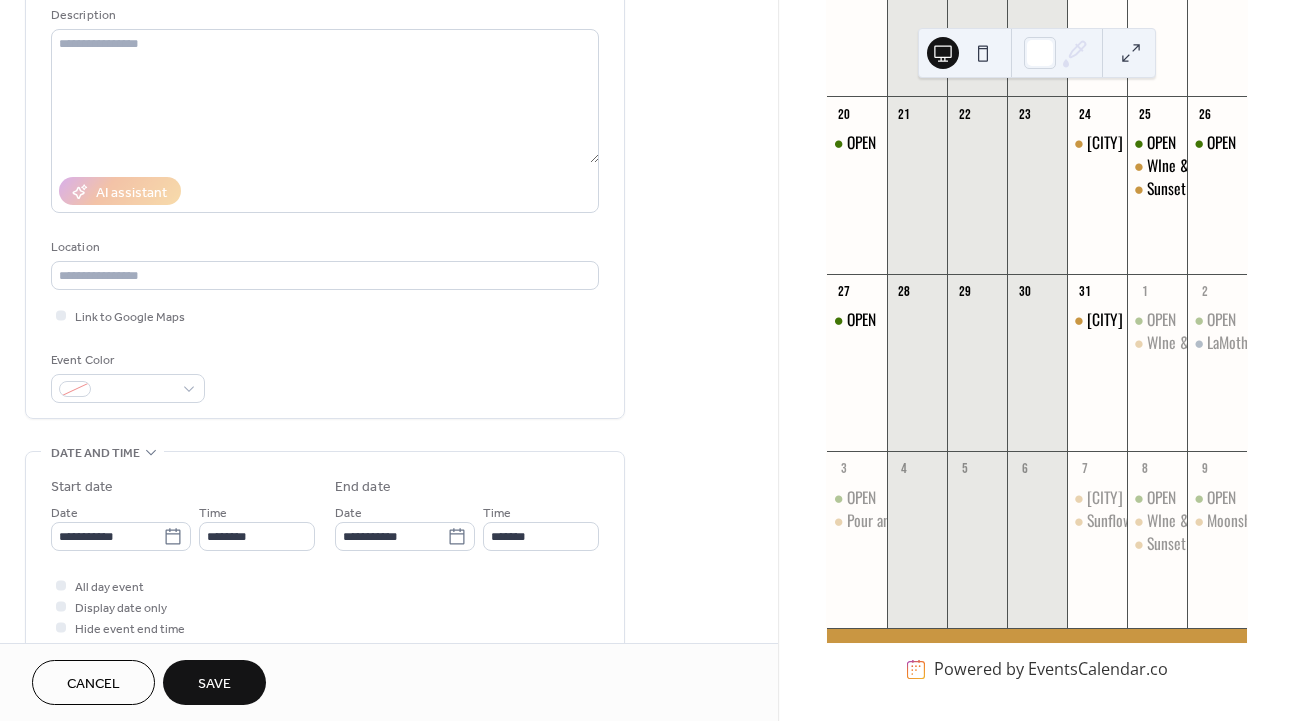 type on "**********" 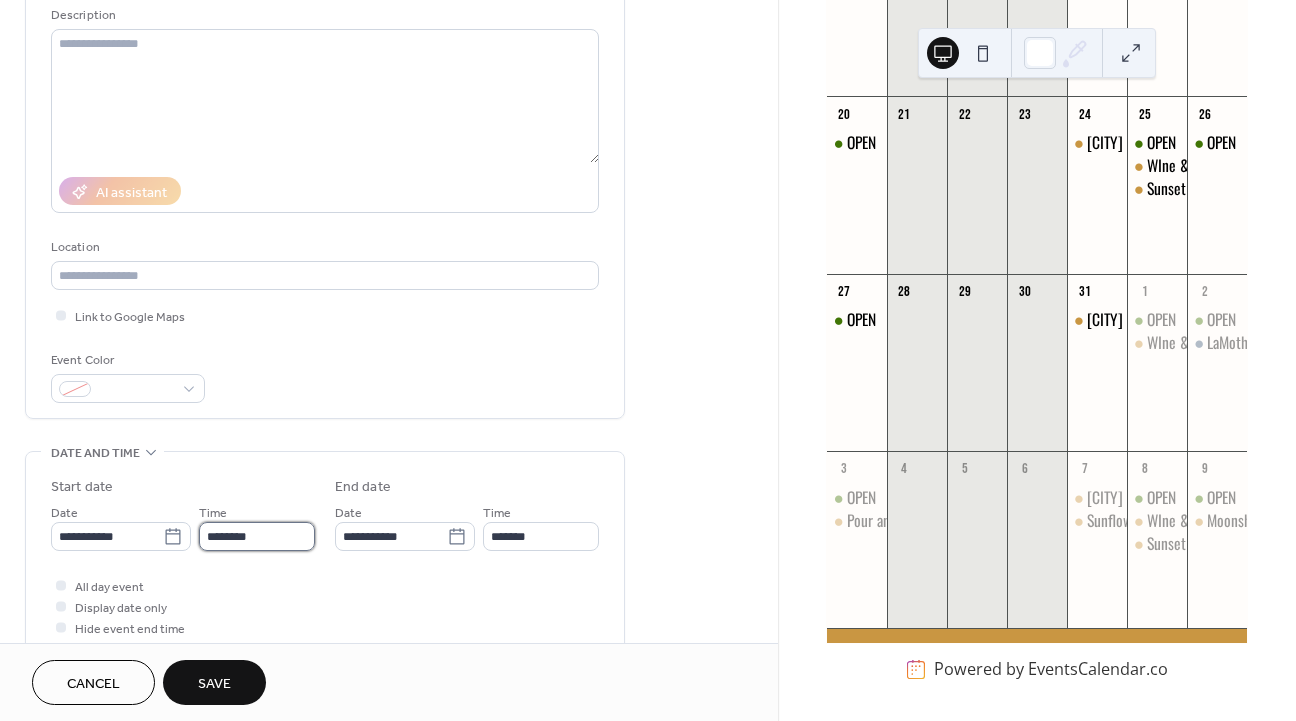 click on "********" at bounding box center [257, 536] 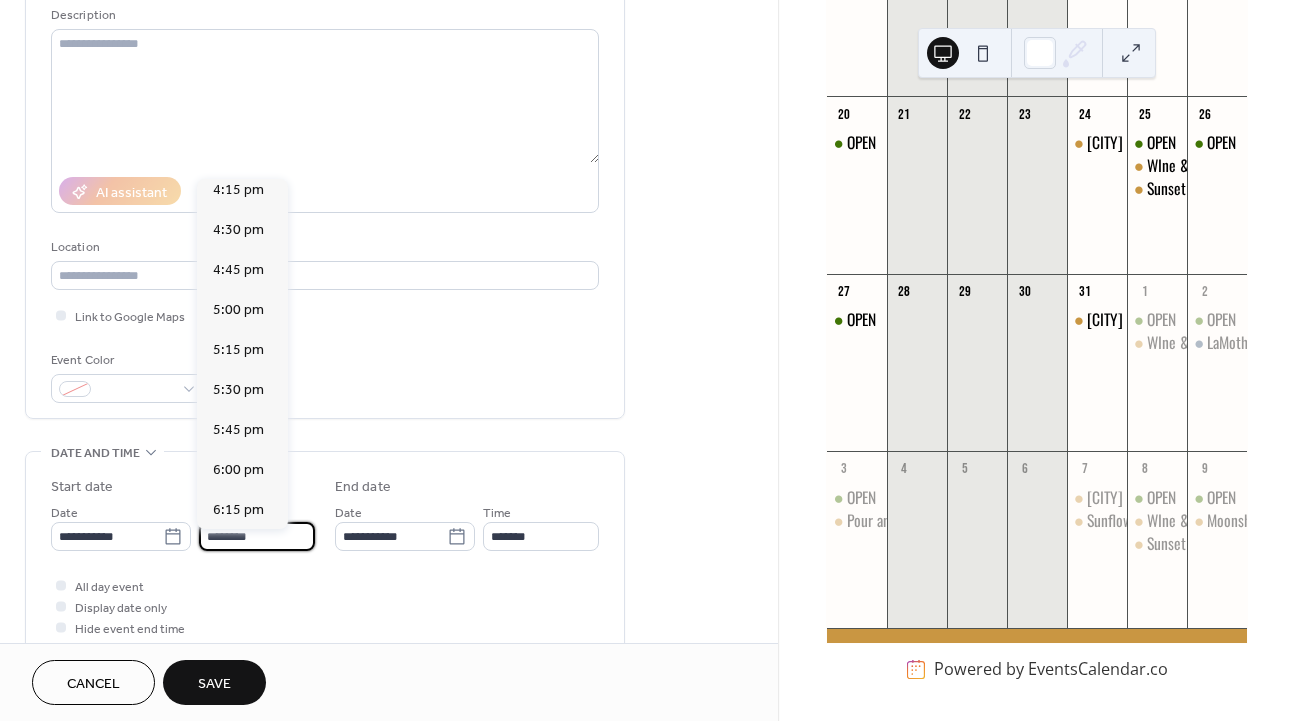 scroll, scrollTop: 2607, scrollLeft: 0, axis: vertical 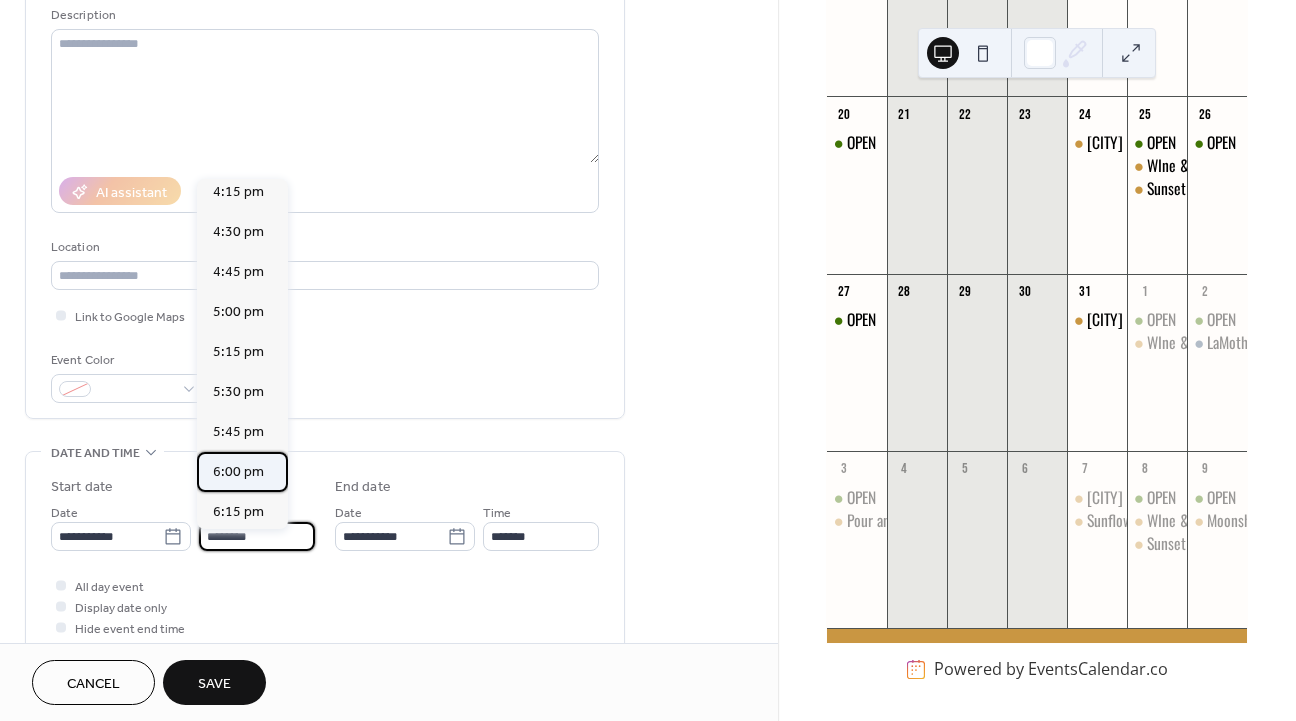 click on "6:00 pm" at bounding box center (238, 472) 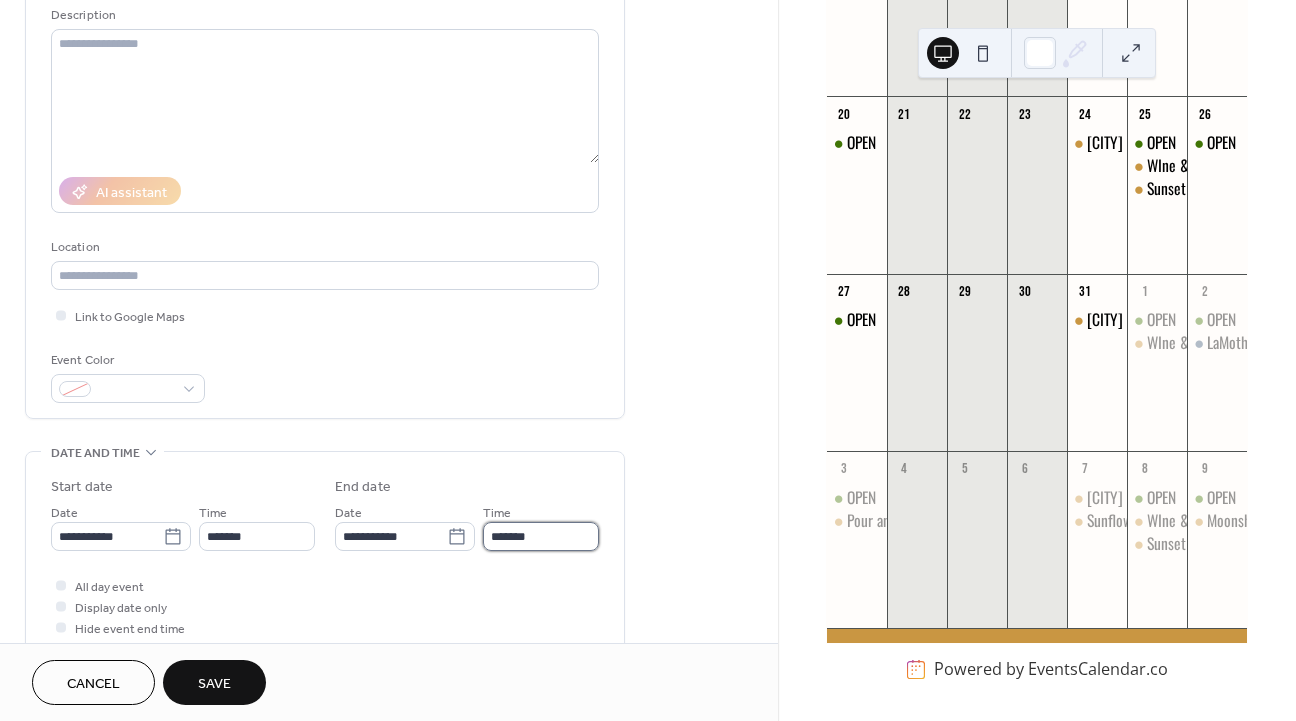 click on "*******" at bounding box center [541, 536] 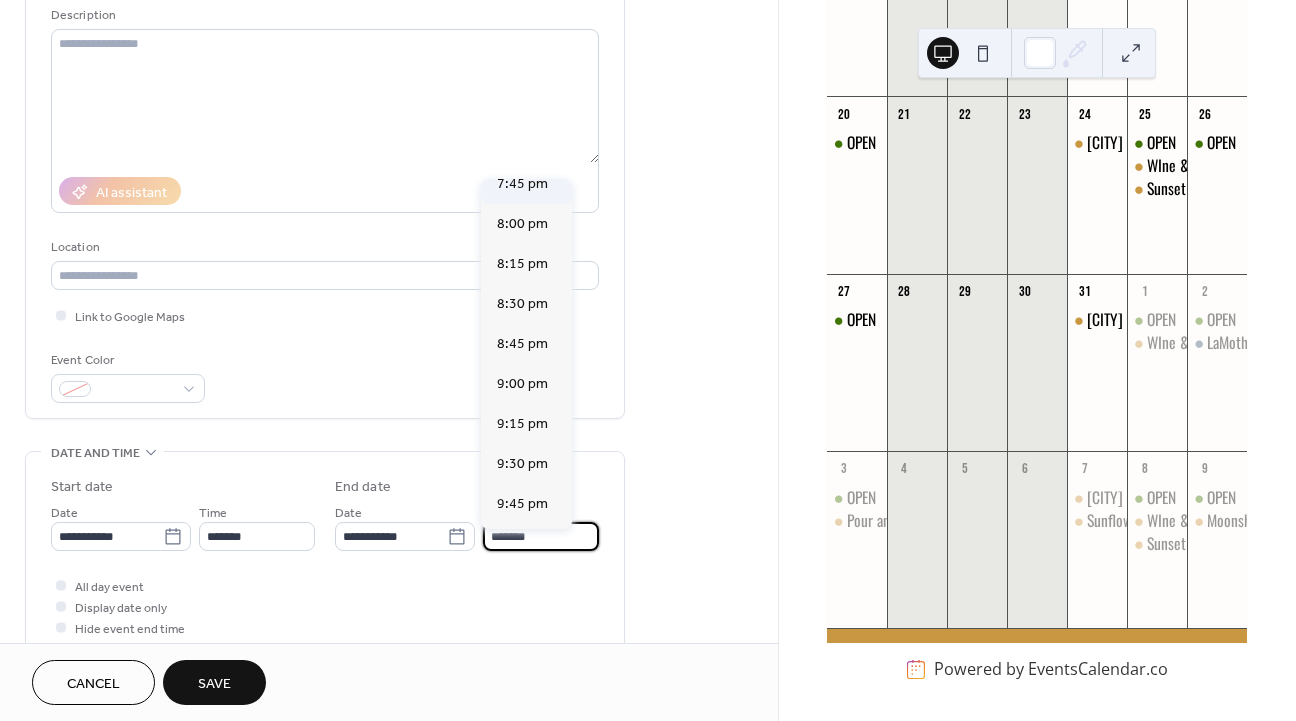 scroll, scrollTop: 264, scrollLeft: 0, axis: vertical 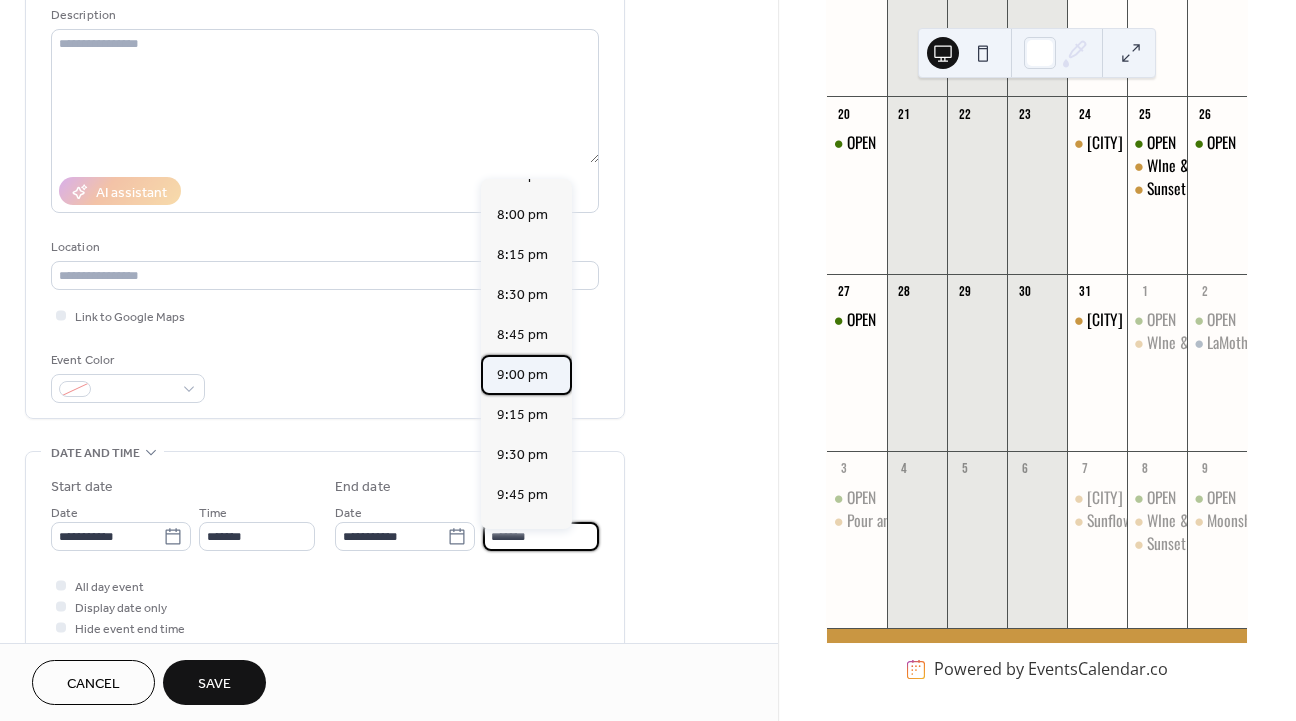 click on "9:00 pm" at bounding box center [522, 375] 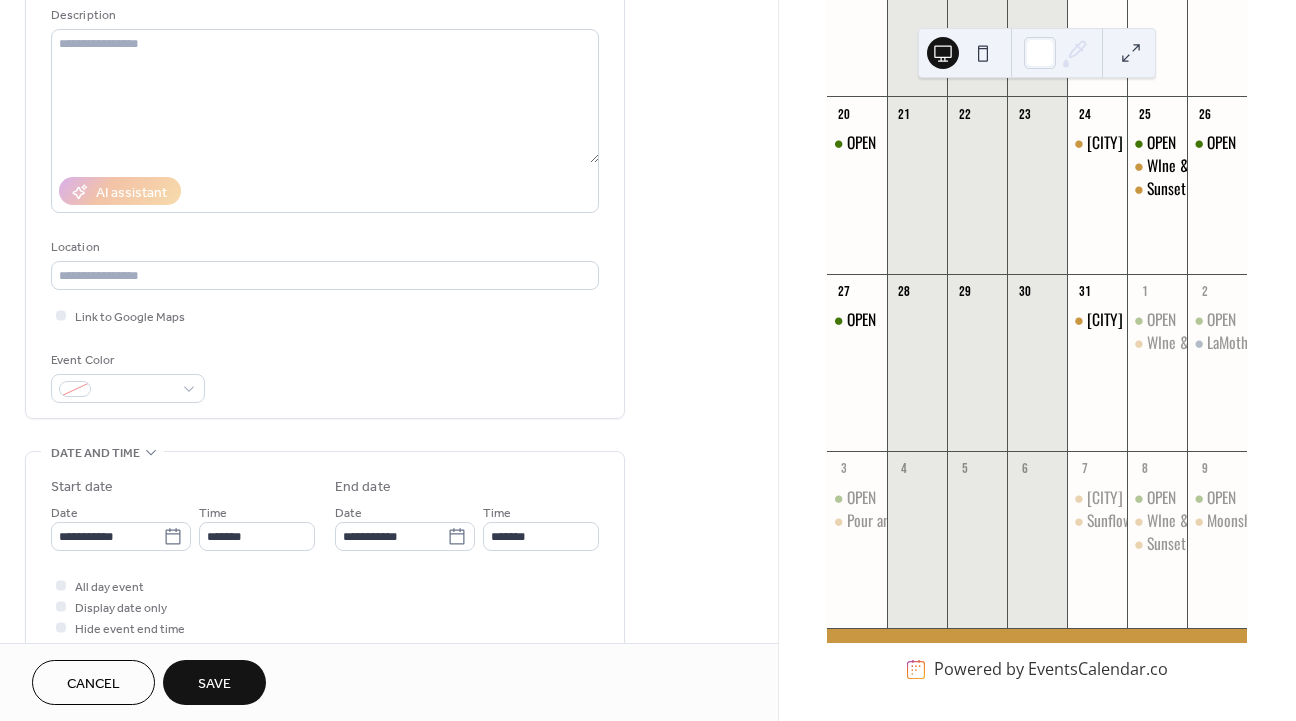 click on "All day event Display date only Hide event end time" at bounding box center [325, 606] 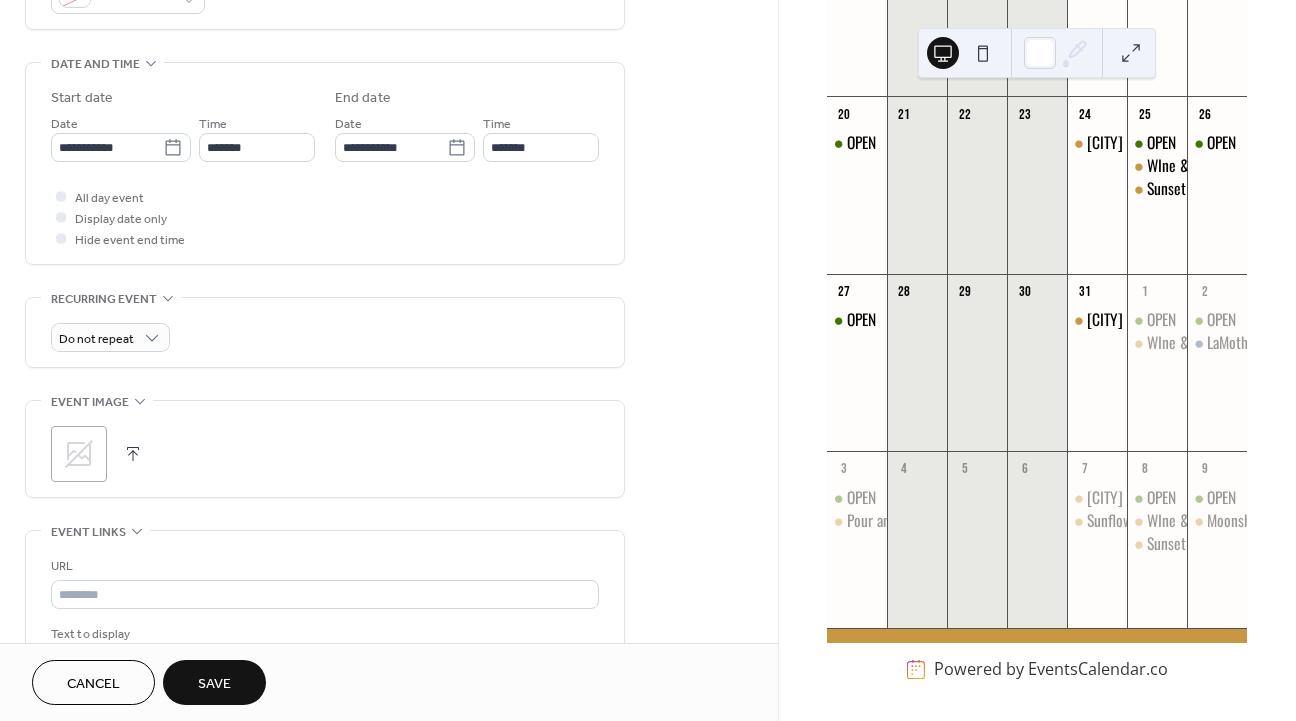 scroll, scrollTop: 698, scrollLeft: 0, axis: vertical 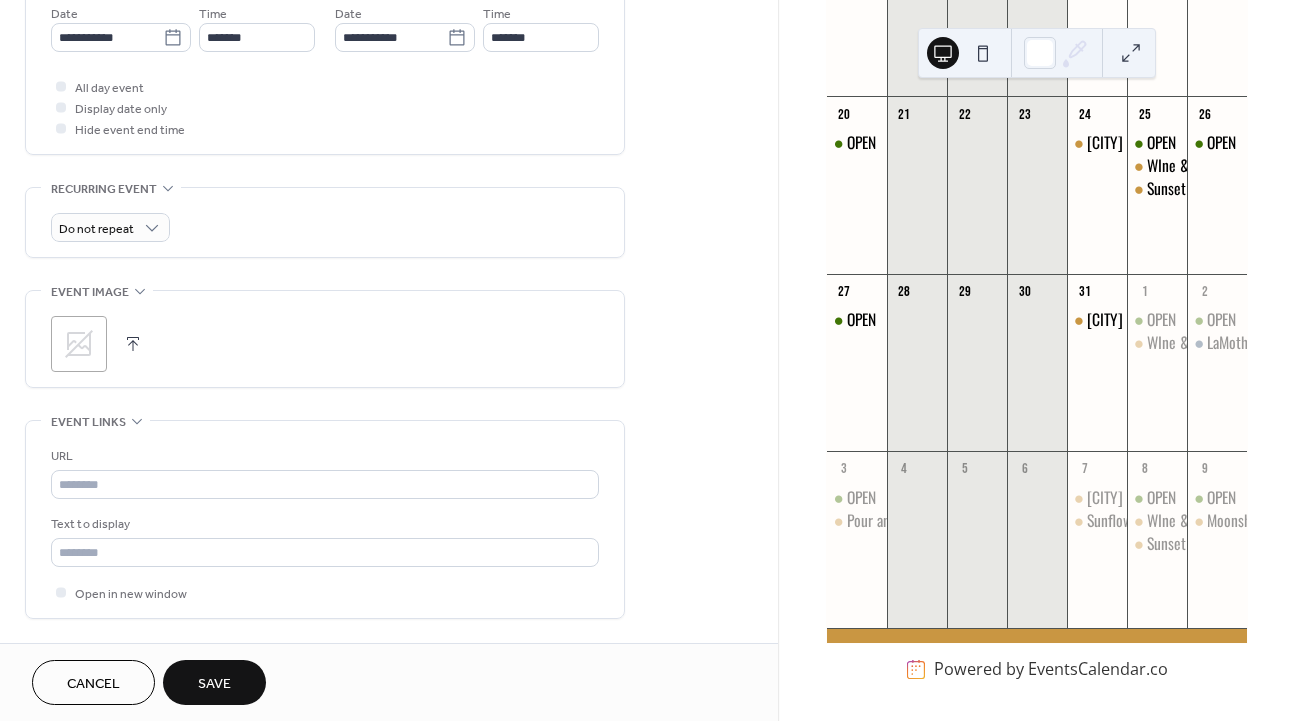 click 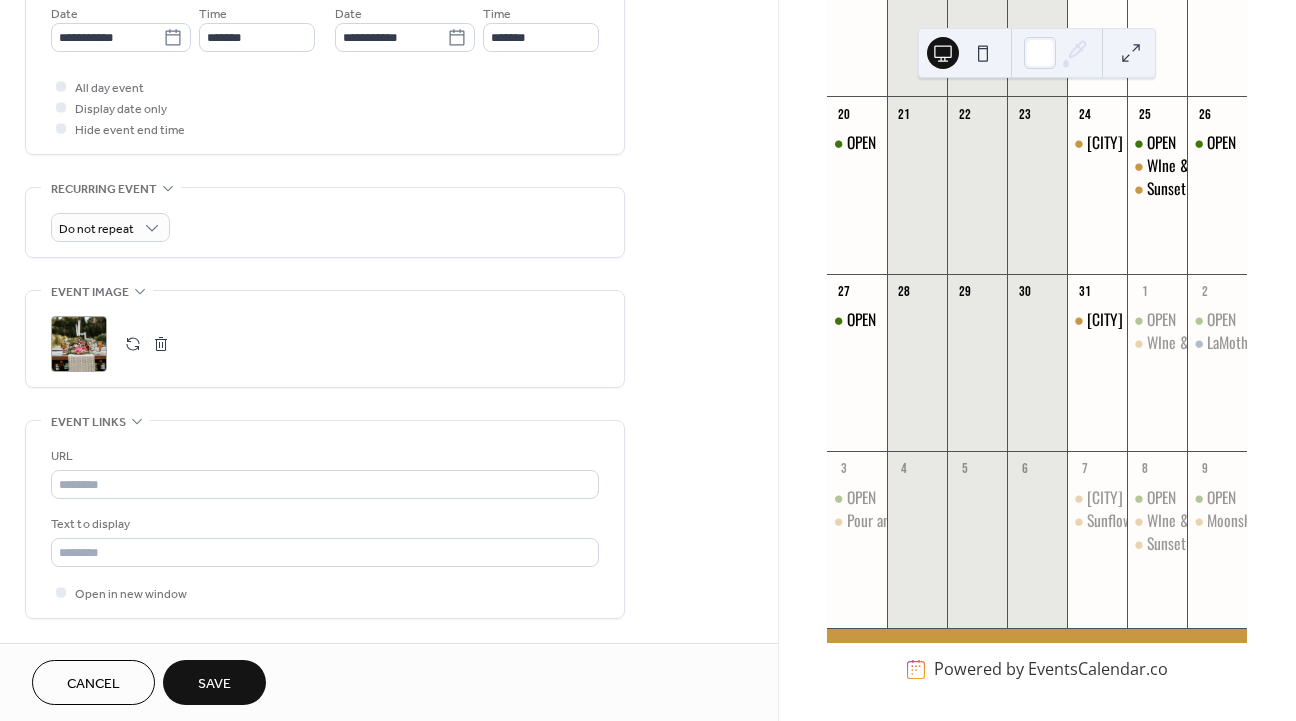 click on "Save" at bounding box center (214, 682) 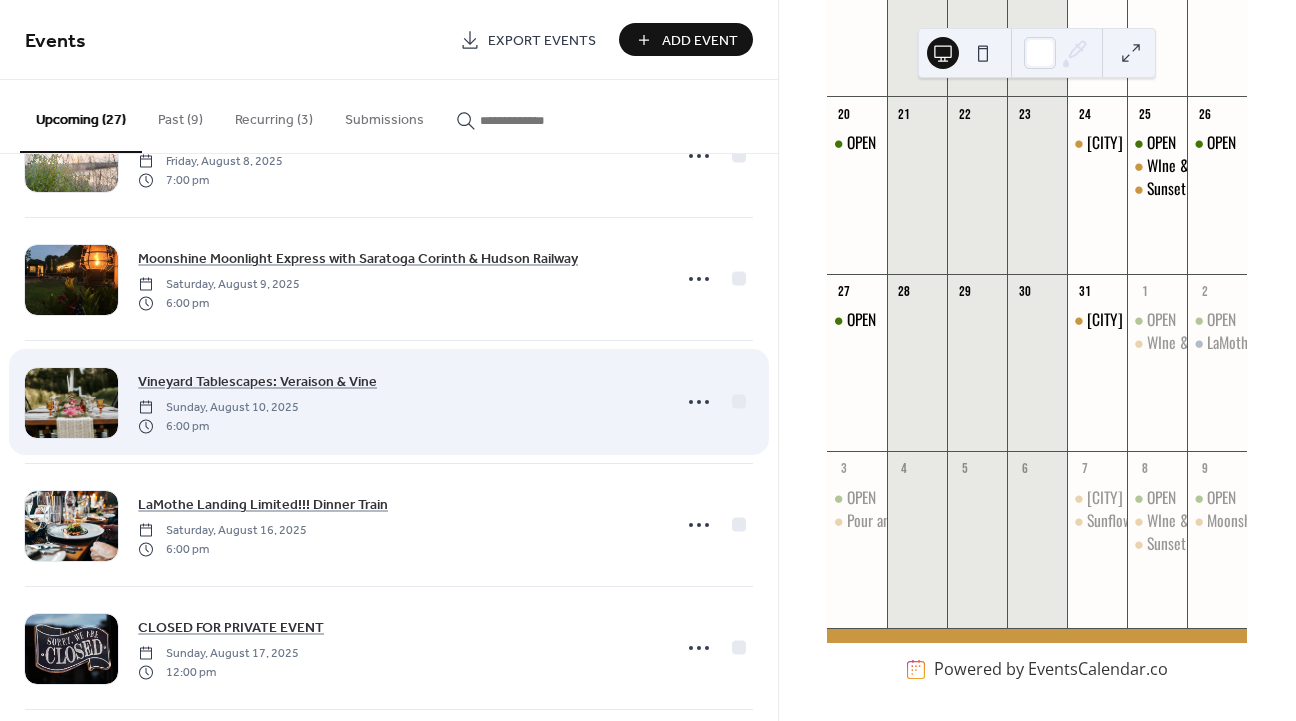 scroll, scrollTop: 1363, scrollLeft: 0, axis: vertical 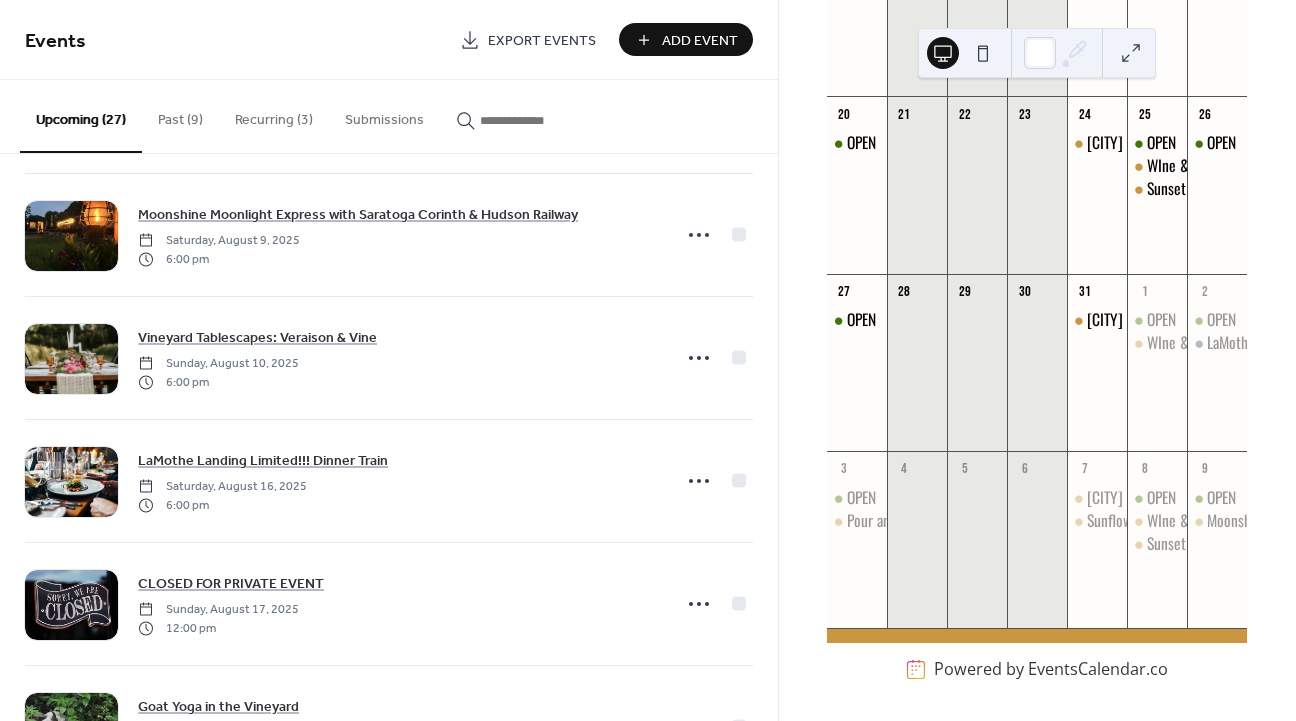 click on "Add Event" at bounding box center [700, 41] 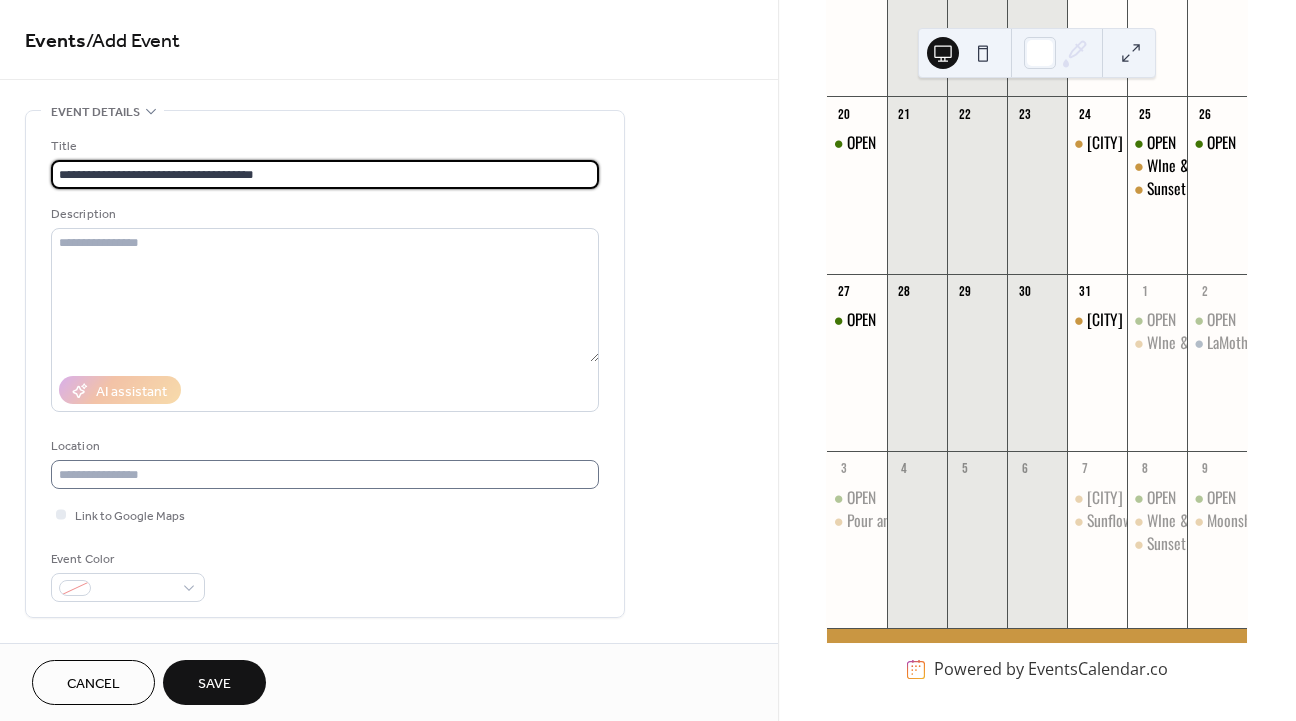 type on "**********" 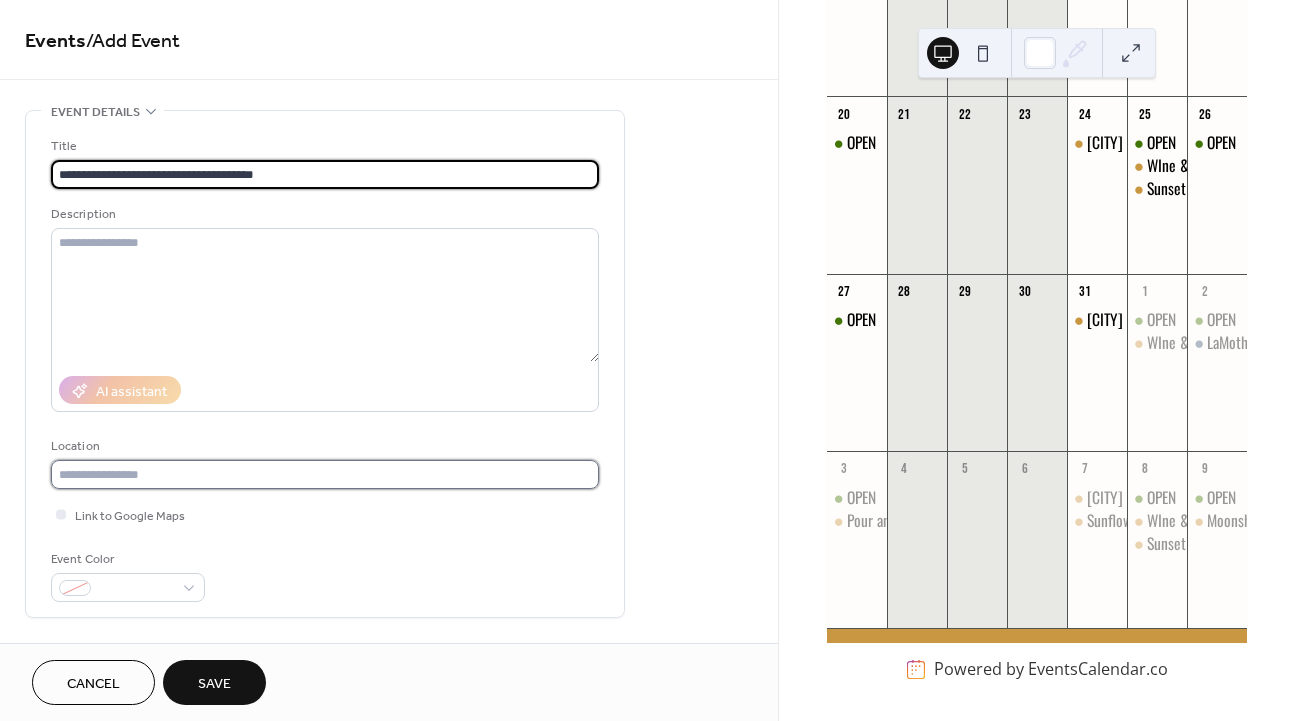 click at bounding box center [325, 474] 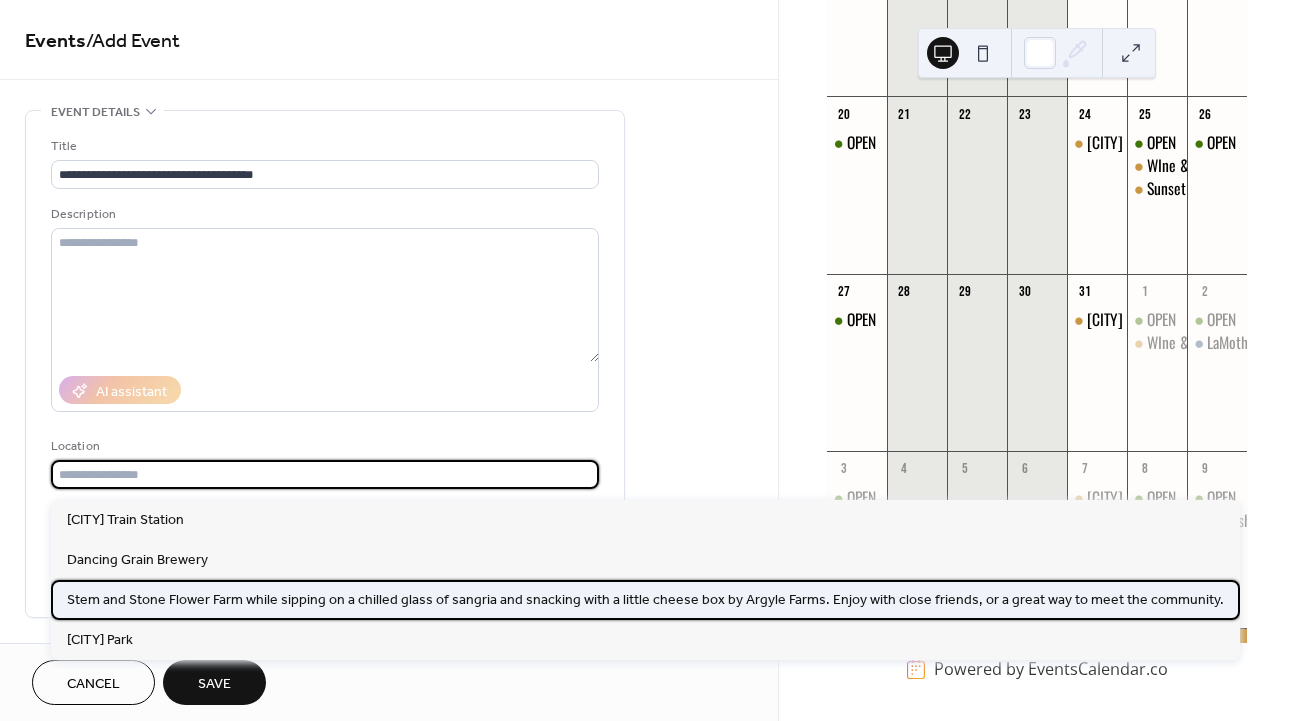 click on "Stem and Stone Flower Farm while sipping on a chilled glass of sangria and snacking with a little cheese box by Argyle Farms. Enjoy with close friends, or a great way to meet the community." at bounding box center (645, 600) 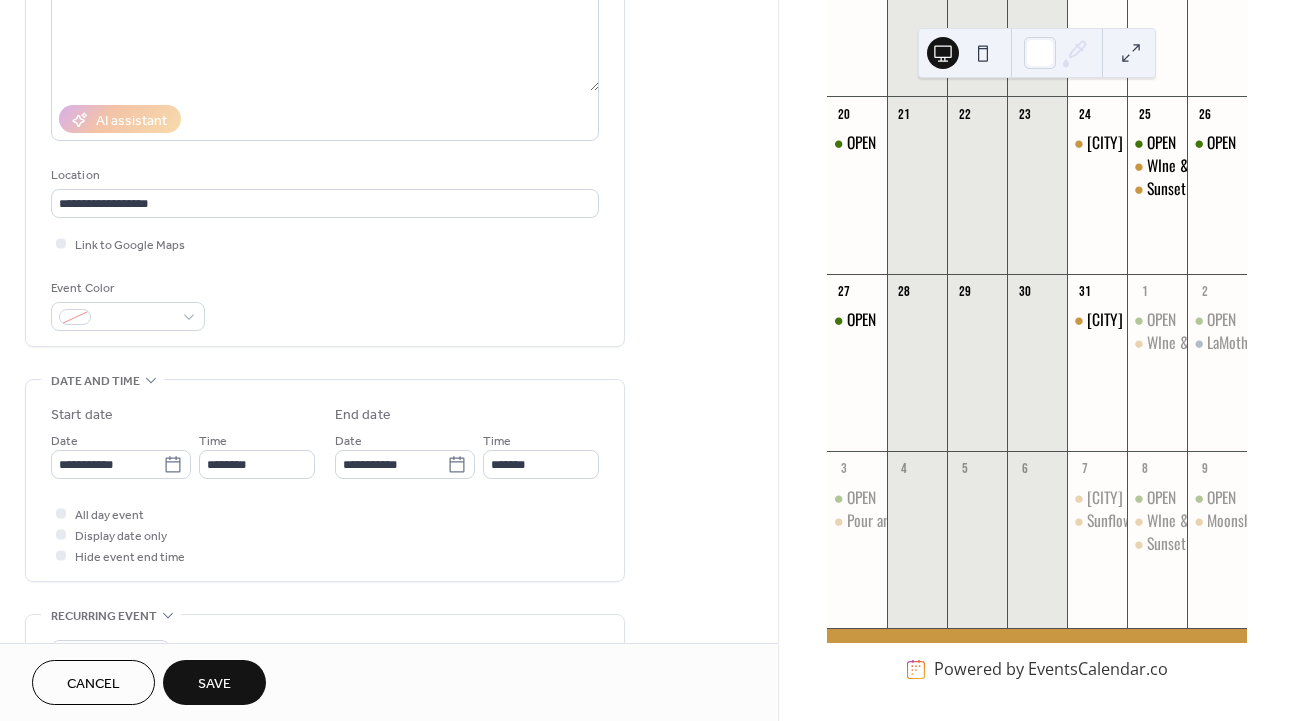 scroll, scrollTop: 331, scrollLeft: 0, axis: vertical 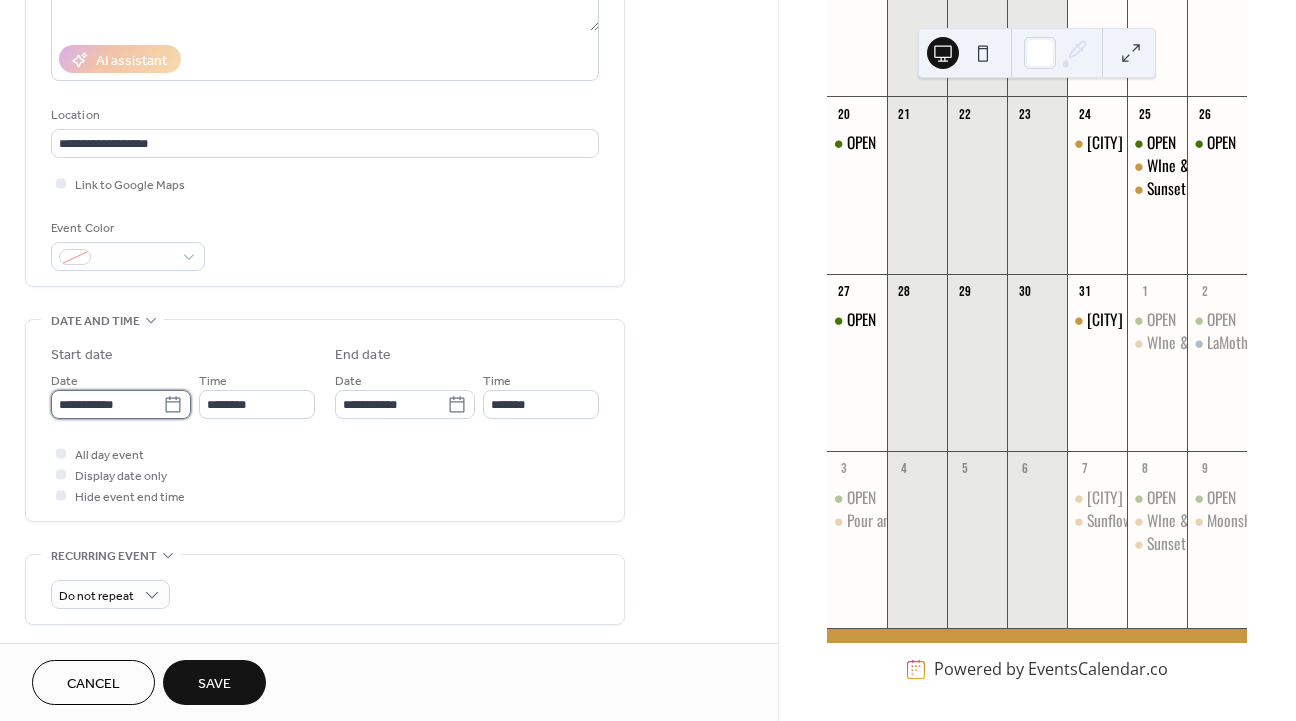 click on "**********" at bounding box center [107, 404] 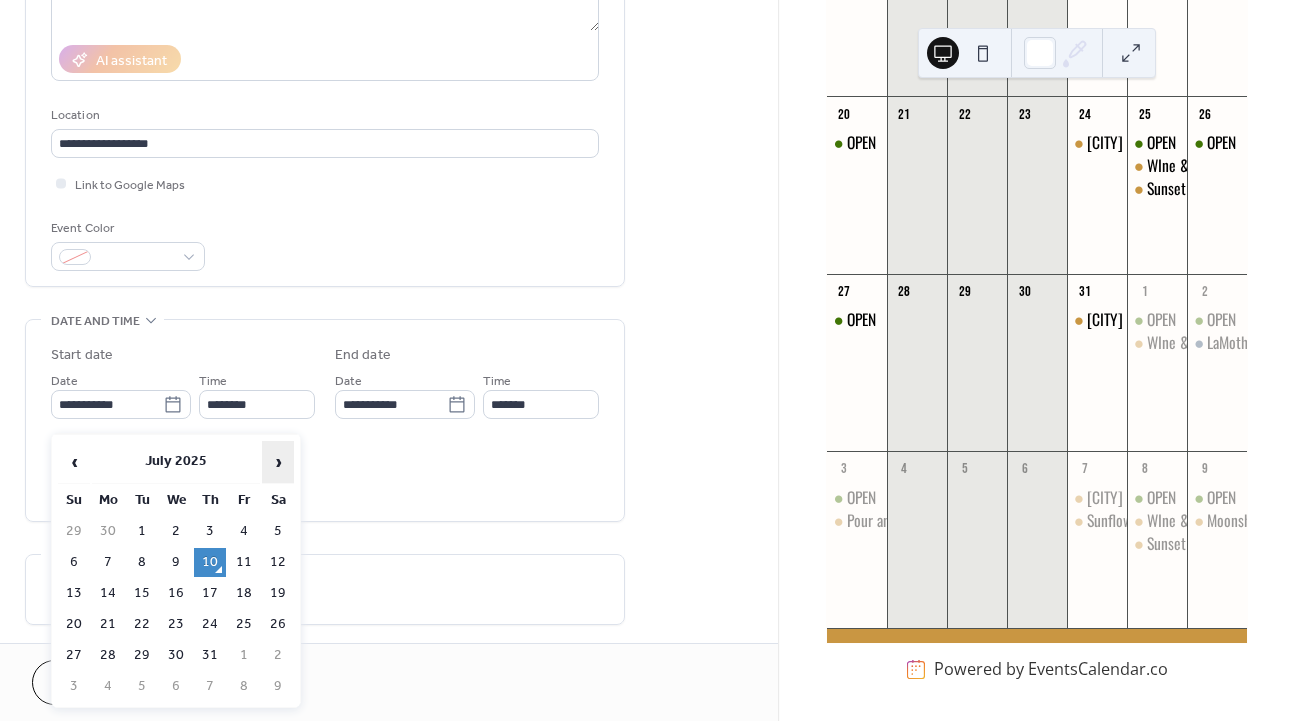 click on "›" at bounding box center (278, 462) 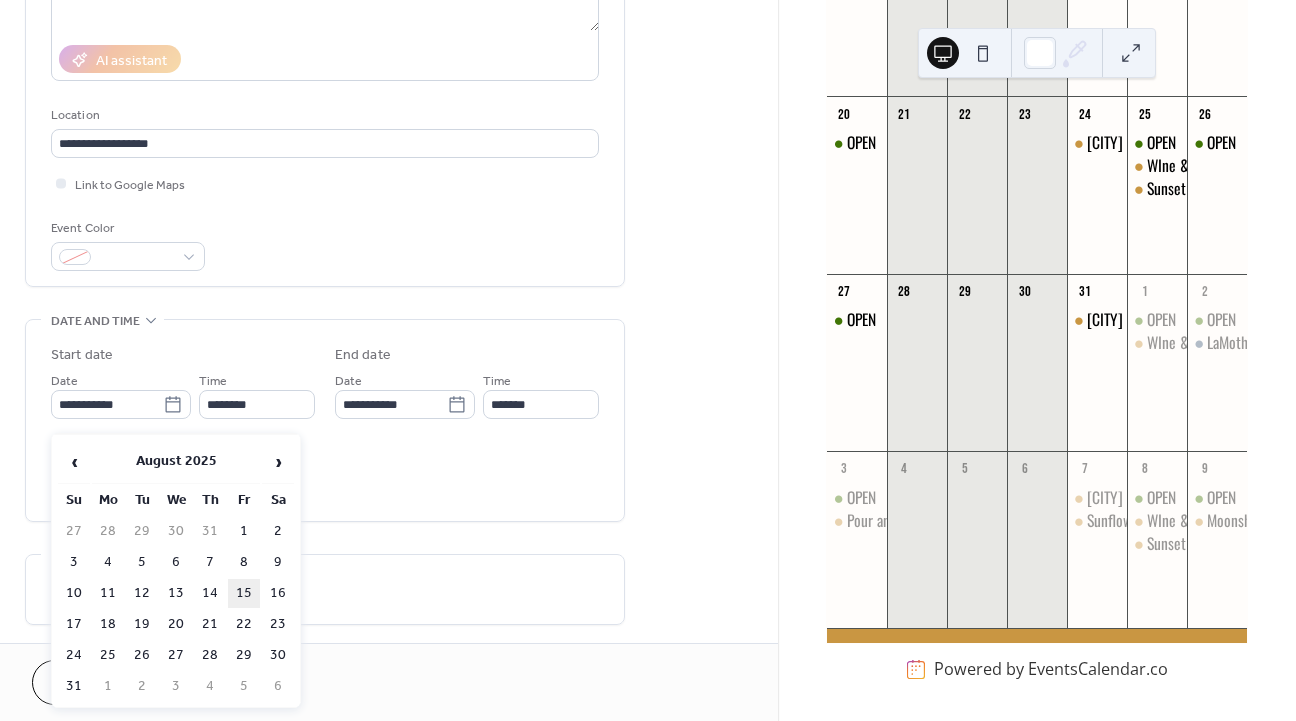 click on "15" at bounding box center (244, 593) 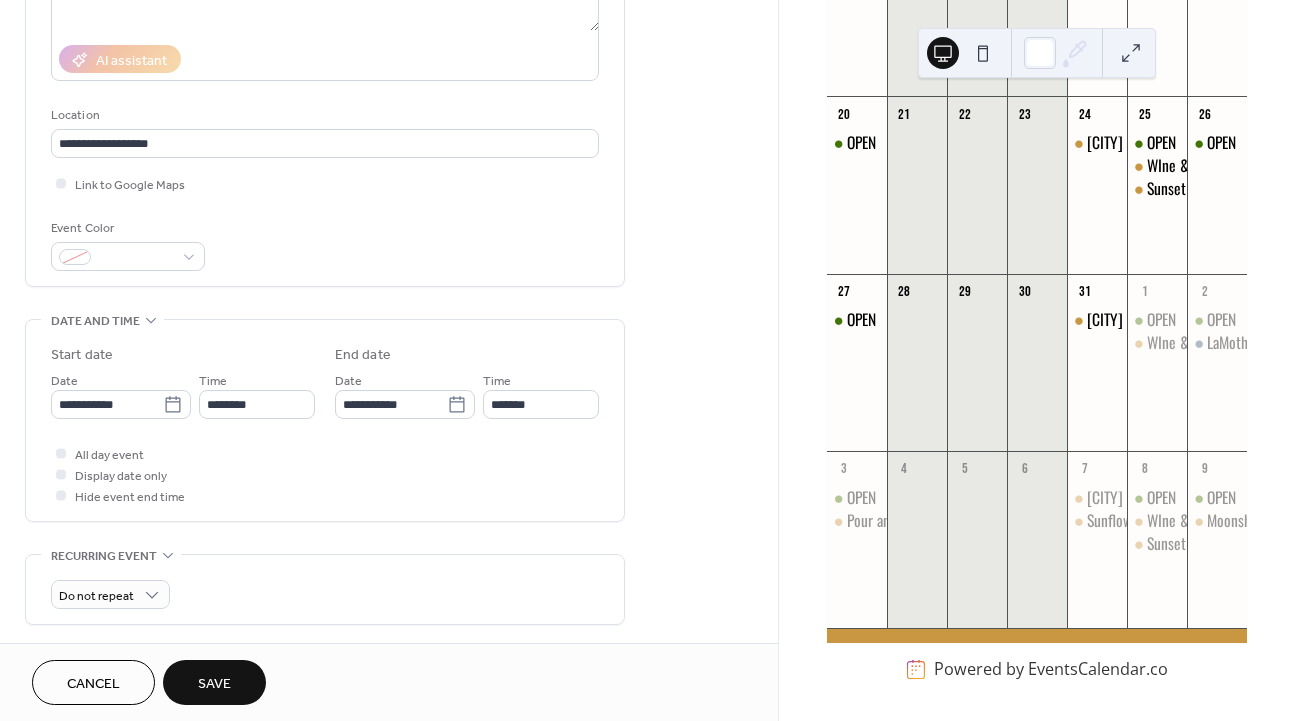 type on "**********" 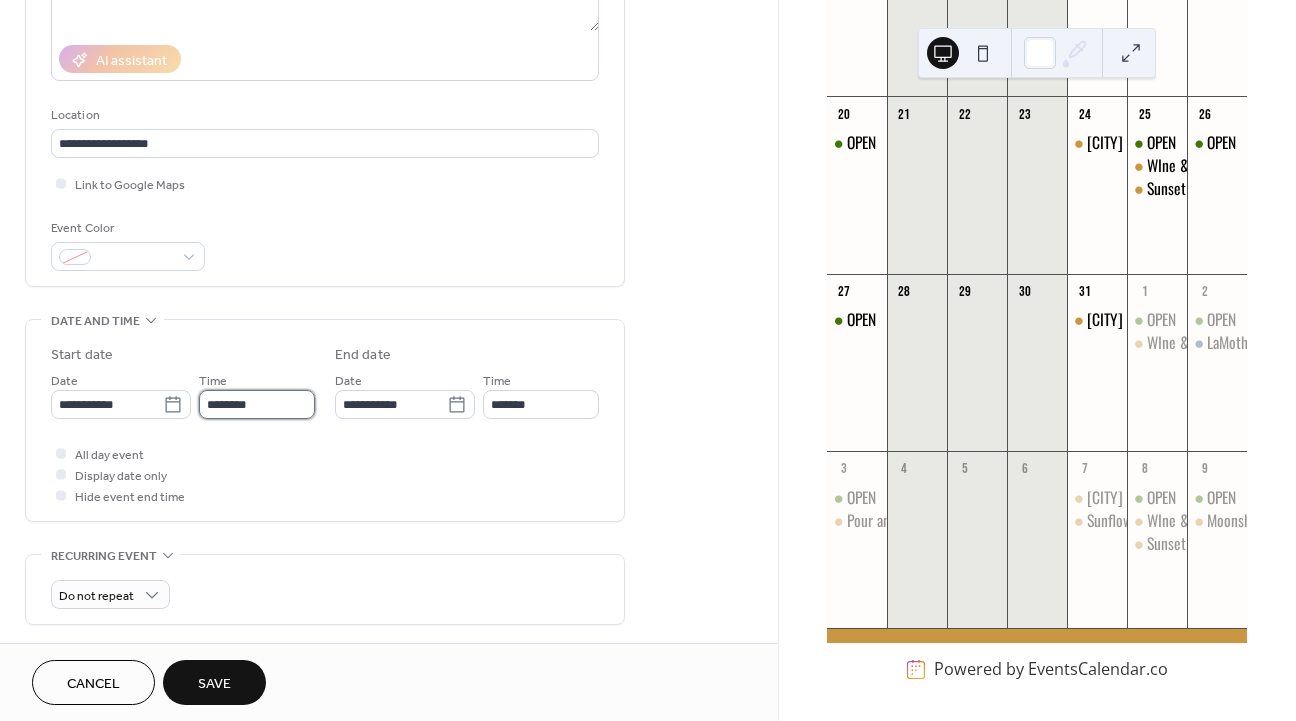 click on "********" at bounding box center (257, 404) 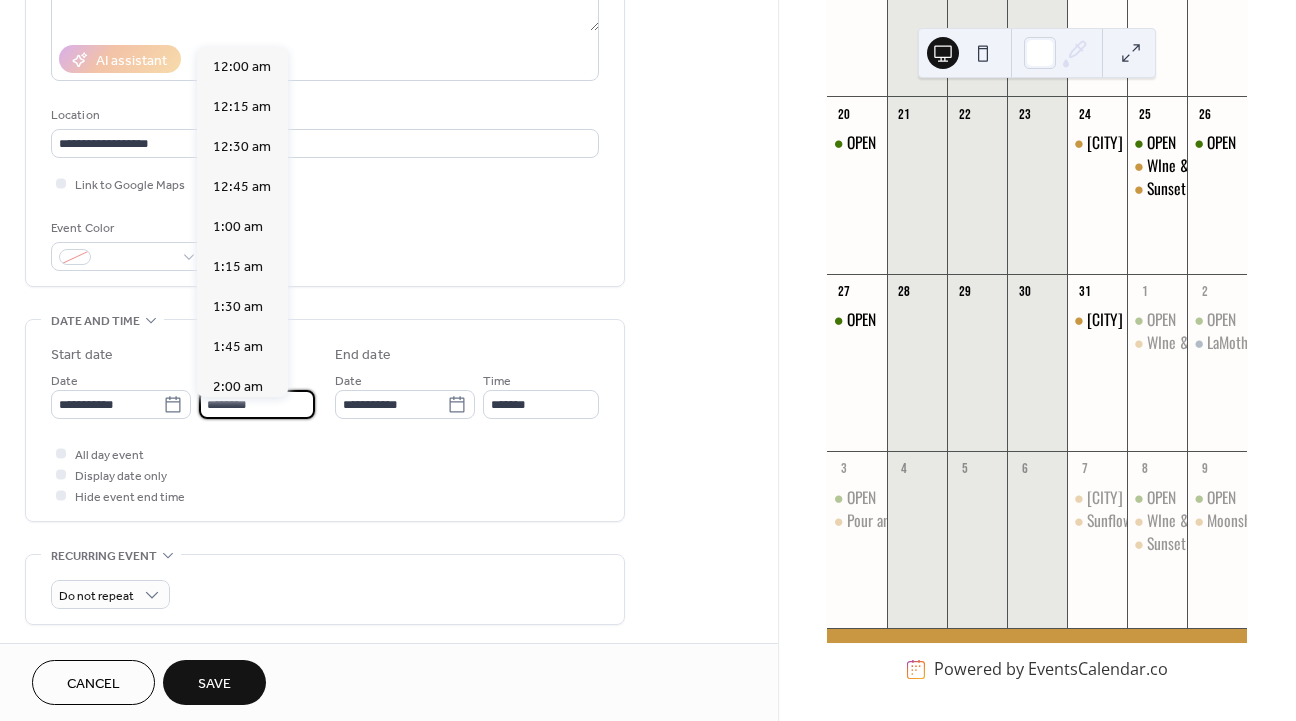 scroll, scrollTop: 1944, scrollLeft: 0, axis: vertical 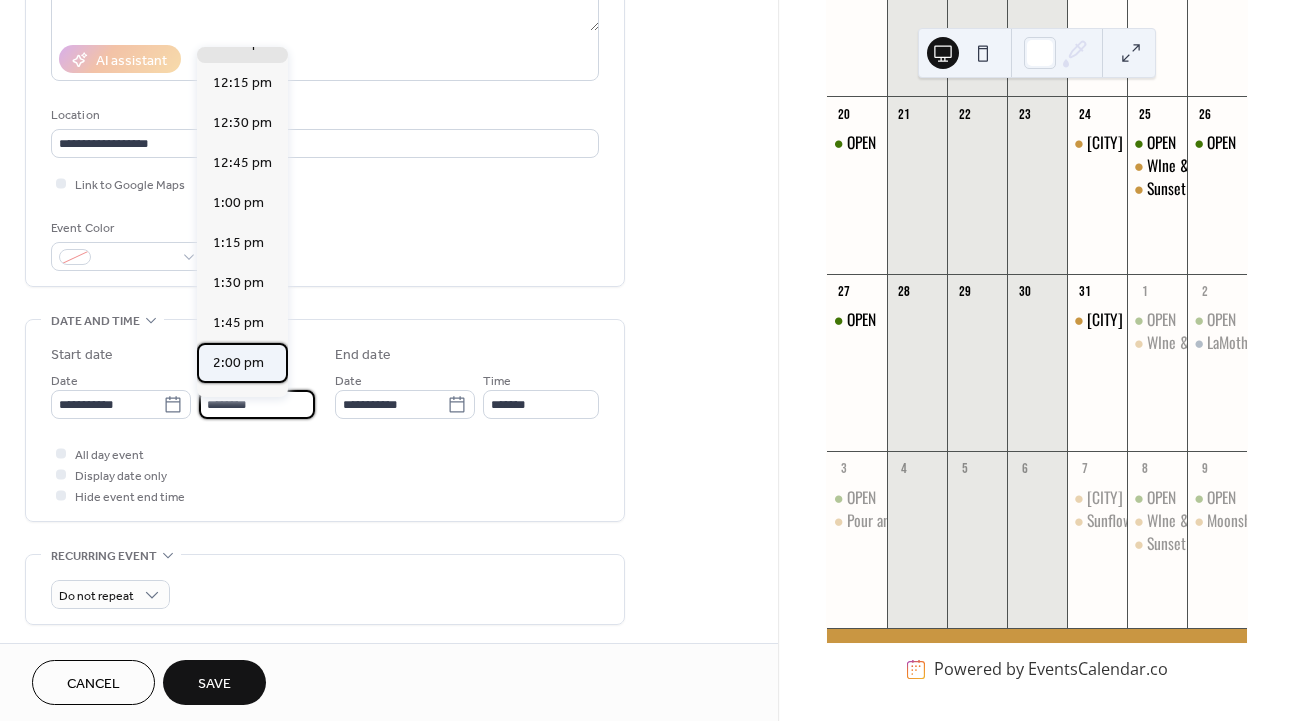 click on "2:00 pm" at bounding box center [238, 363] 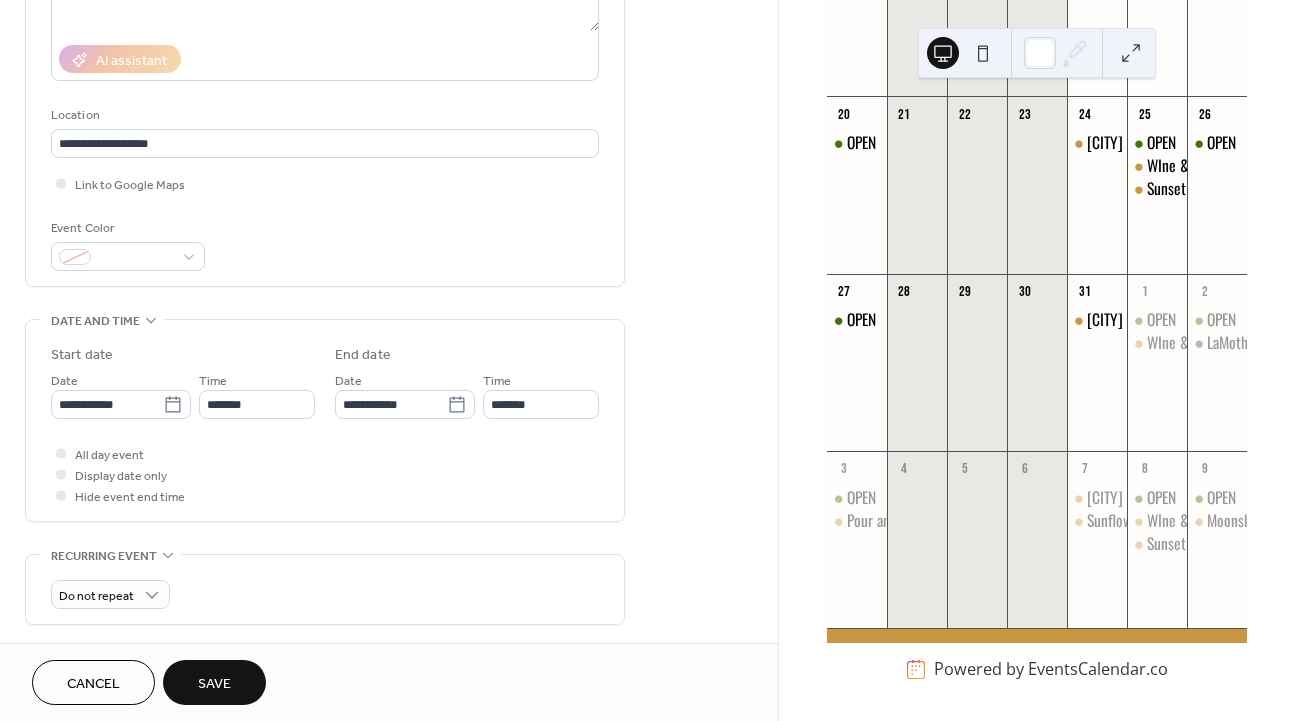 type on "*******" 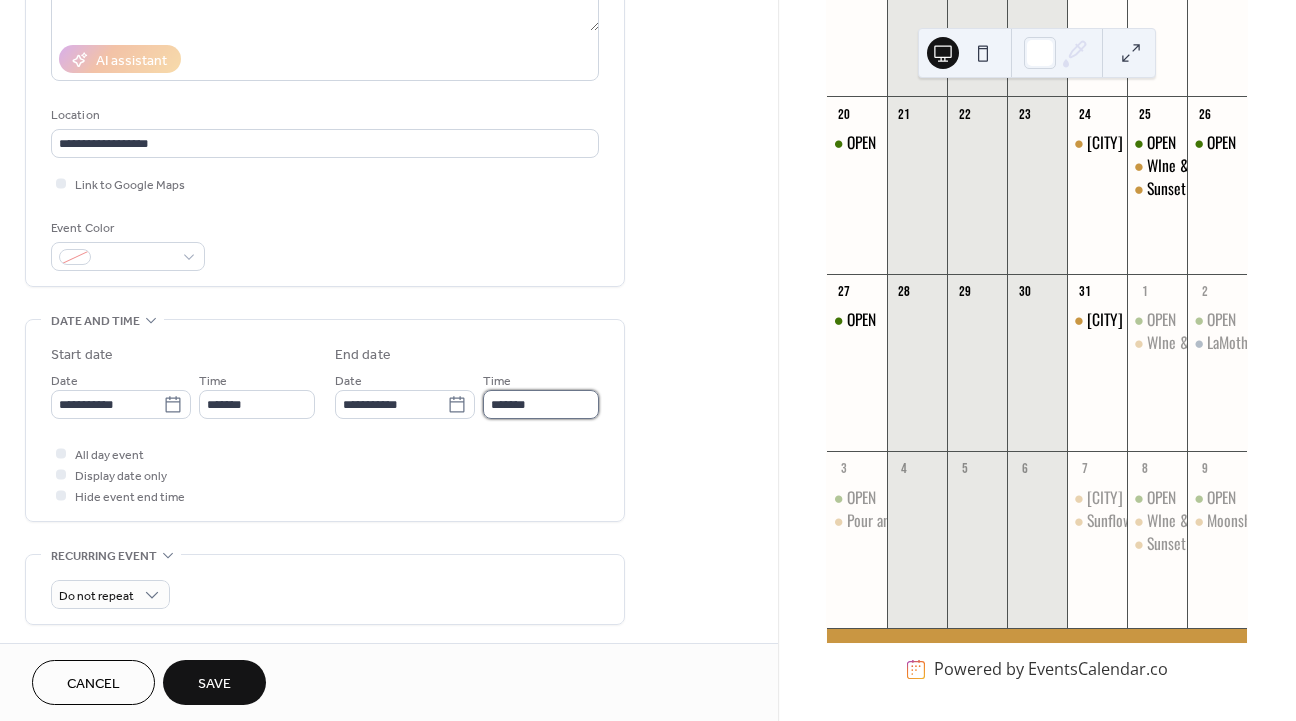 click on "*******" at bounding box center (541, 404) 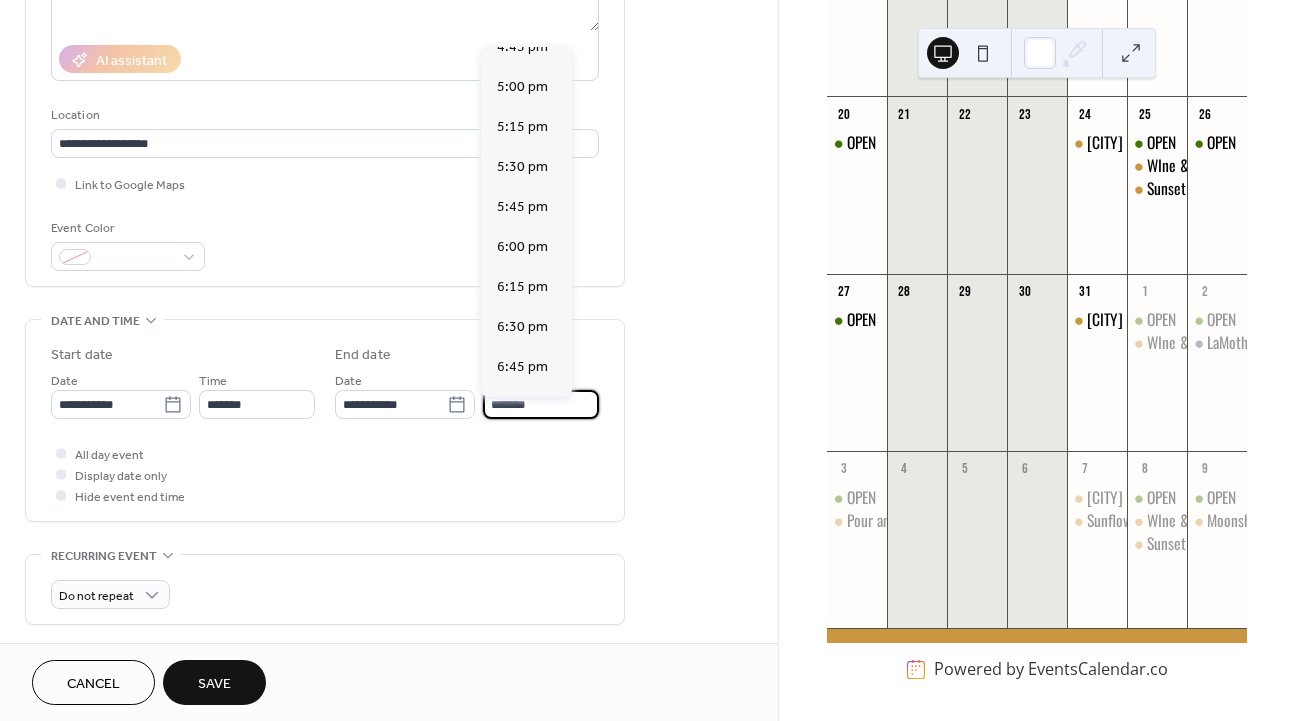 scroll, scrollTop: 525, scrollLeft: 0, axis: vertical 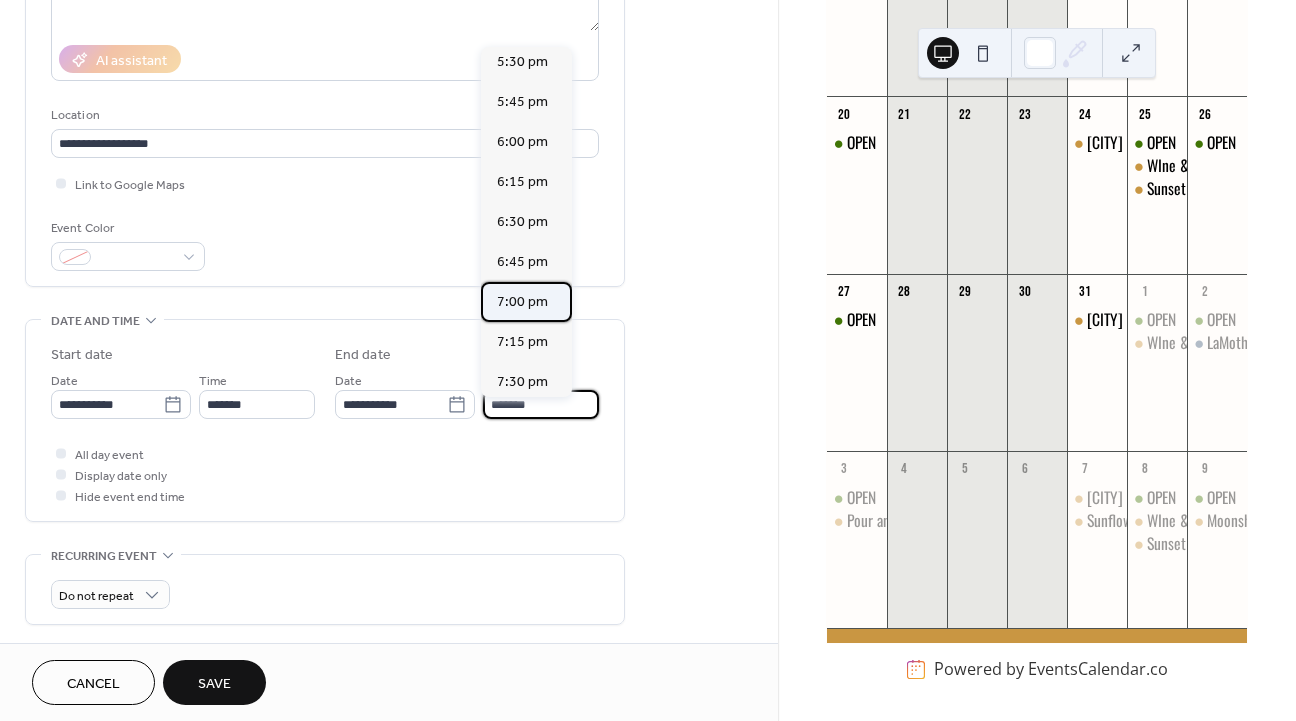 click on "7:00 pm" at bounding box center (522, 302) 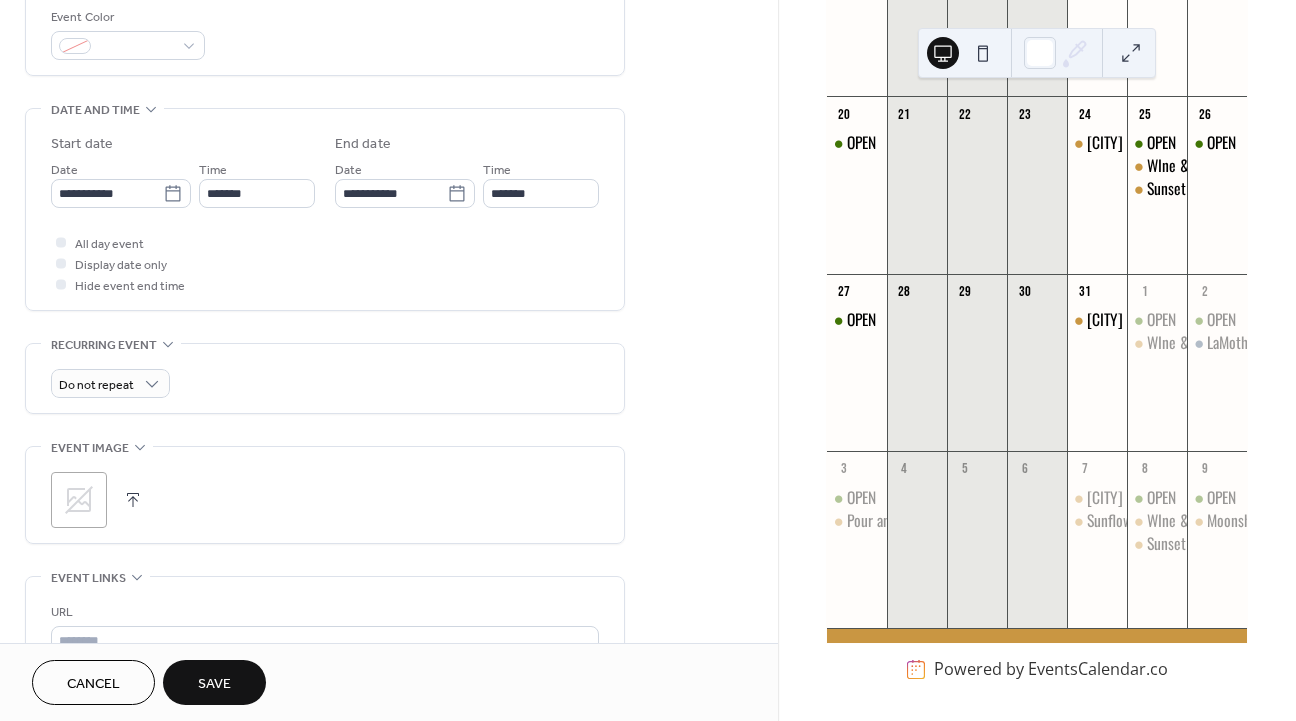 scroll, scrollTop: 560, scrollLeft: 0, axis: vertical 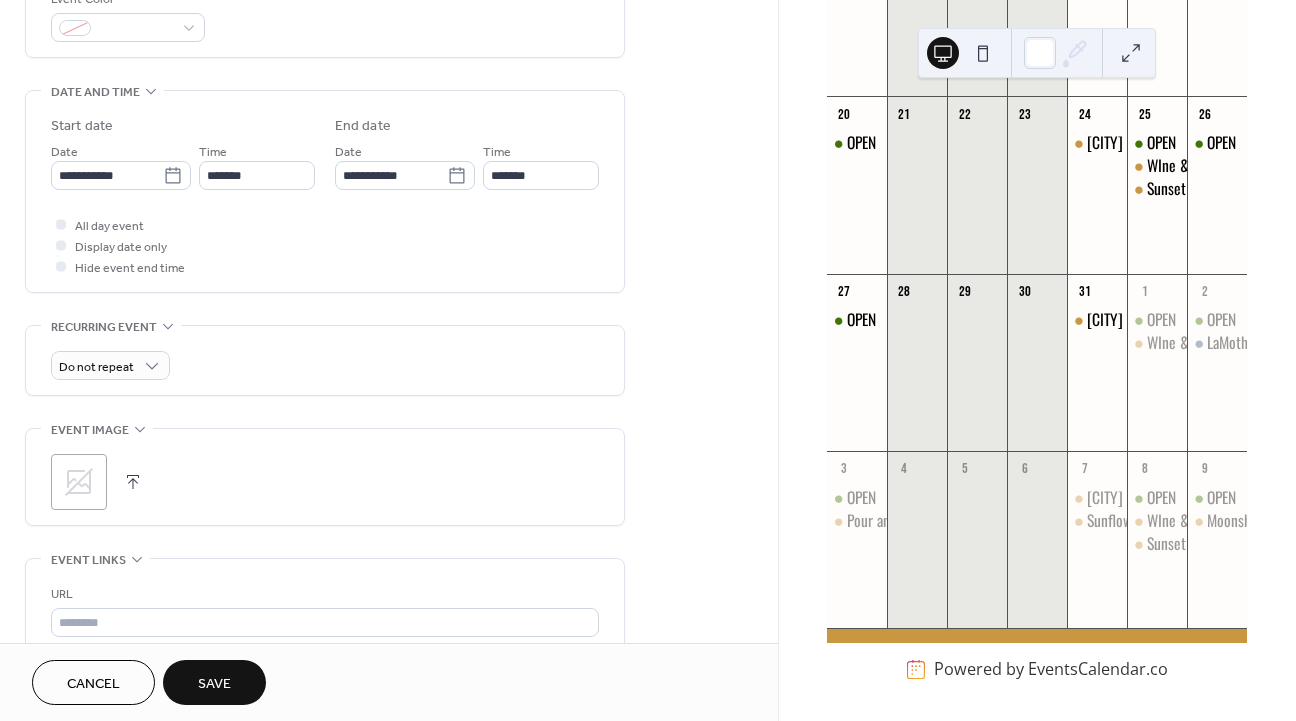 click 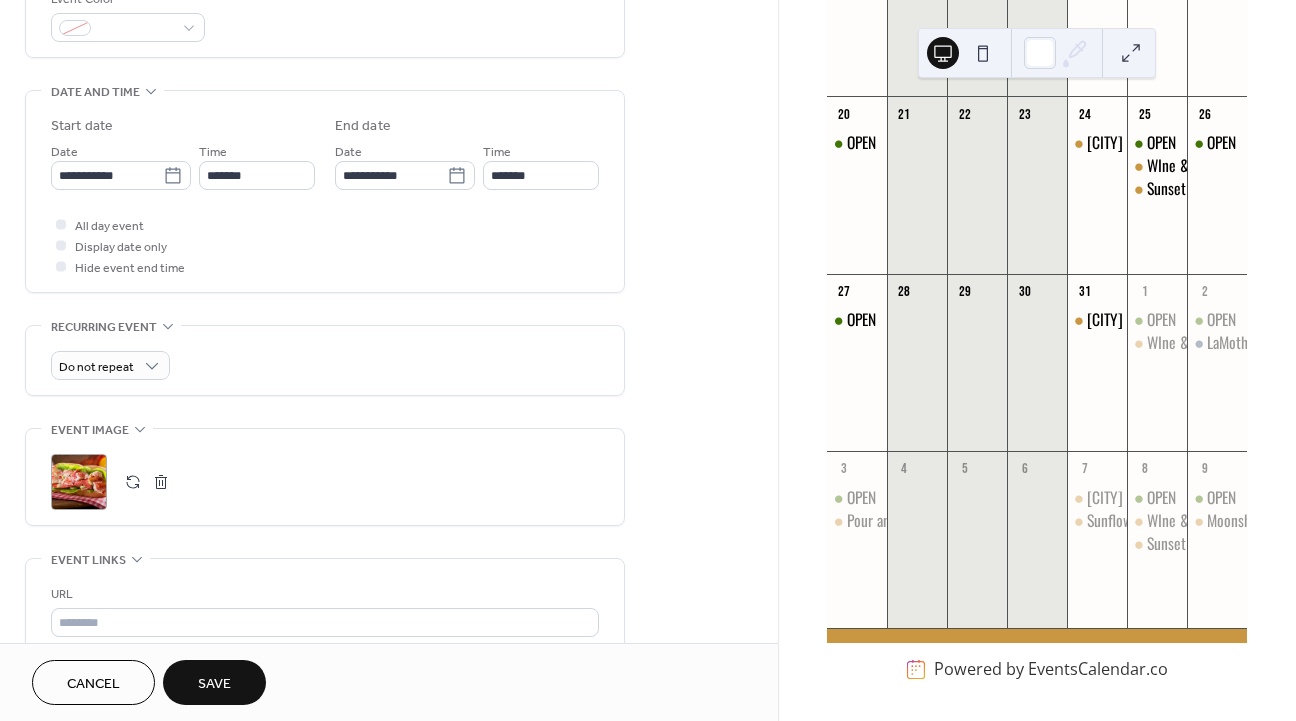 click on "Save" at bounding box center [214, 684] 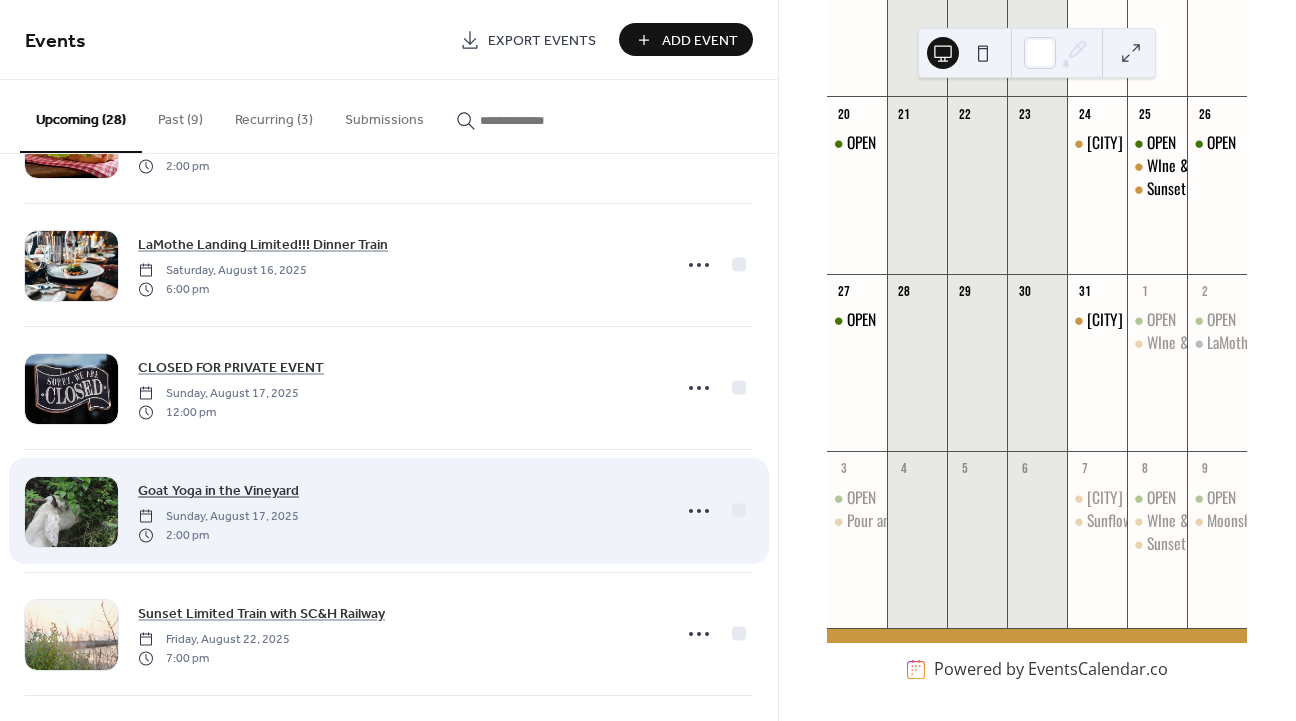 scroll, scrollTop: 1720, scrollLeft: 0, axis: vertical 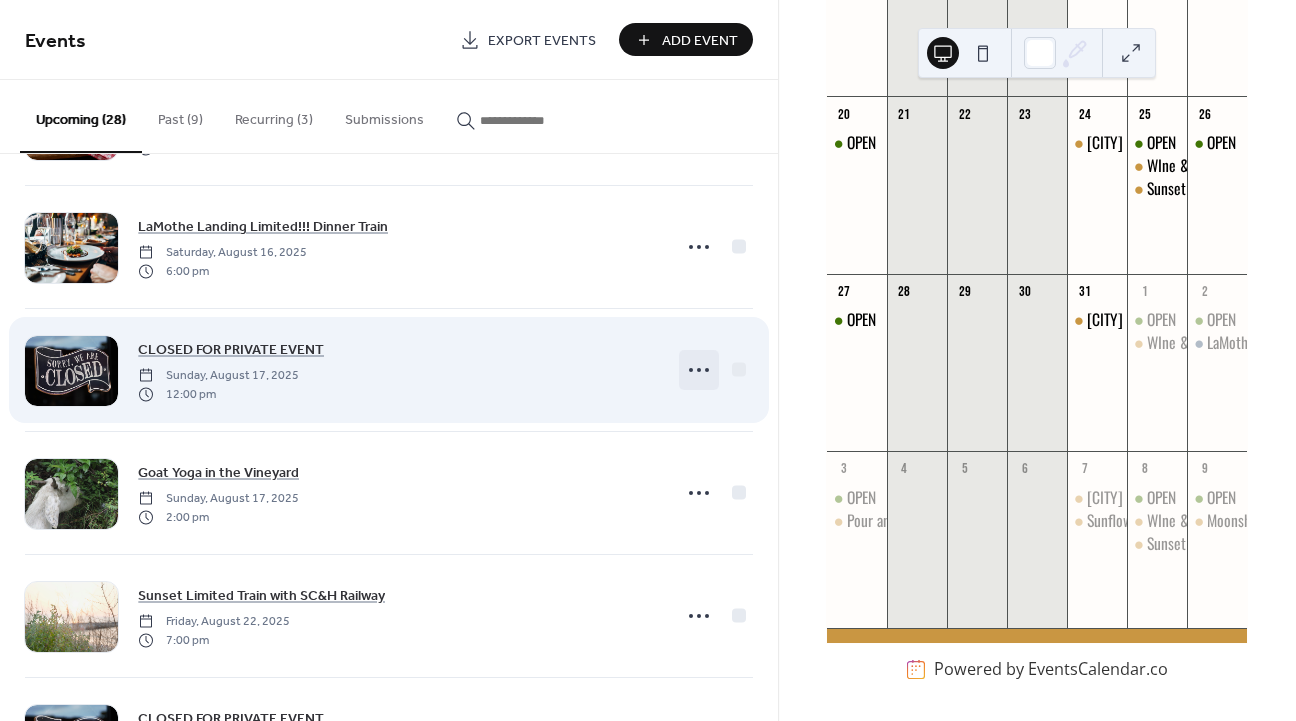 click 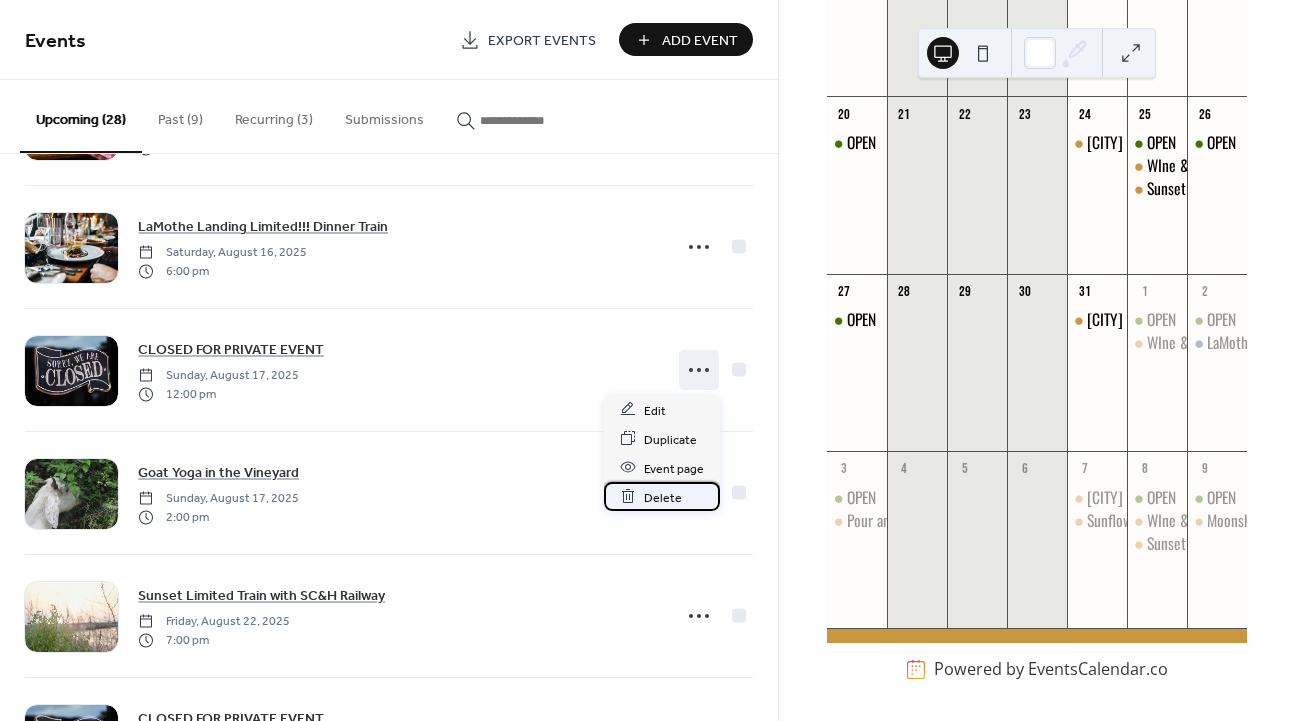 click on "Delete" at bounding box center [663, 497] 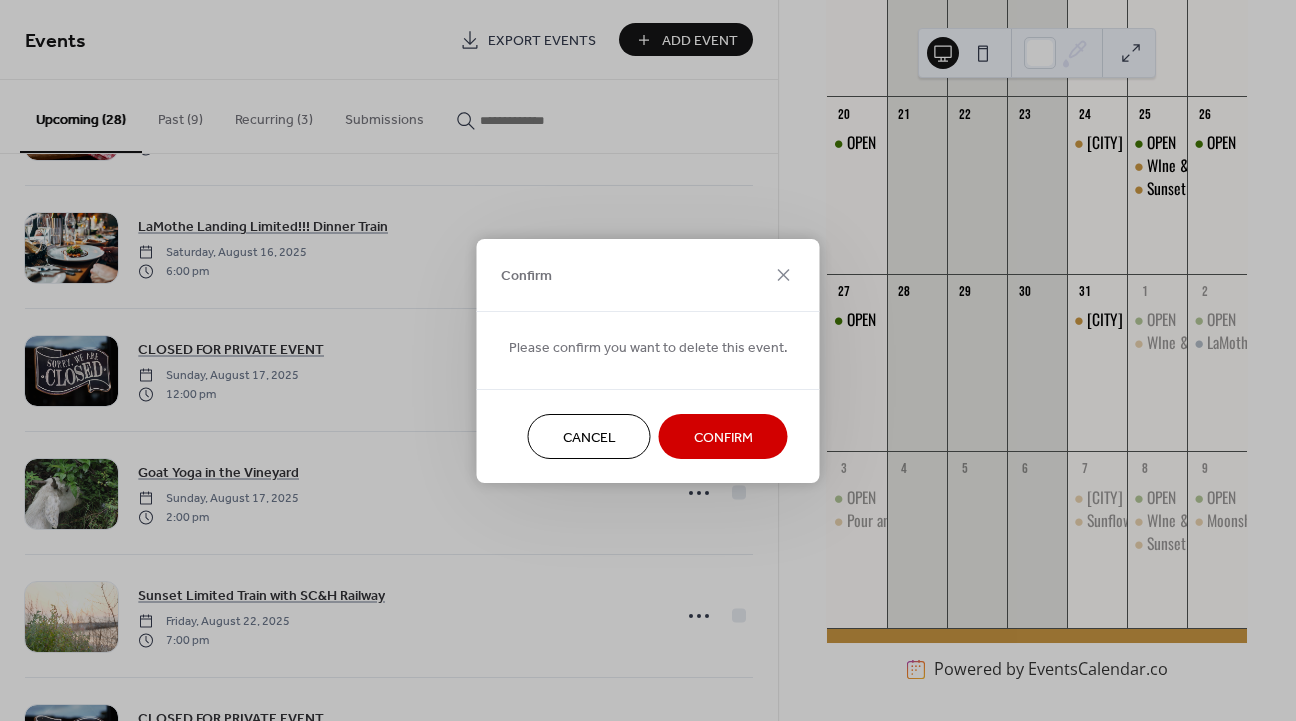 click on "Confirm" at bounding box center (723, 437) 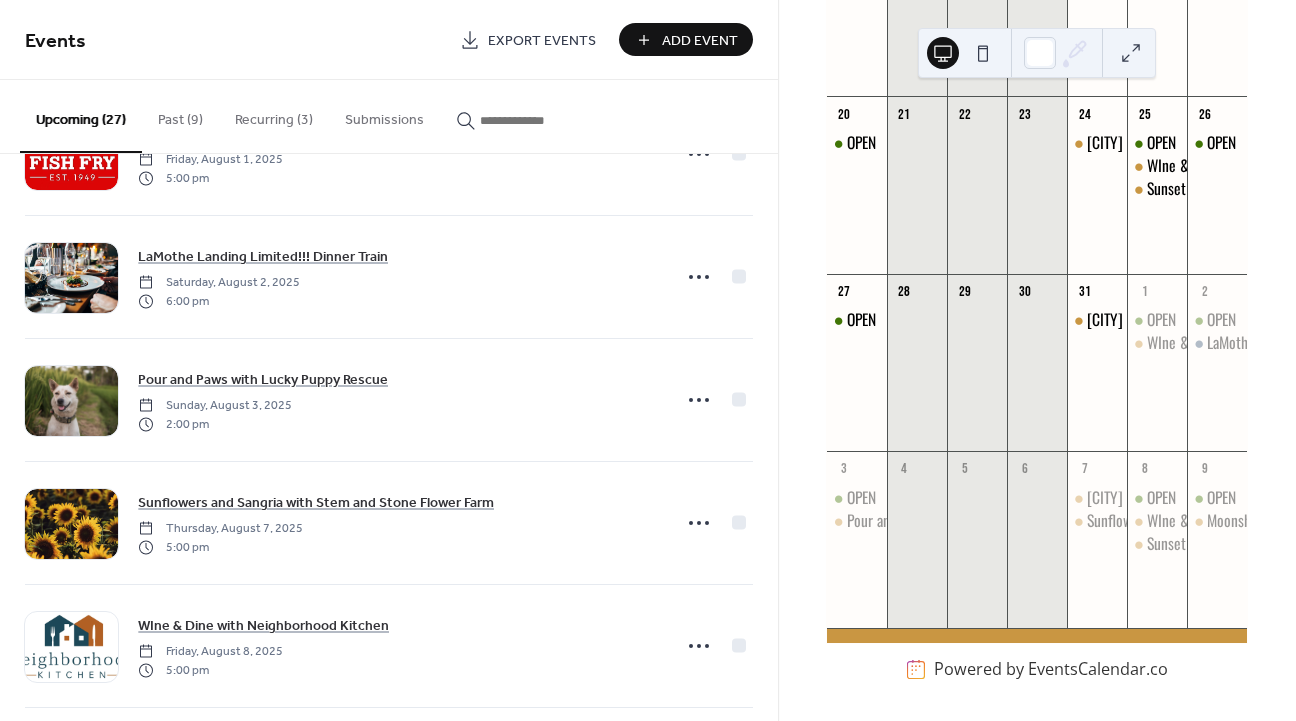 scroll, scrollTop: 0, scrollLeft: 0, axis: both 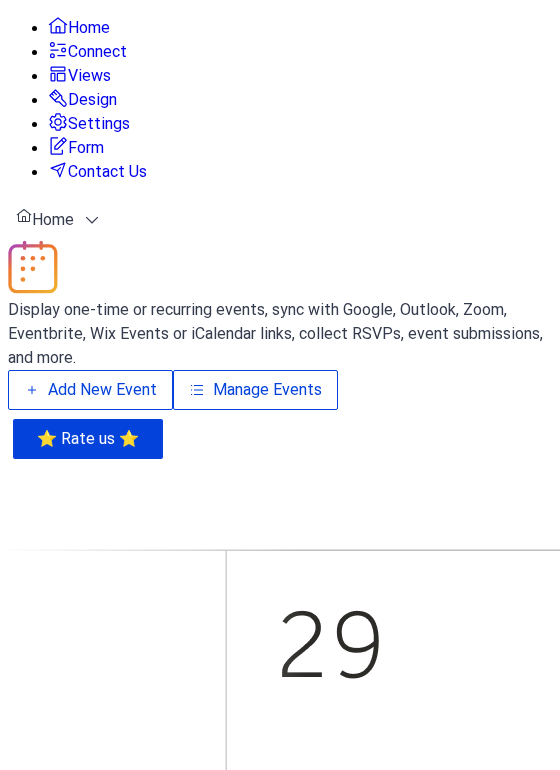 click on "Manage Events" at bounding box center (267, 390) 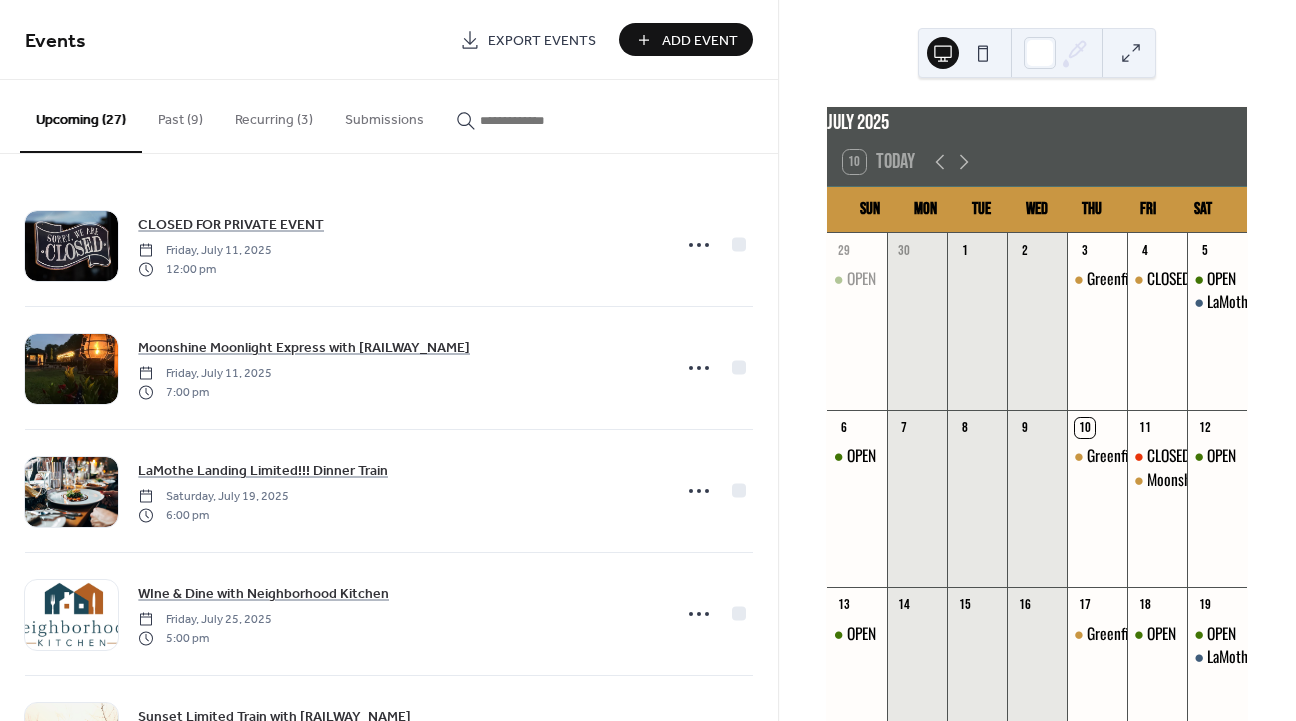 scroll, scrollTop: 0, scrollLeft: 0, axis: both 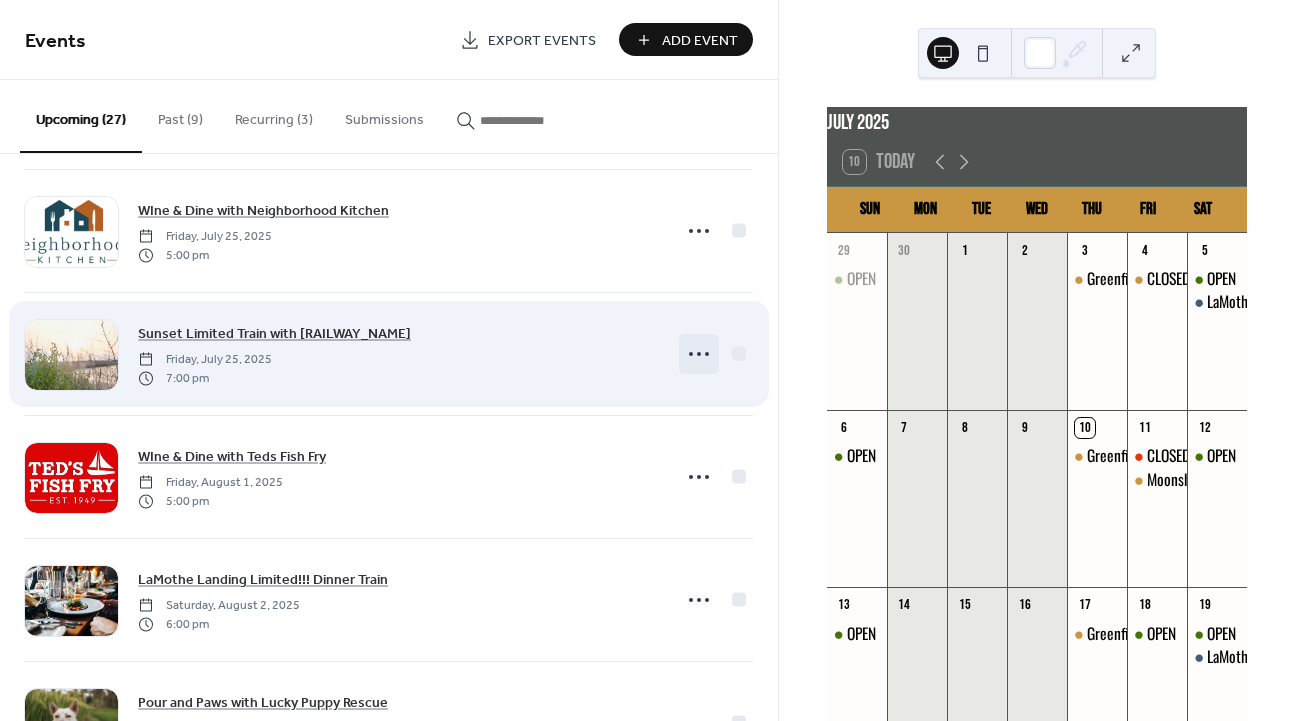 click 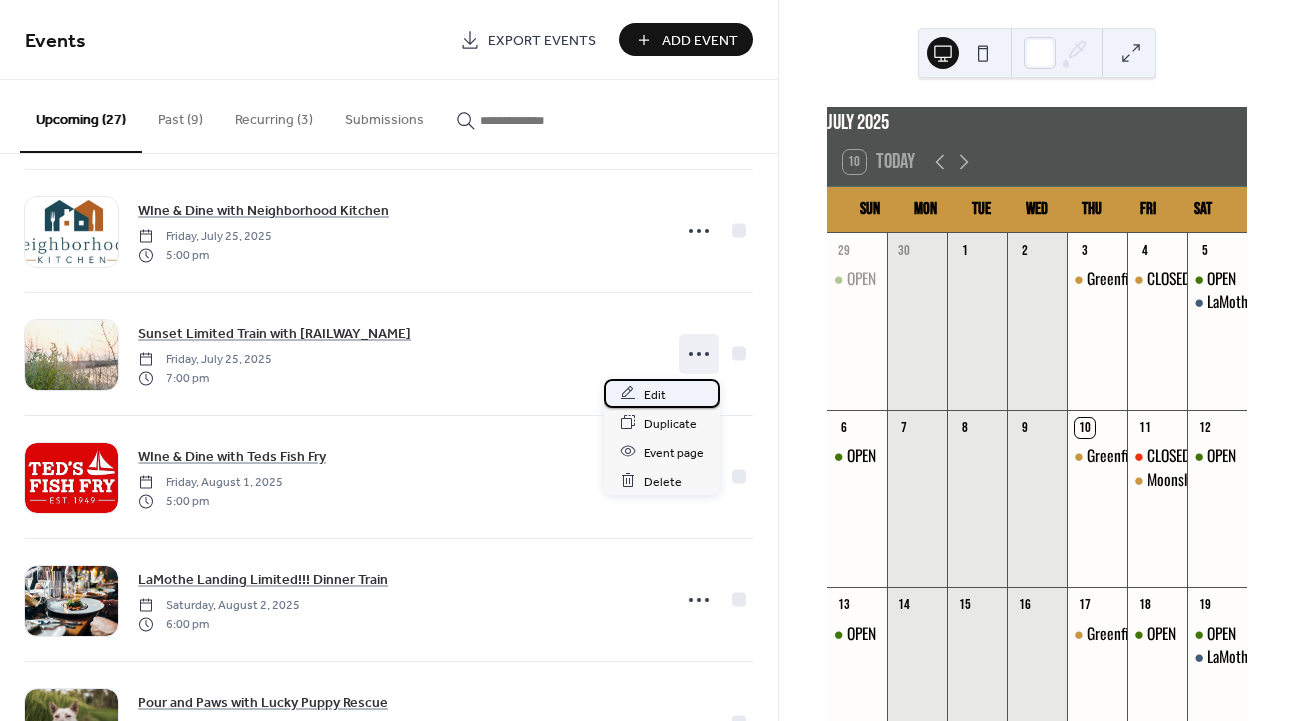 click on "Edit" at bounding box center [655, 394] 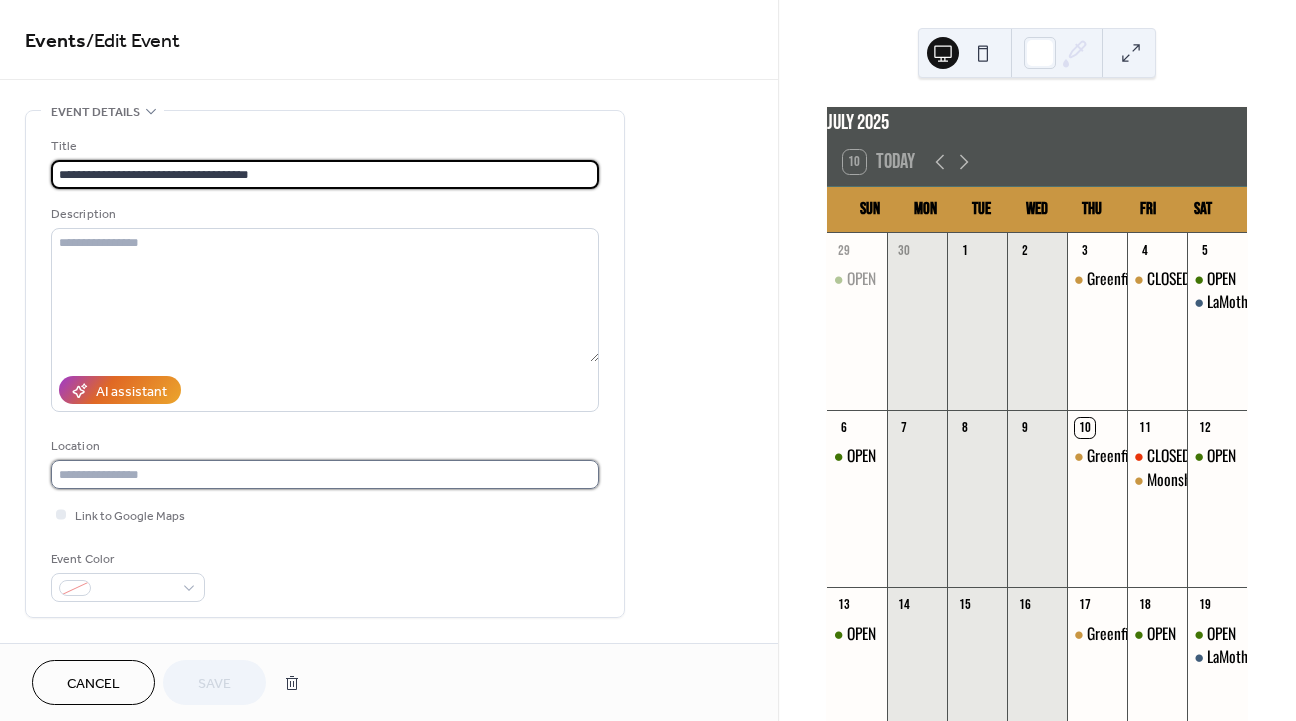 click at bounding box center (325, 474) 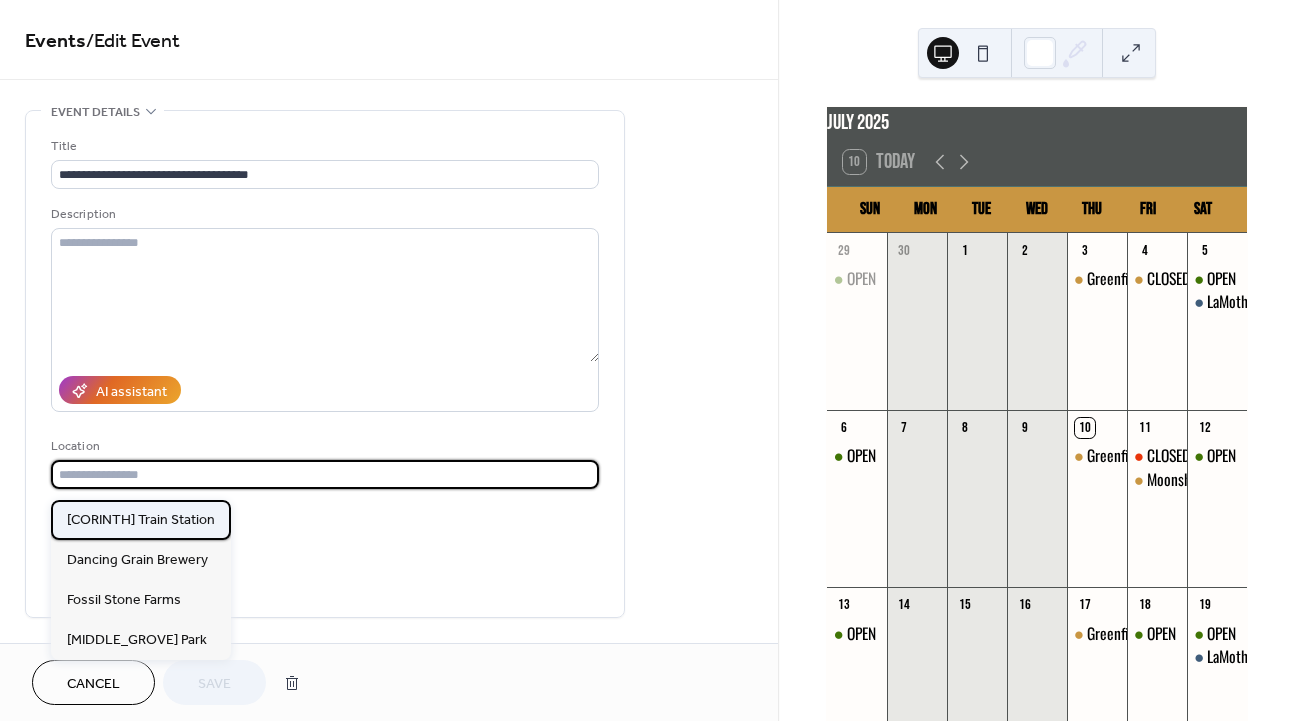 click on "[CITY] Train Station" at bounding box center (141, 520) 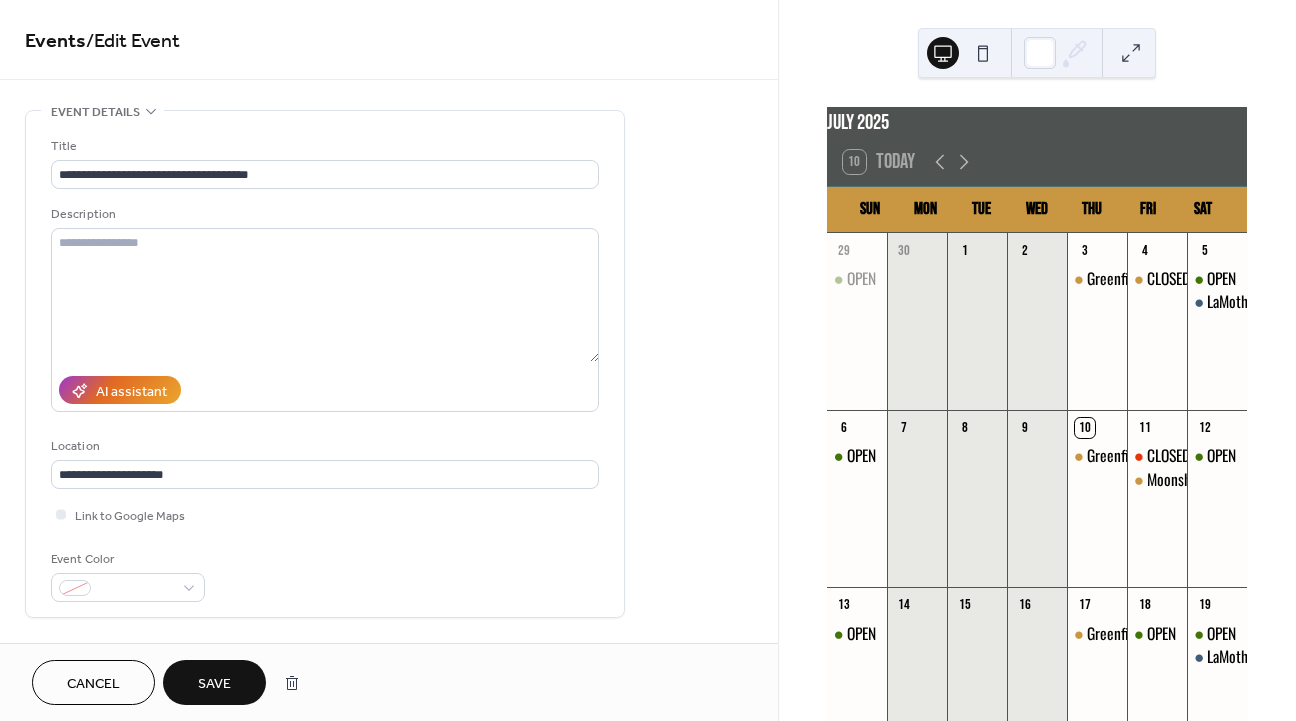 type on "**********" 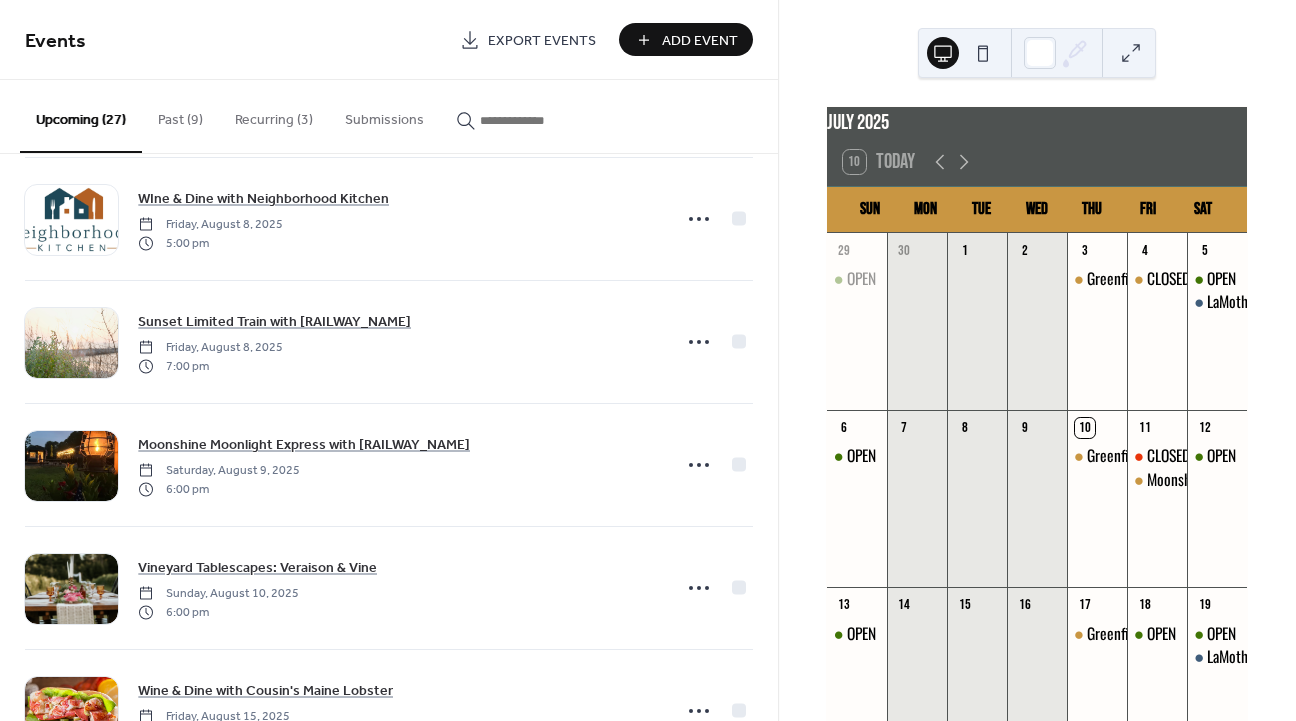 scroll, scrollTop: 1195, scrollLeft: 0, axis: vertical 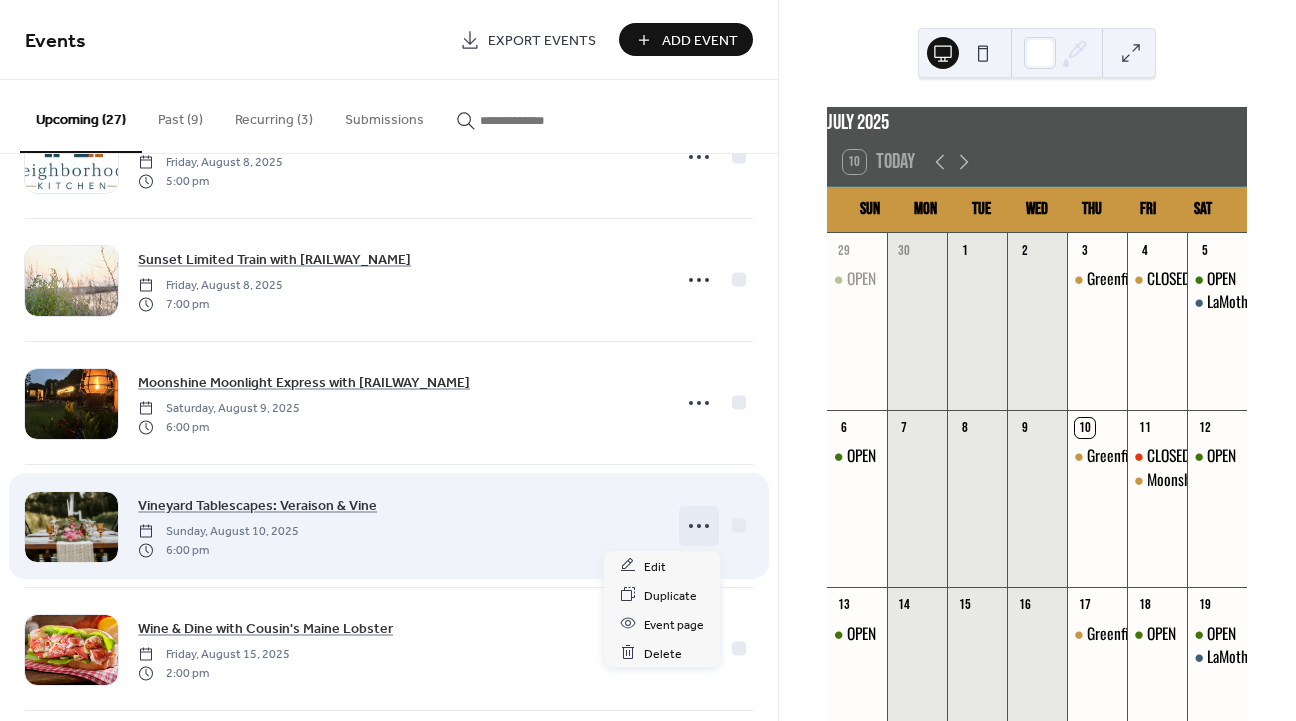 click 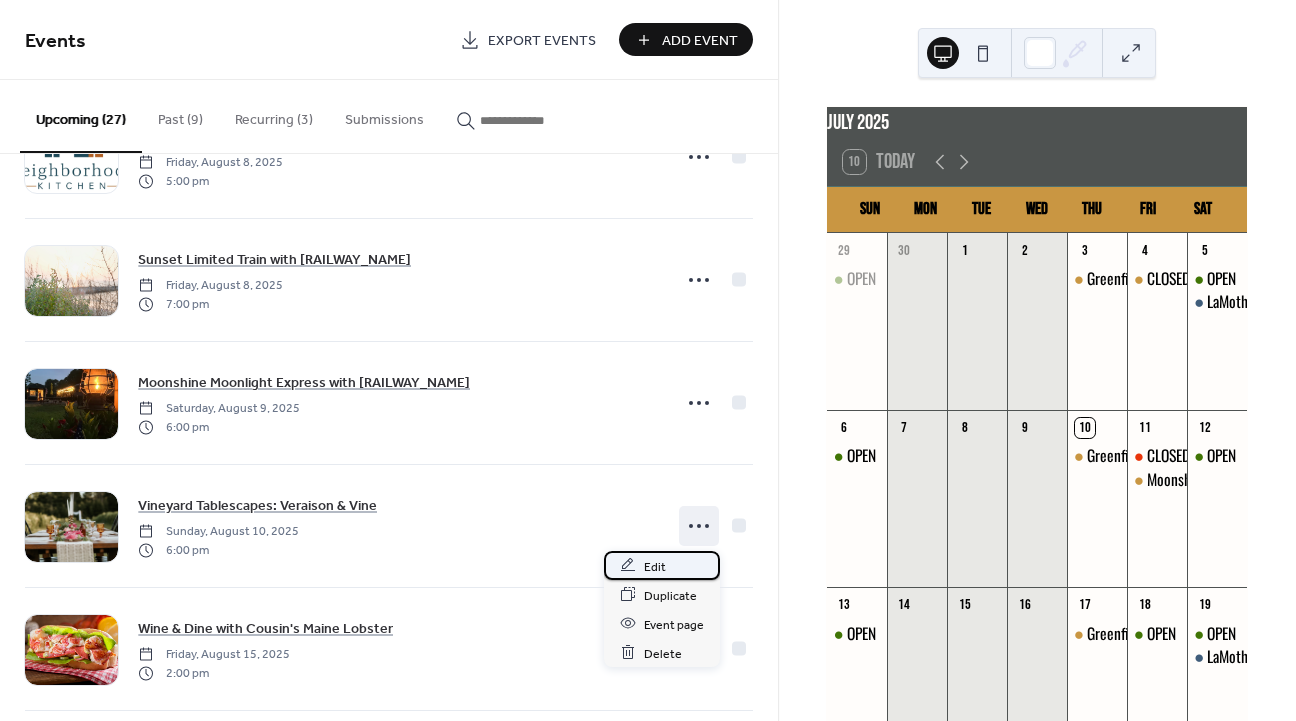 click on "Edit" at bounding box center [662, 565] 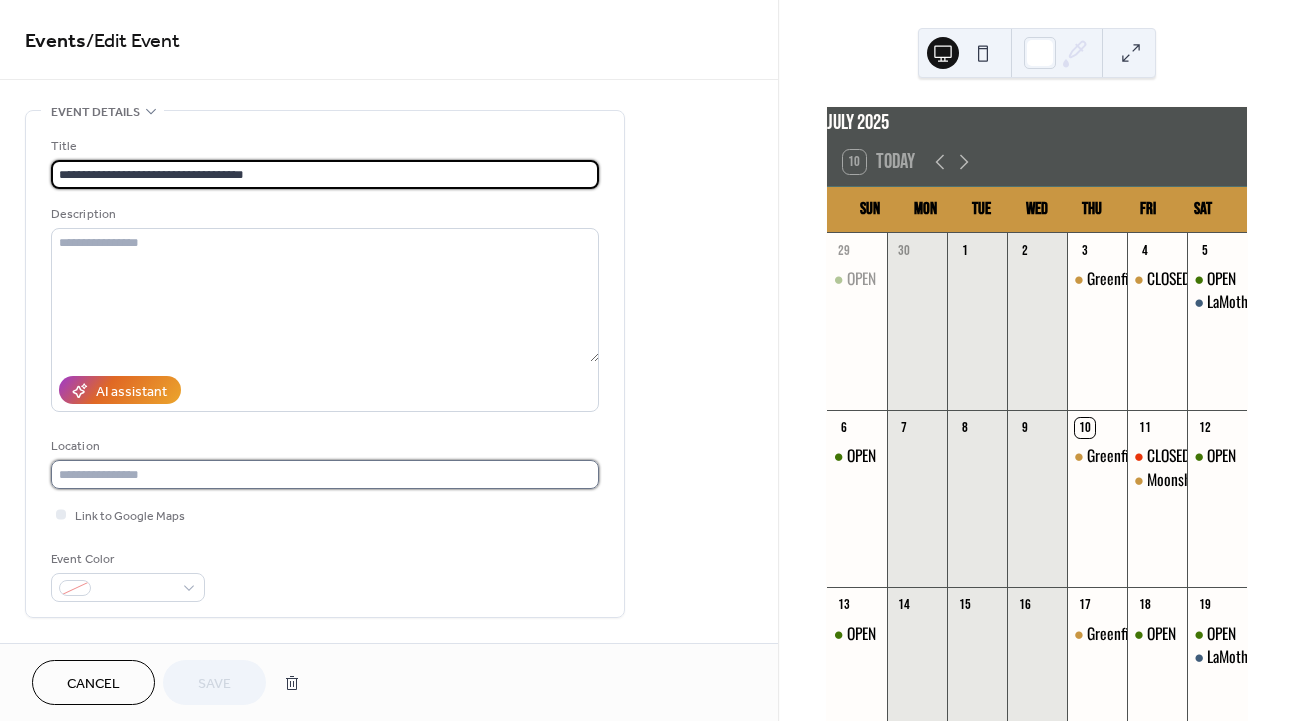 click at bounding box center [325, 474] 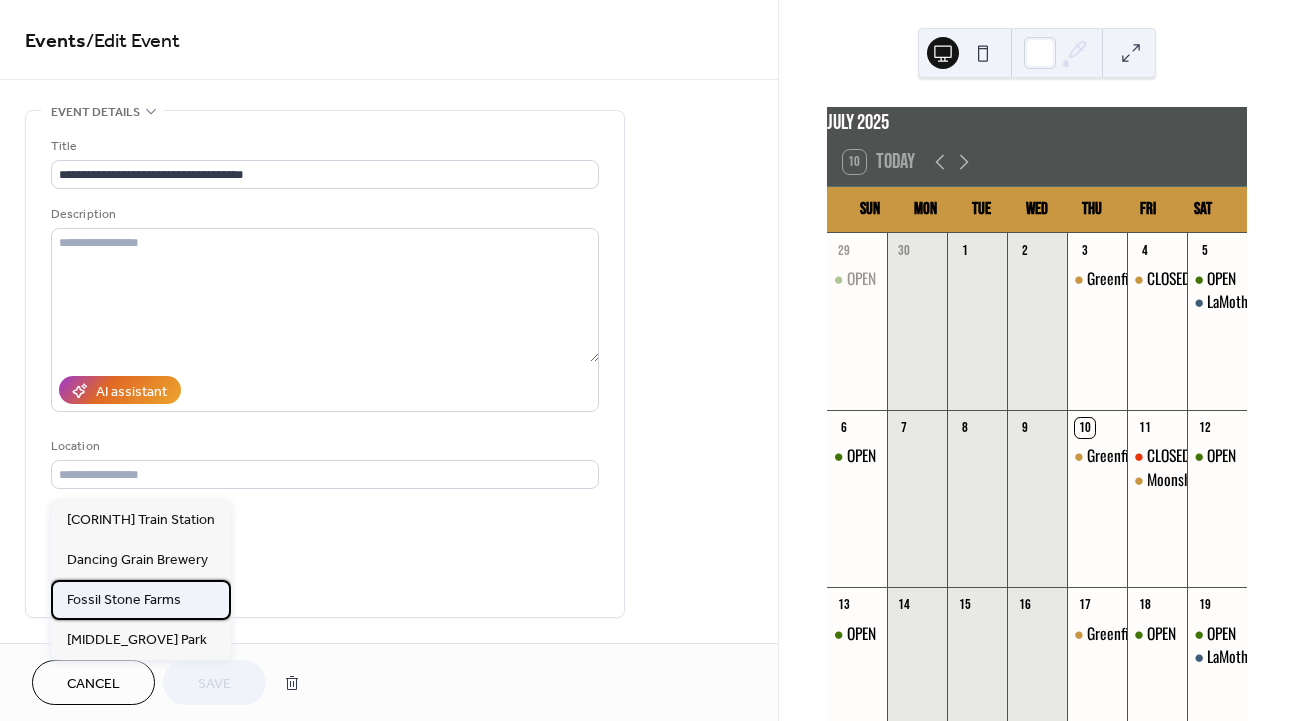 click on "Stem and Stone Flower Farm while sipping on a chilled glass of sangria and snacking with a little cheese box by Argyle Farms. Enjoy with close friends, or a great way to meet the community." at bounding box center [124, 600] 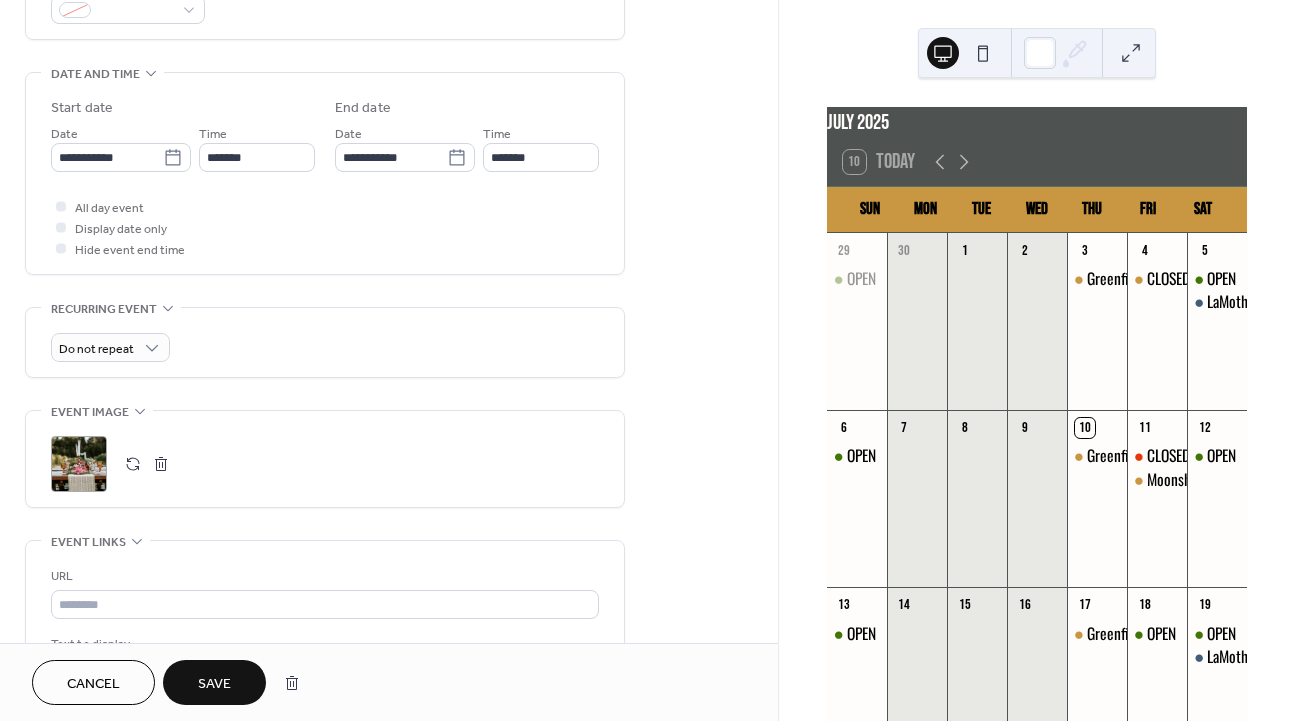 scroll, scrollTop: 577, scrollLeft: 0, axis: vertical 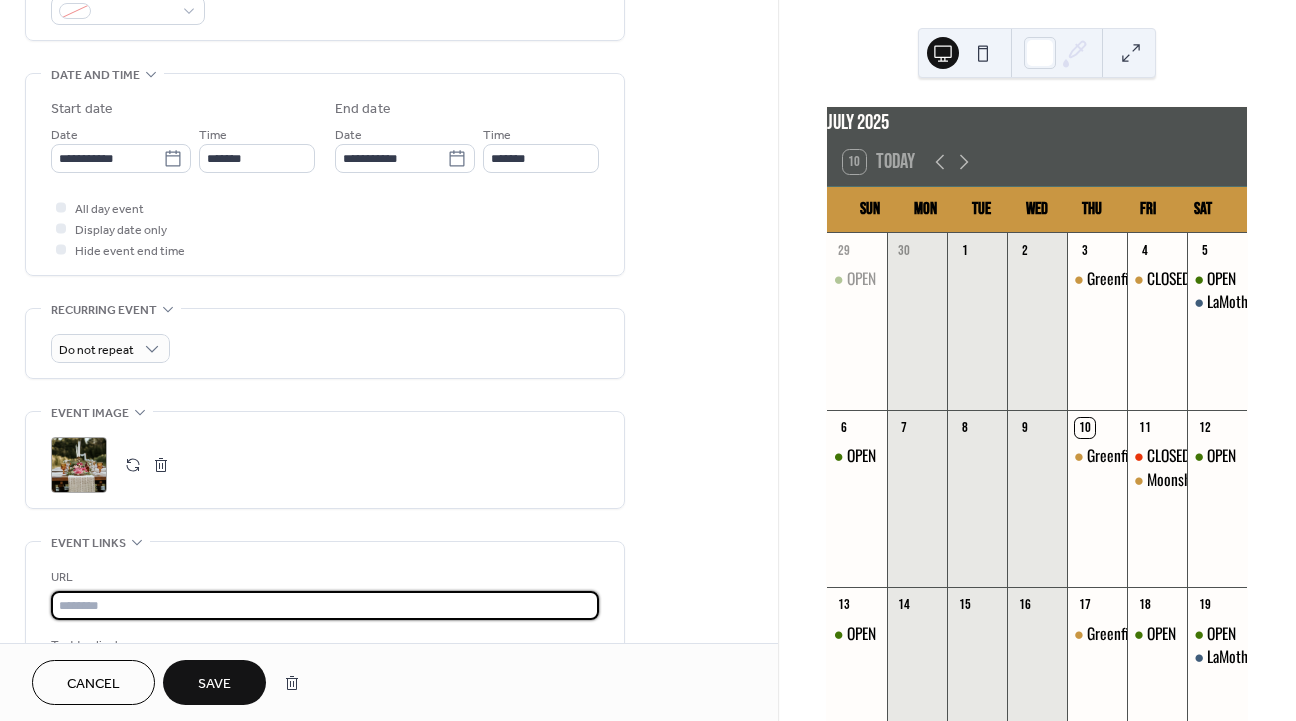 click at bounding box center (325, 605) 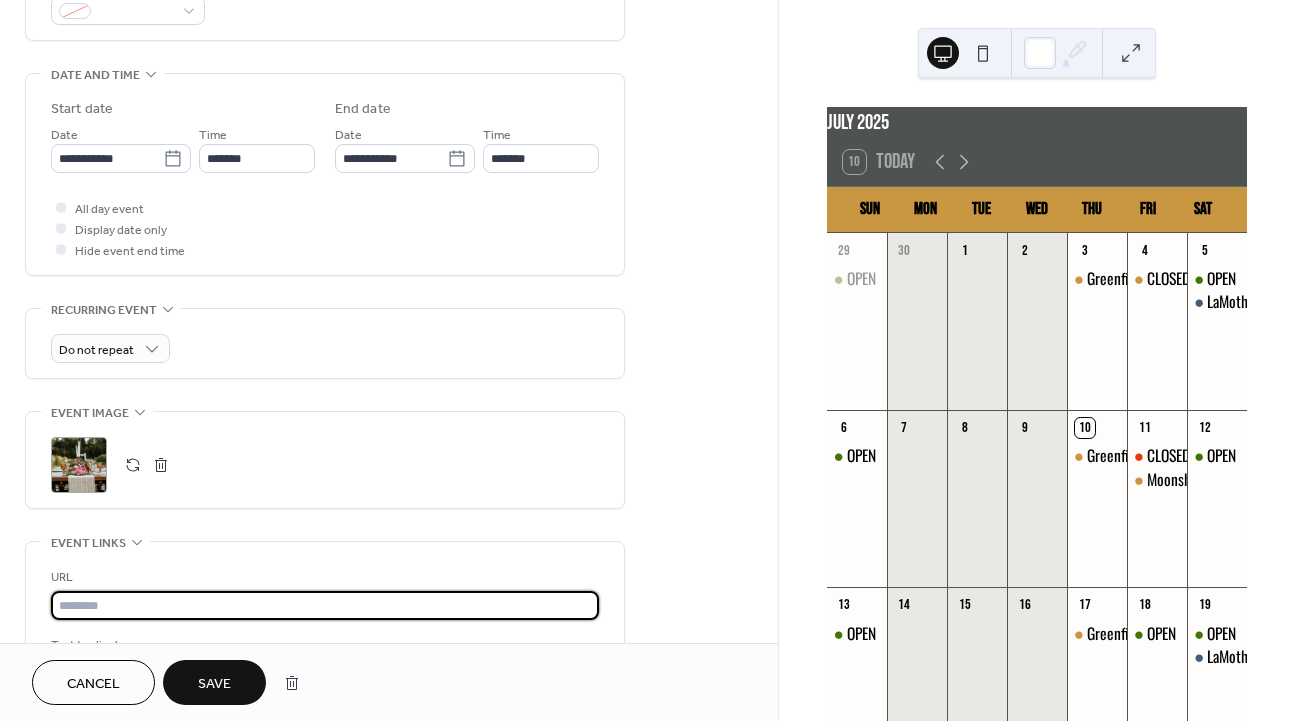 paste on "**********" 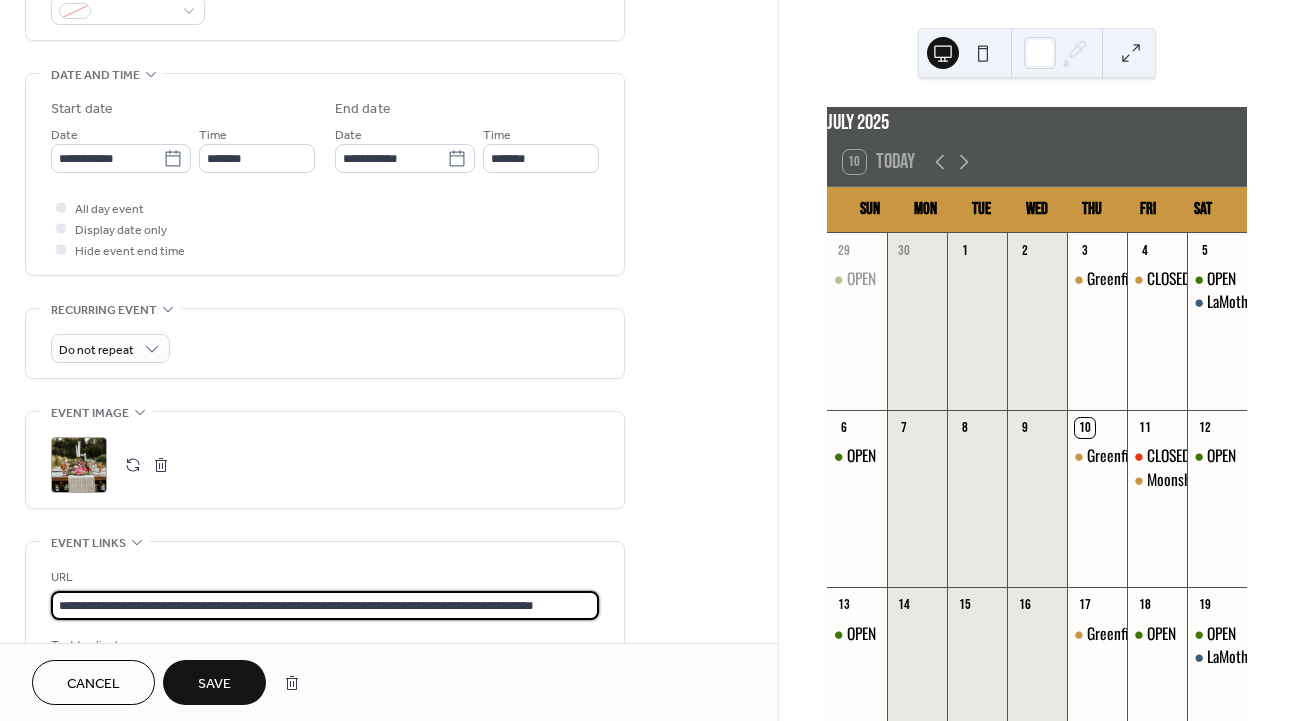 scroll, scrollTop: 0, scrollLeft: 71, axis: horizontal 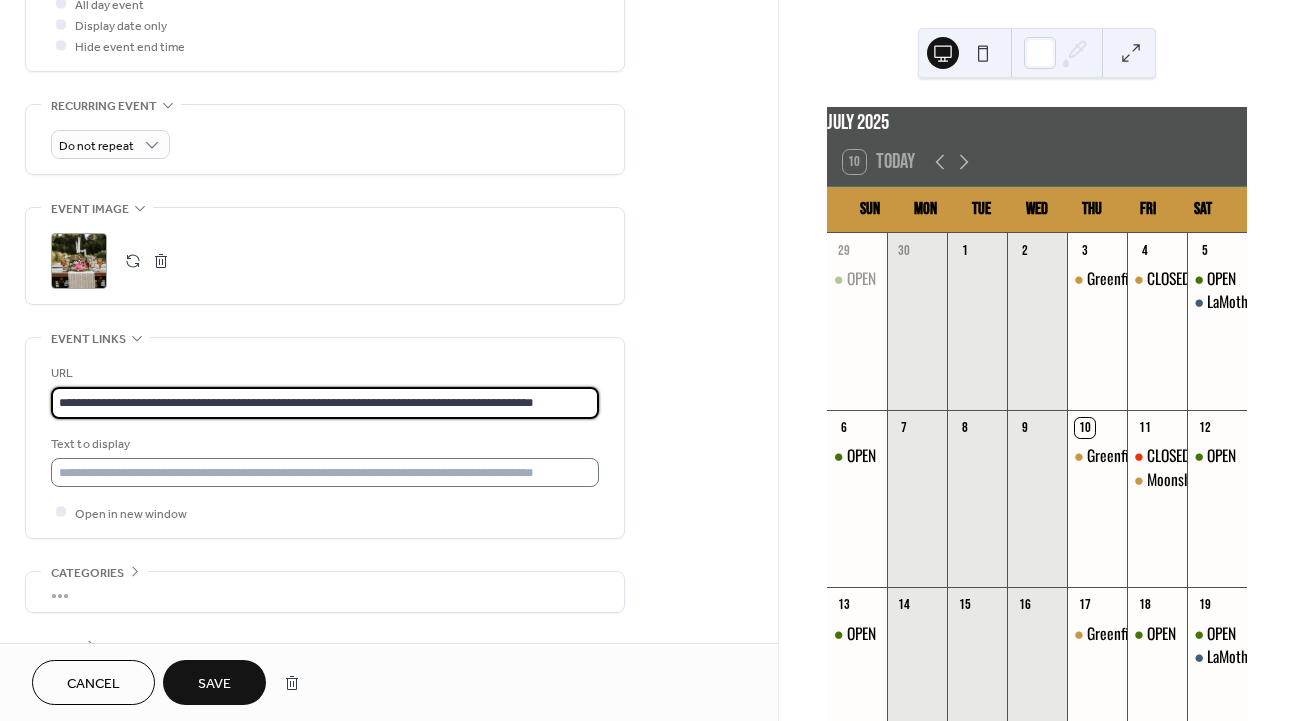 type on "**********" 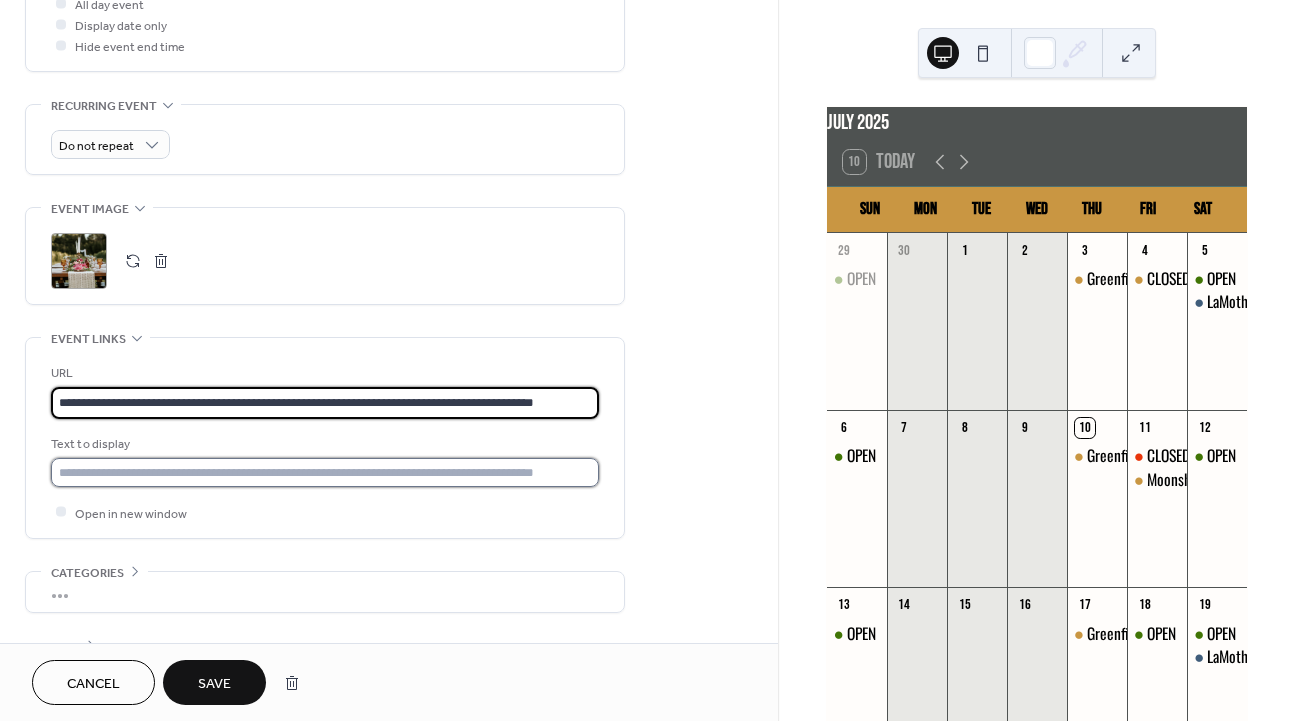 click at bounding box center [325, 472] 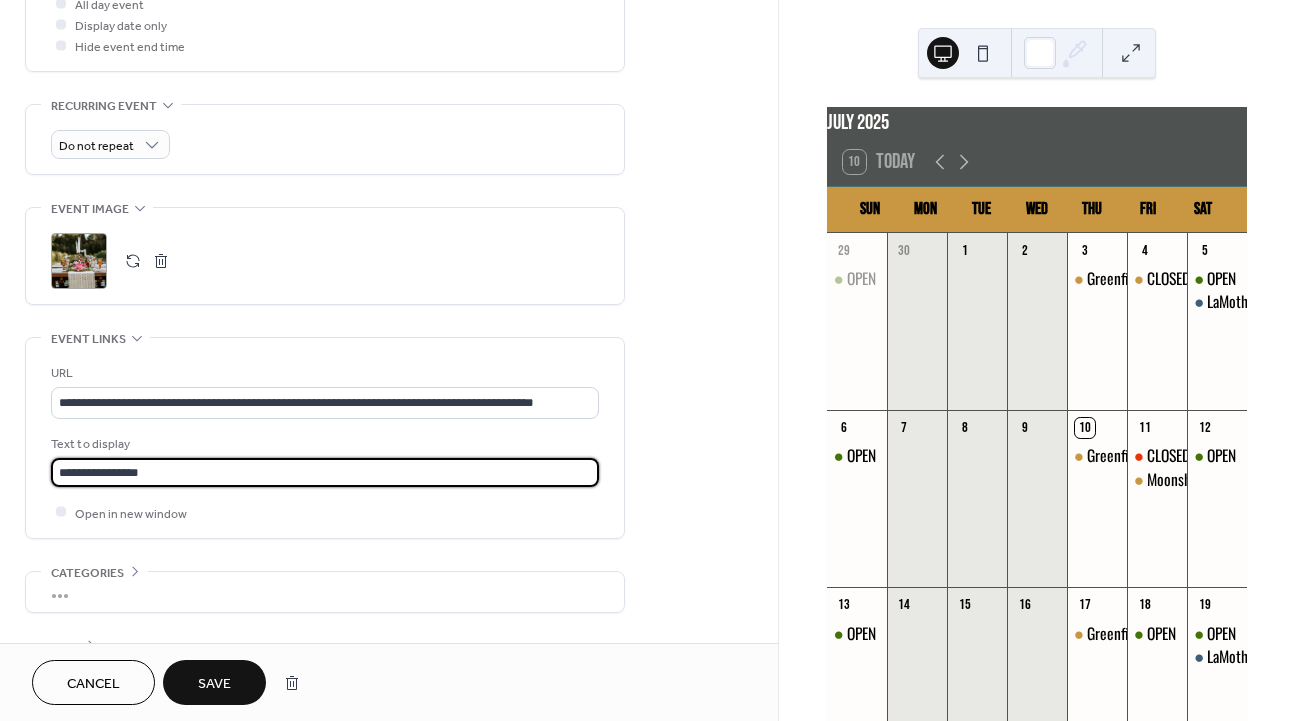 type on "**********" 